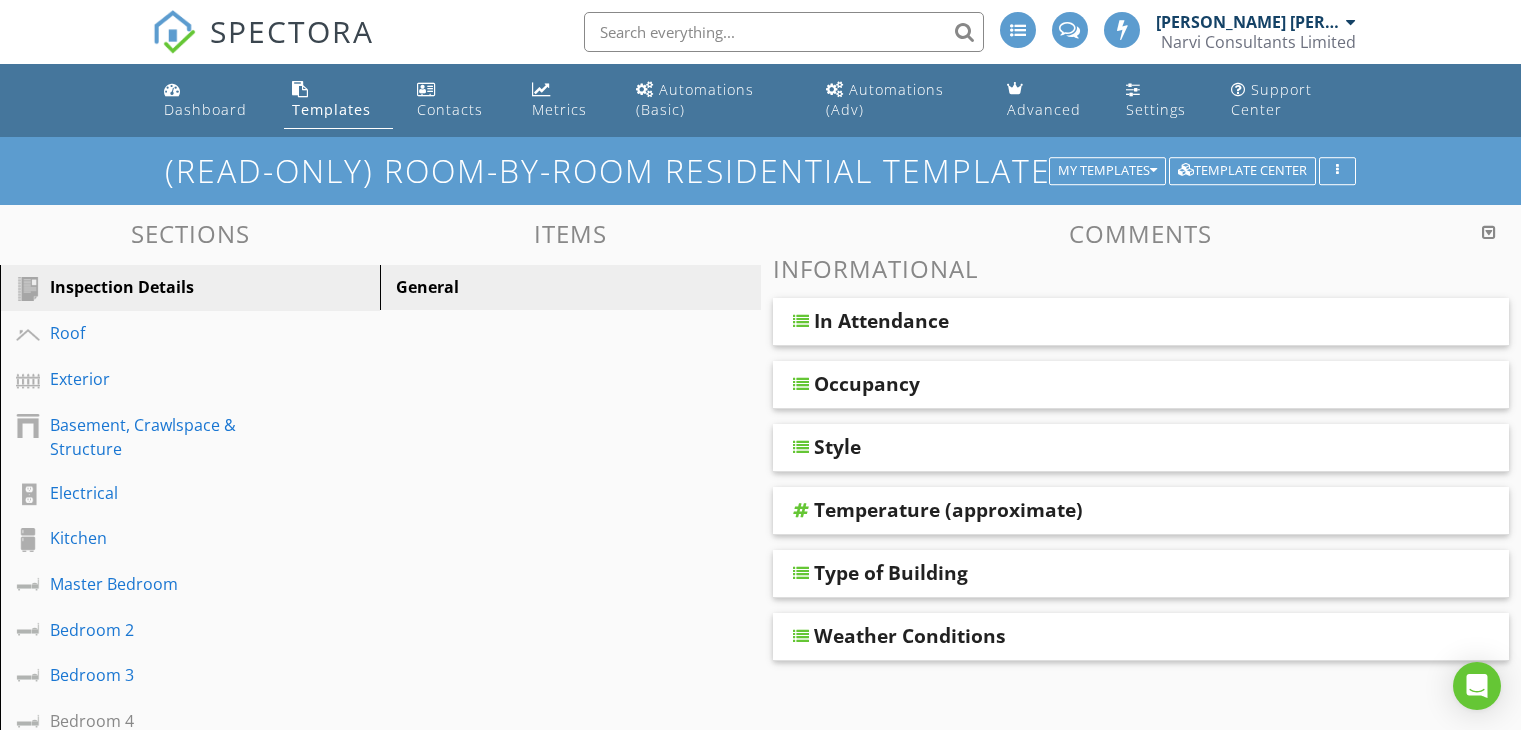 scroll, scrollTop: 100, scrollLeft: 0, axis: vertical 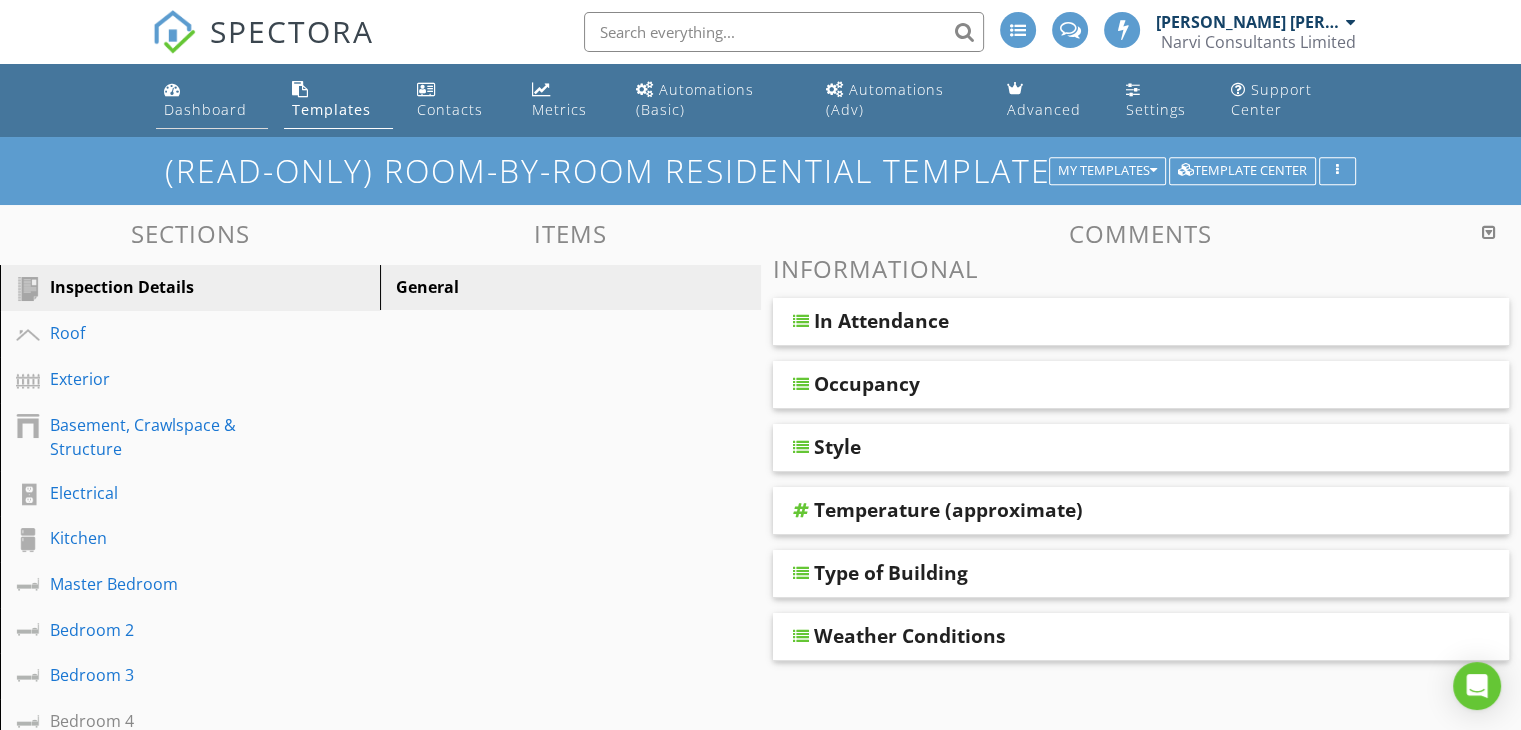 click on "Dashboard" at bounding box center [205, 109] 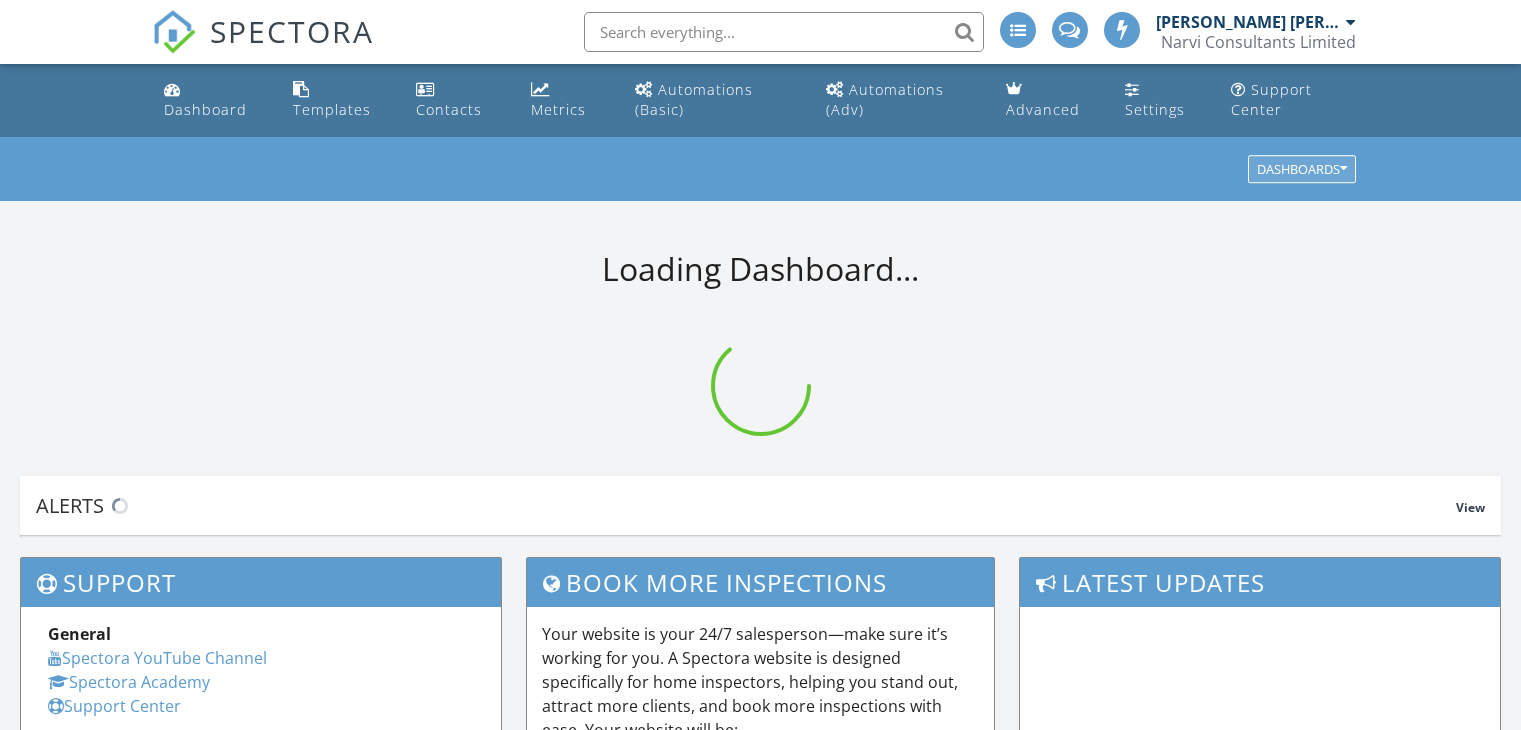 scroll, scrollTop: 0, scrollLeft: 0, axis: both 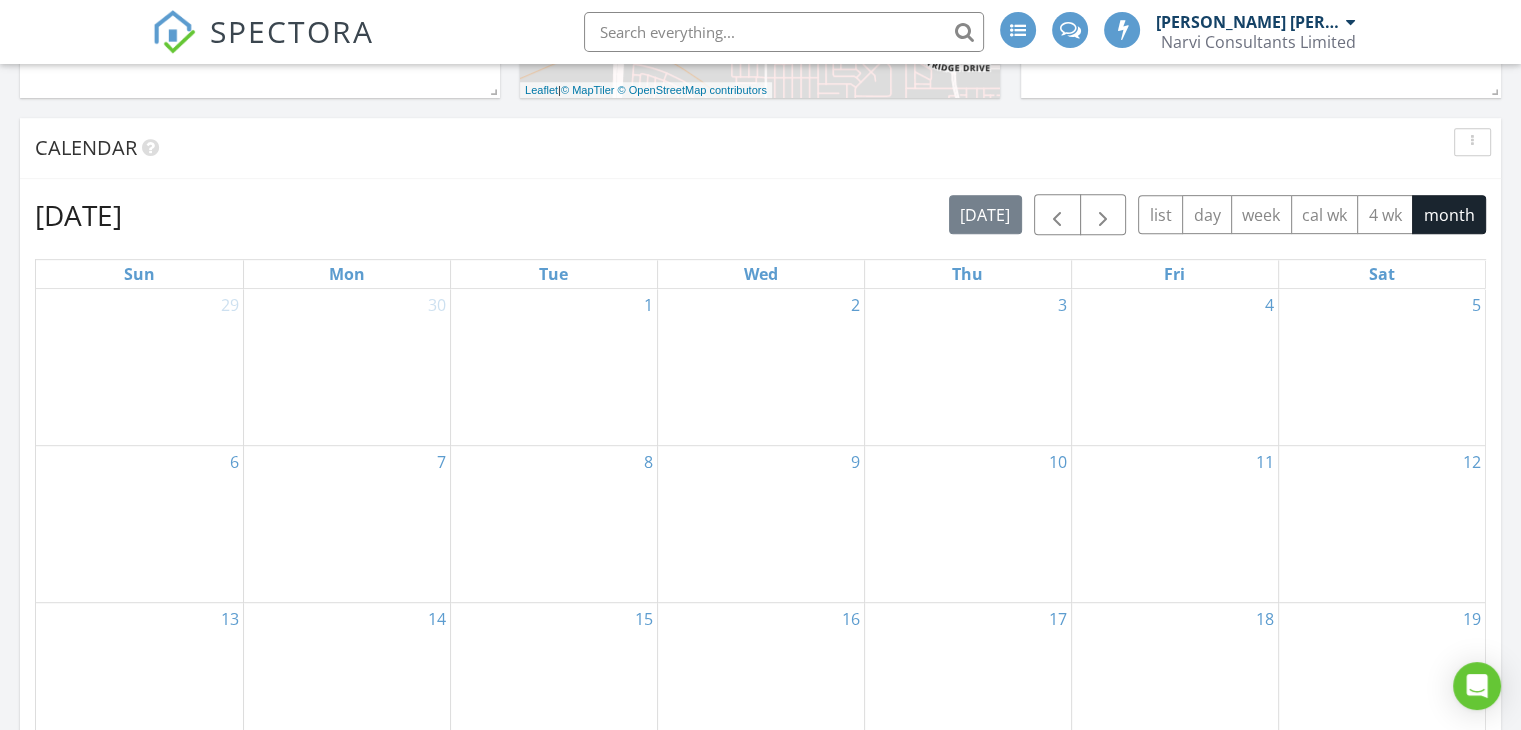 click on "Narvi Consultants Limited" at bounding box center [1258, 42] 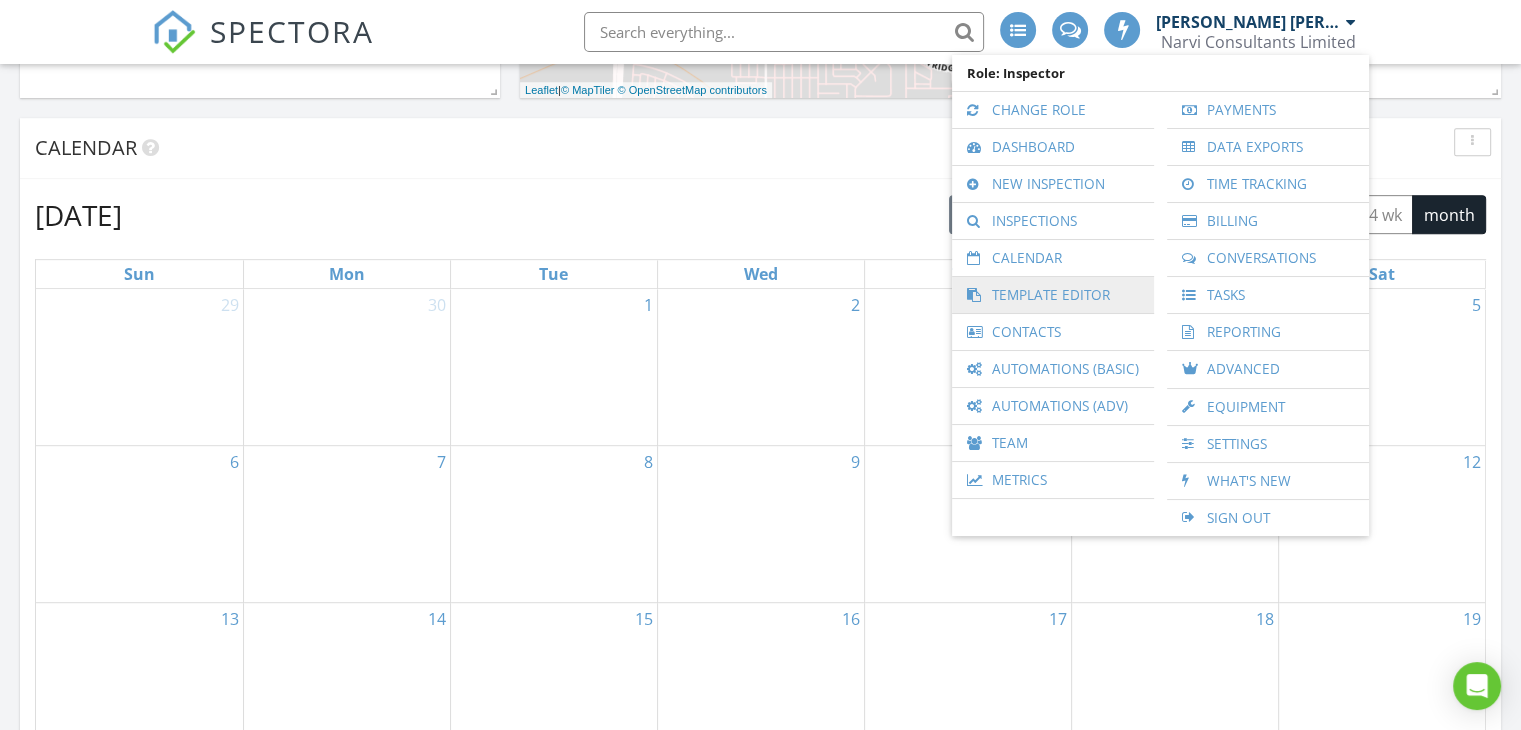 click on "Template Editor" at bounding box center (1053, 295) 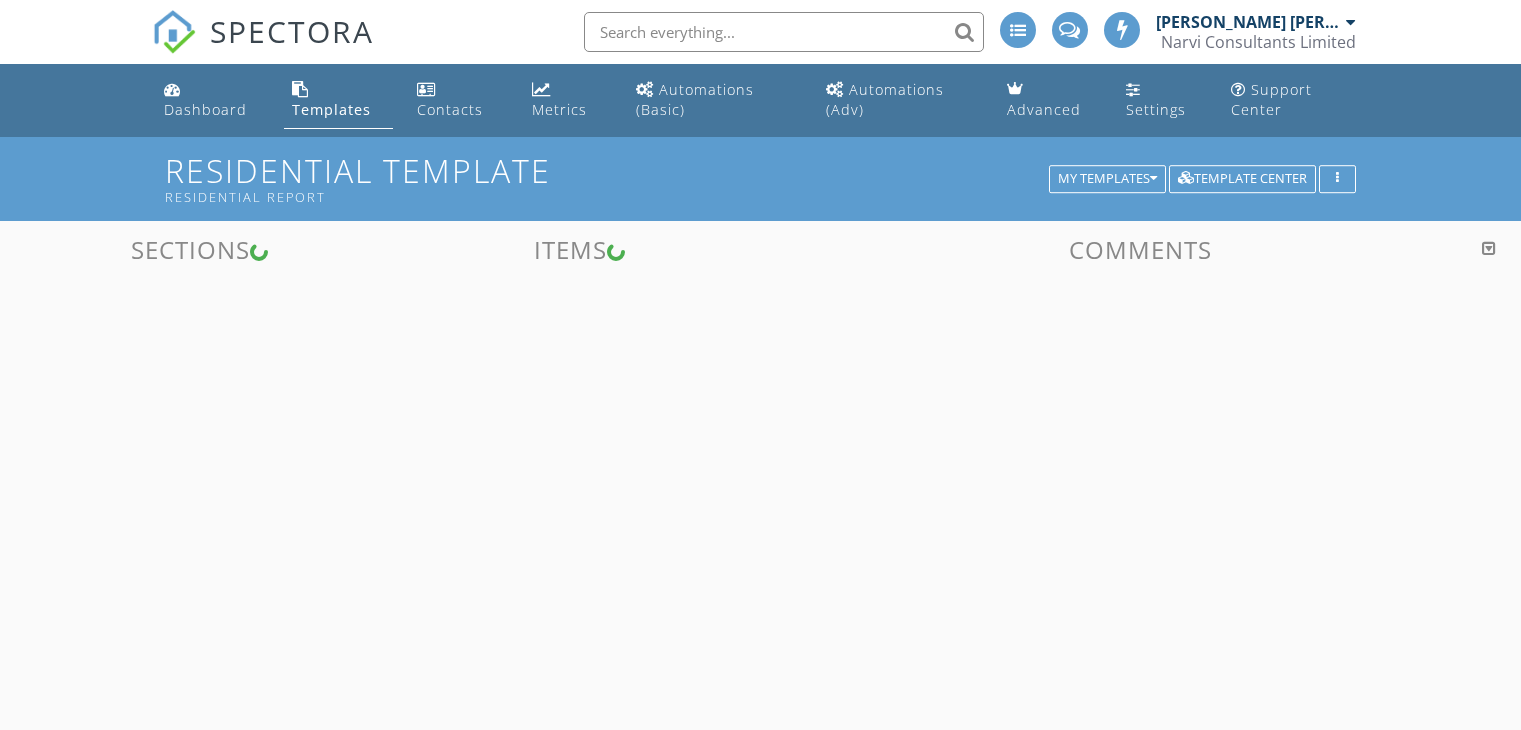 scroll, scrollTop: 0, scrollLeft: 0, axis: both 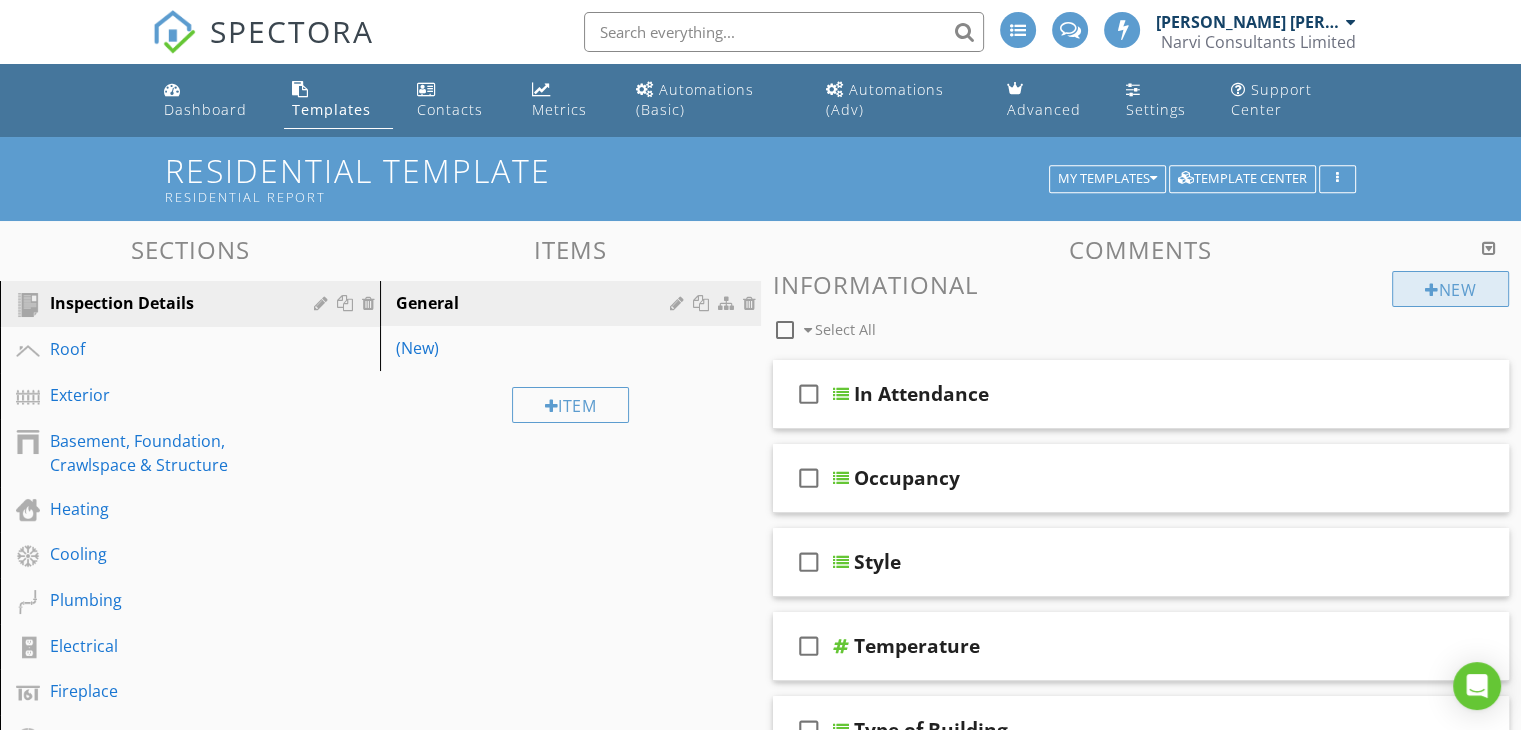 click on "New" at bounding box center [1450, 289] 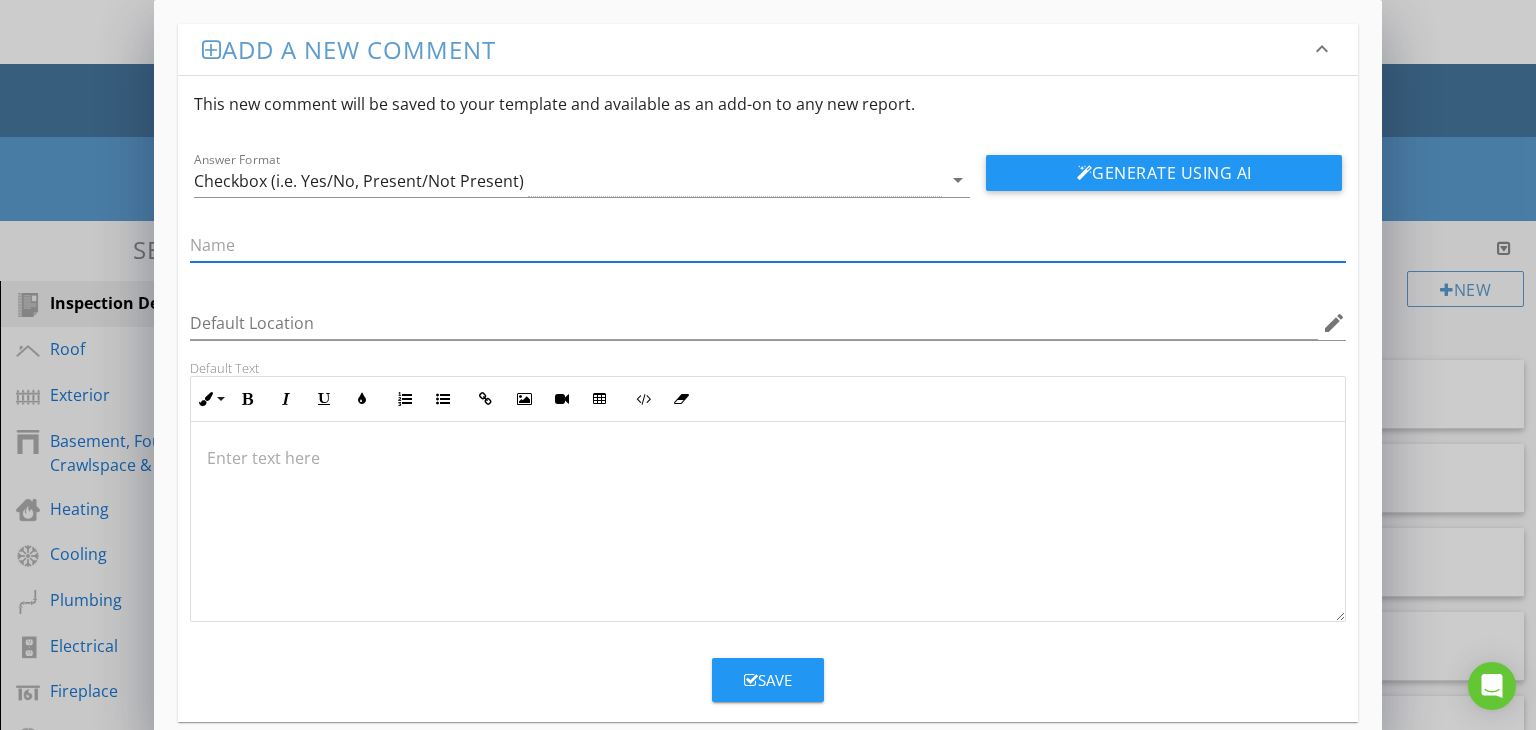 click on "Add a new comment
keyboard_arrow_down
This new comment will be saved to your template and available as an
add-on to any new report.
Answer Format Checkbox (i.e. Yes/No, Present/Not Present) arrow_drop_down
Generate Using AI
Default Location edit       Default Text   Inline Style XLarge Large Normal Small Light Small/Light Bold Italic Underline Colors Ordered List Unordered List Insert Link Insert Image Insert Video Insert Table Code View Clear Formatting Enter text here
Save" at bounding box center [768, 379] 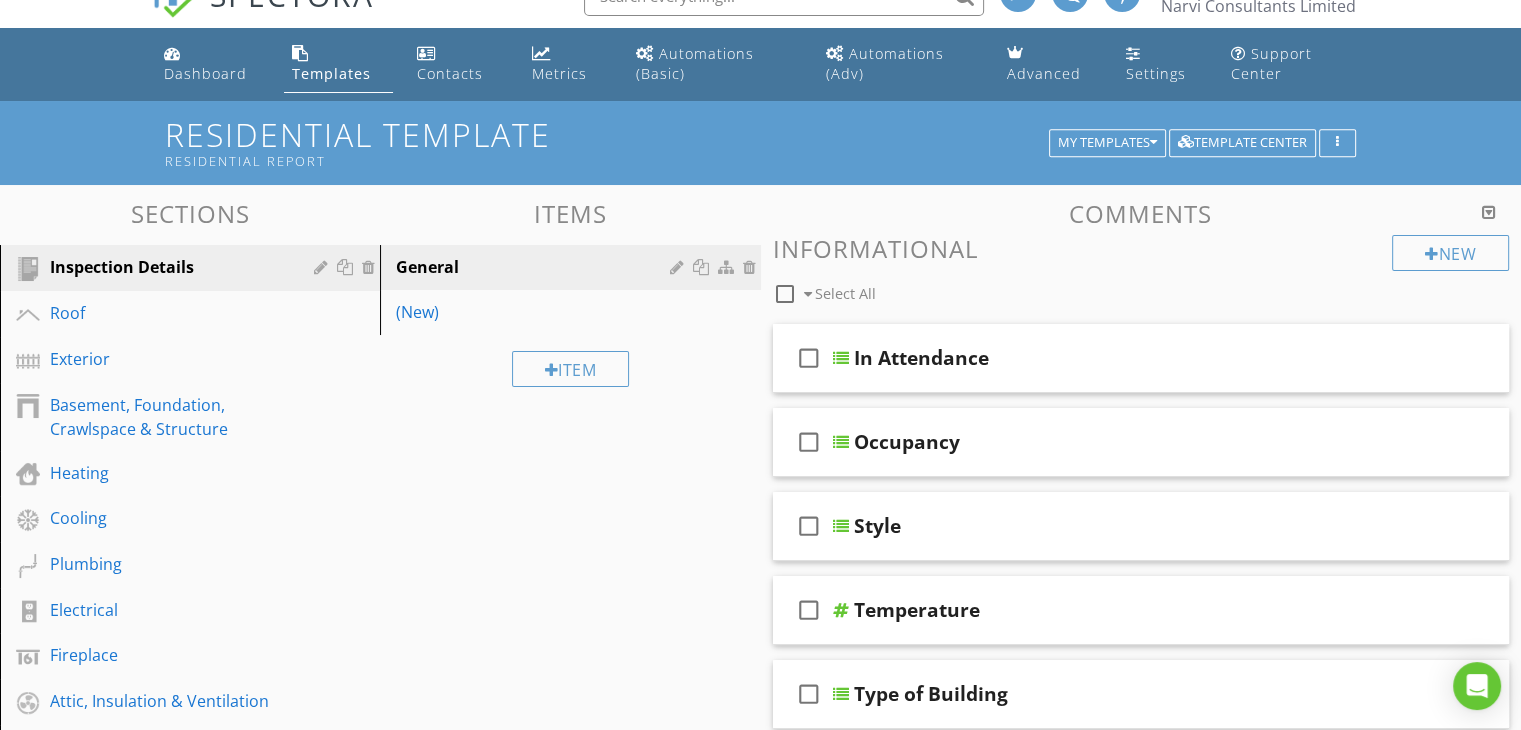 scroll, scrollTop: 0, scrollLeft: 0, axis: both 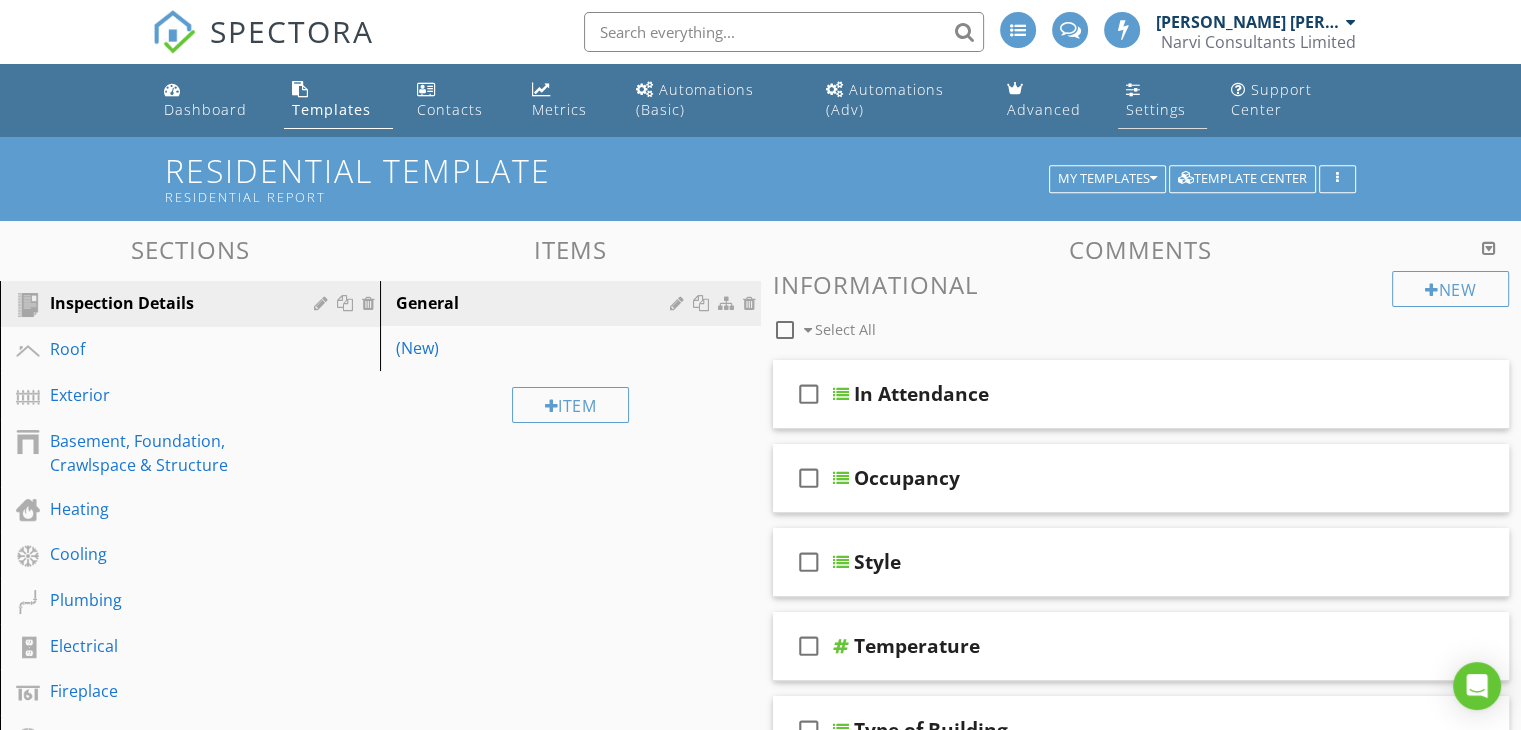click on "Settings" at bounding box center (1156, 109) 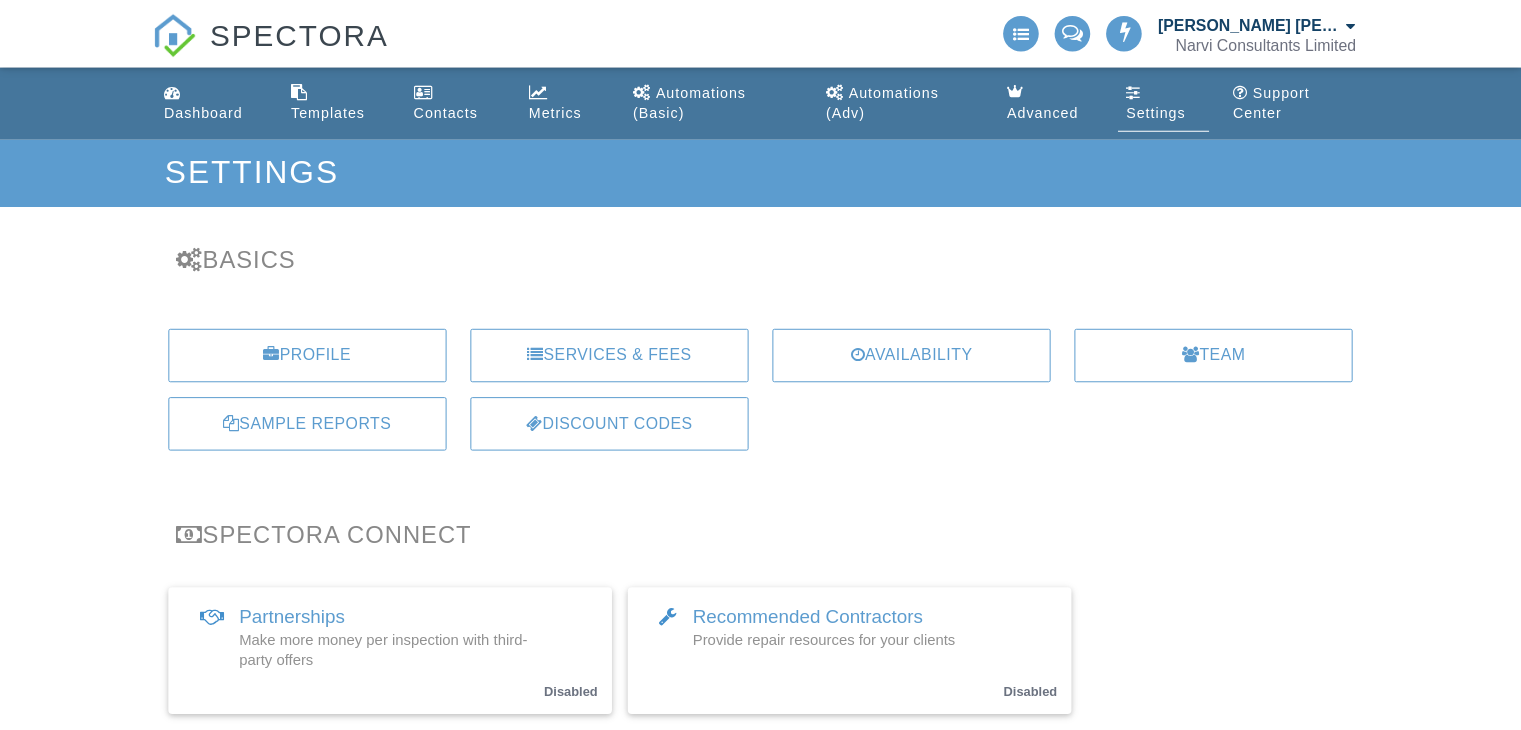 scroll, scrollTop: 0, scrollLeft: 0, axis: both 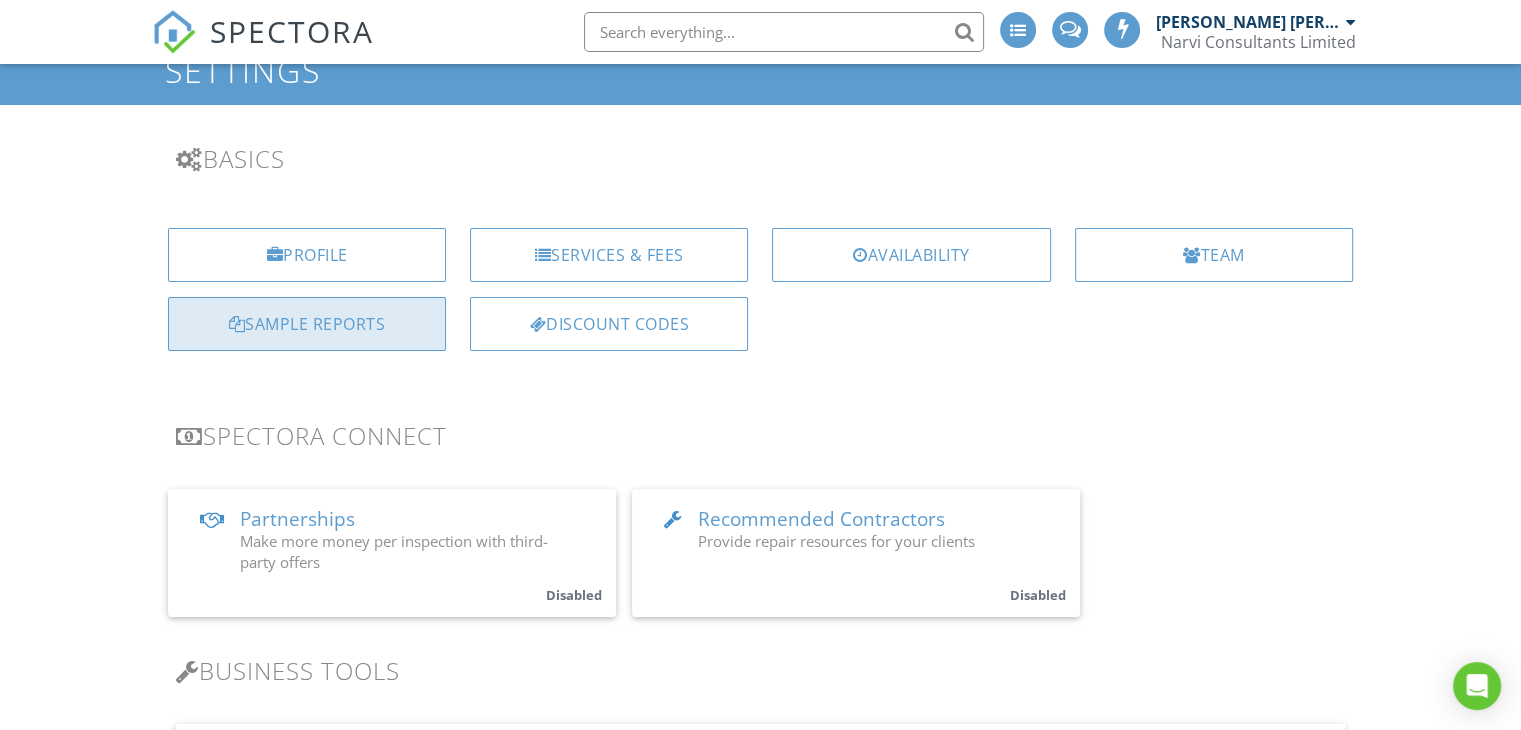 click on "Sample Reports" at bounding box center (307, 324) 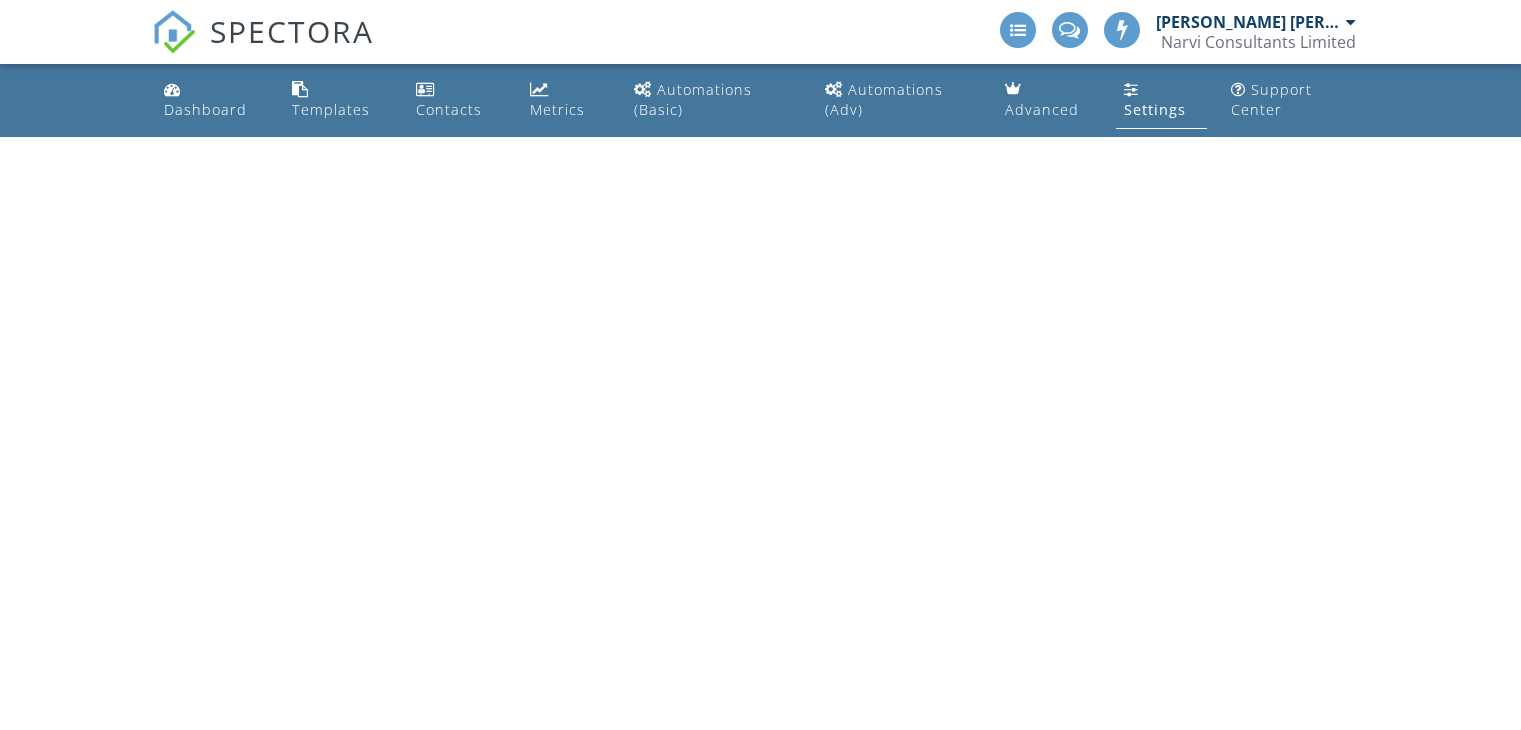 scroll, scrollTop: 0, scrollLeft: 0, axis: both 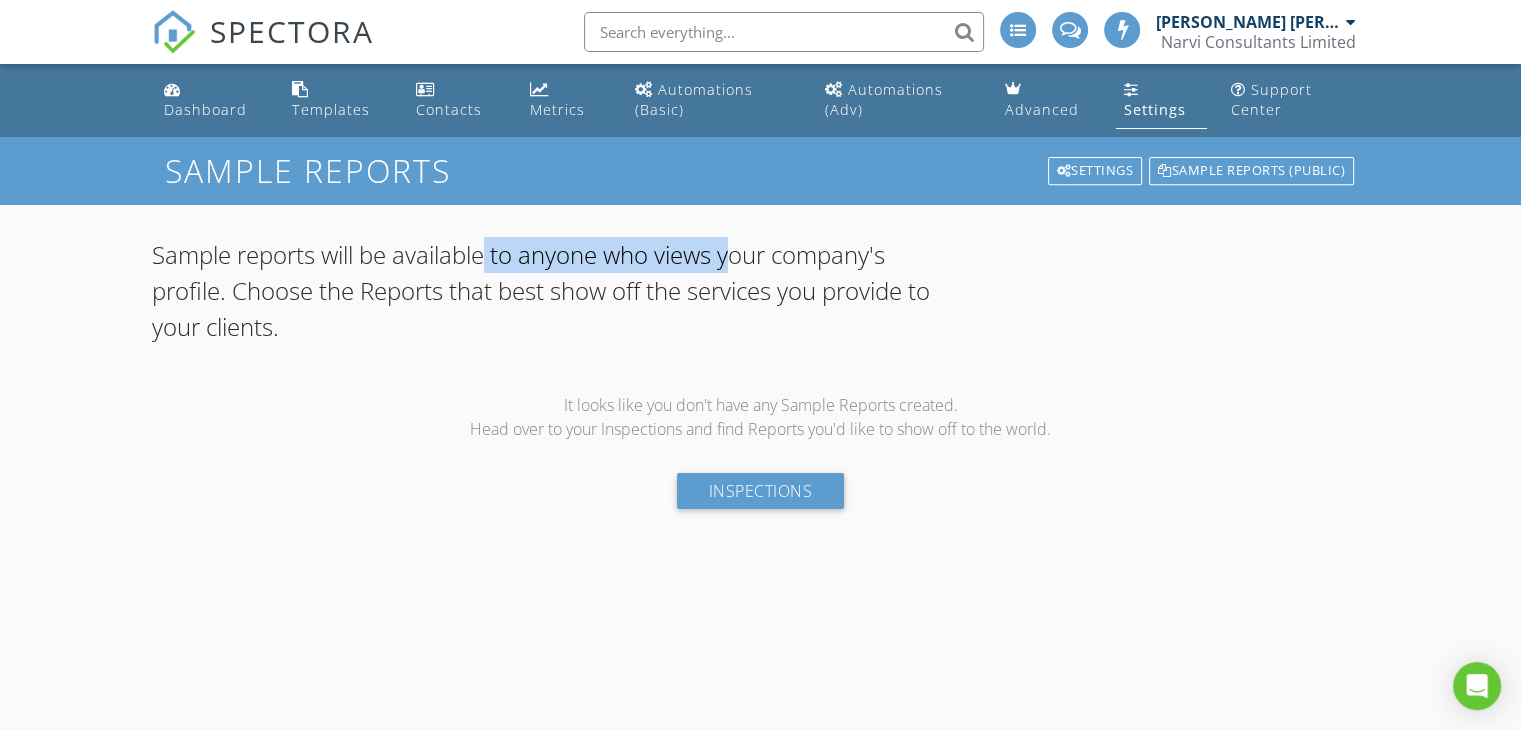 drag, startPoint x: 412, startPoint y: 263, endPoint x: 609, endPoint y: 254, distance: 197.20547 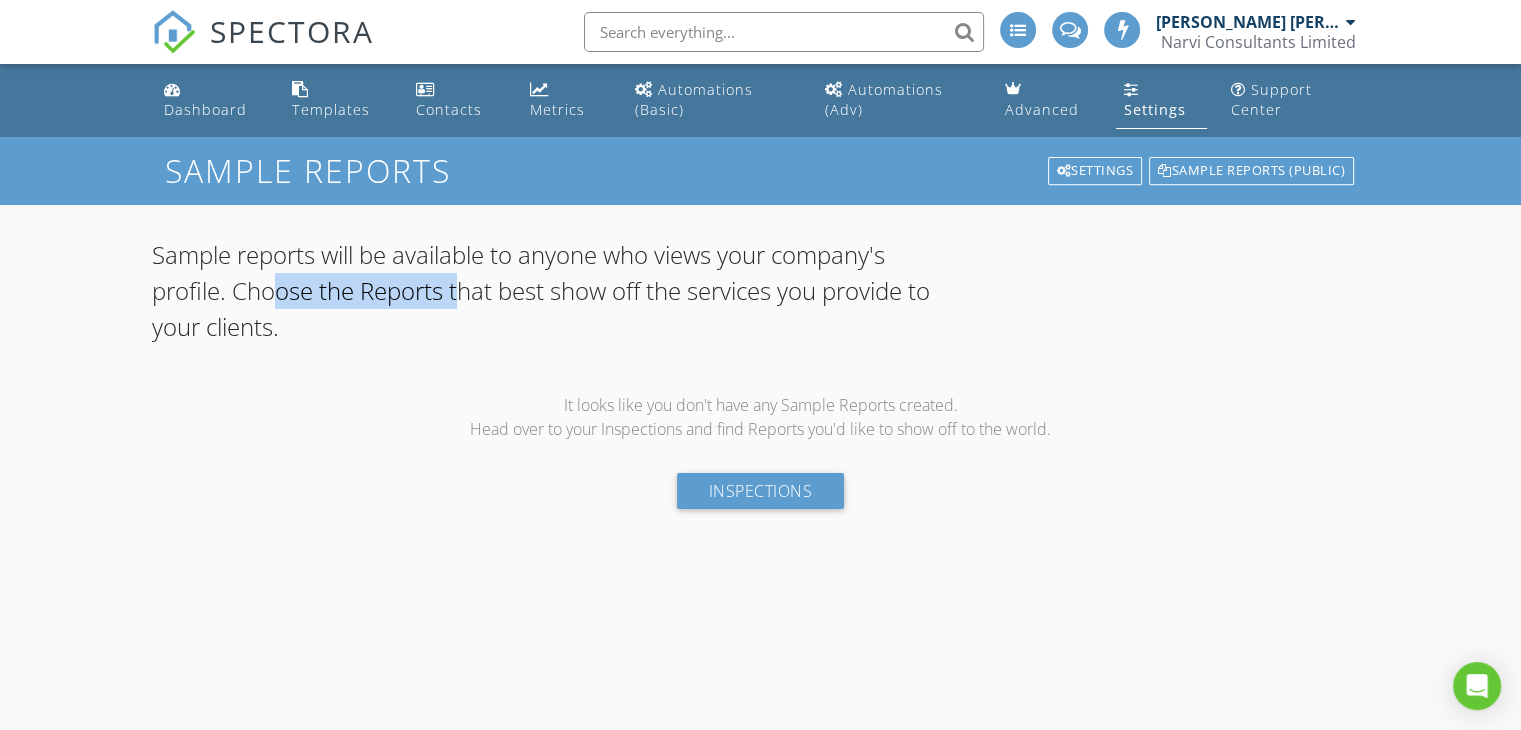 drag, startPoint x: 164, startPoint y: 292, endPoint x: 340, endPoint y: 290, distance: 176.01137 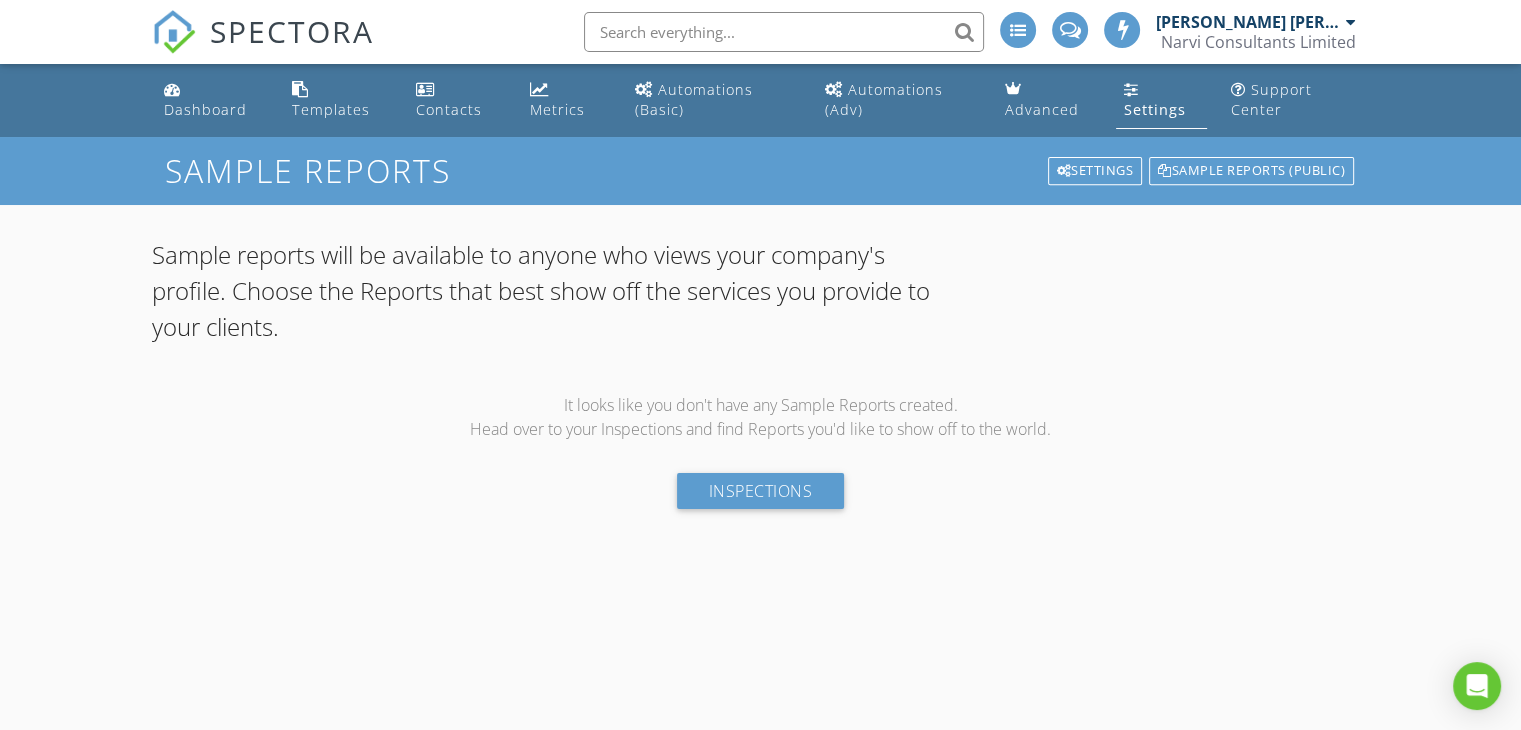 click on "Sample reports will be available to anyone who views your company's
profile. Choose the Reports that best show off the services you
provide to your clients." at bounding box center (557, 291) 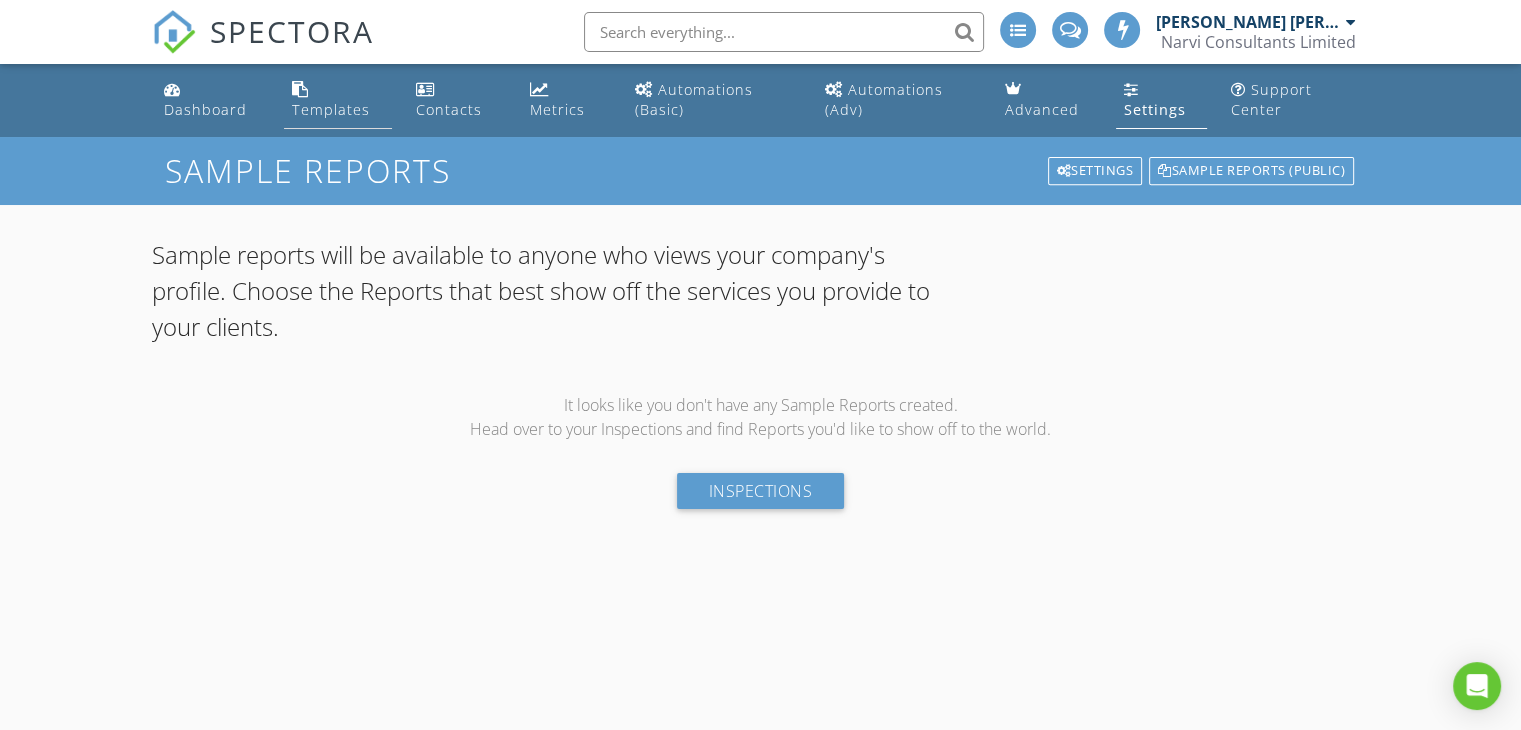 click on "Templates" at bounding box center (331, 109) 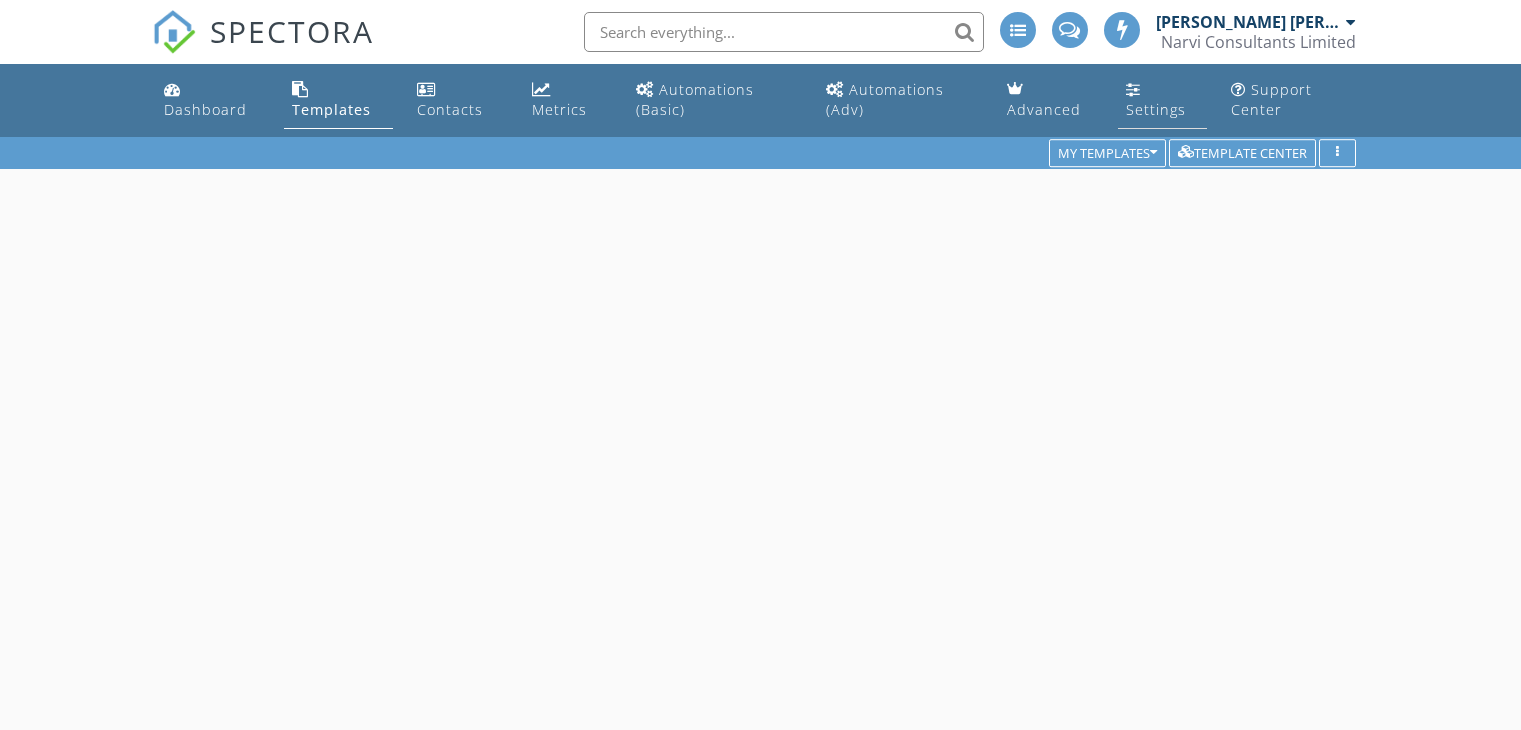 scroll, scrollTop: 0, scrollLeft: 0, axis: both 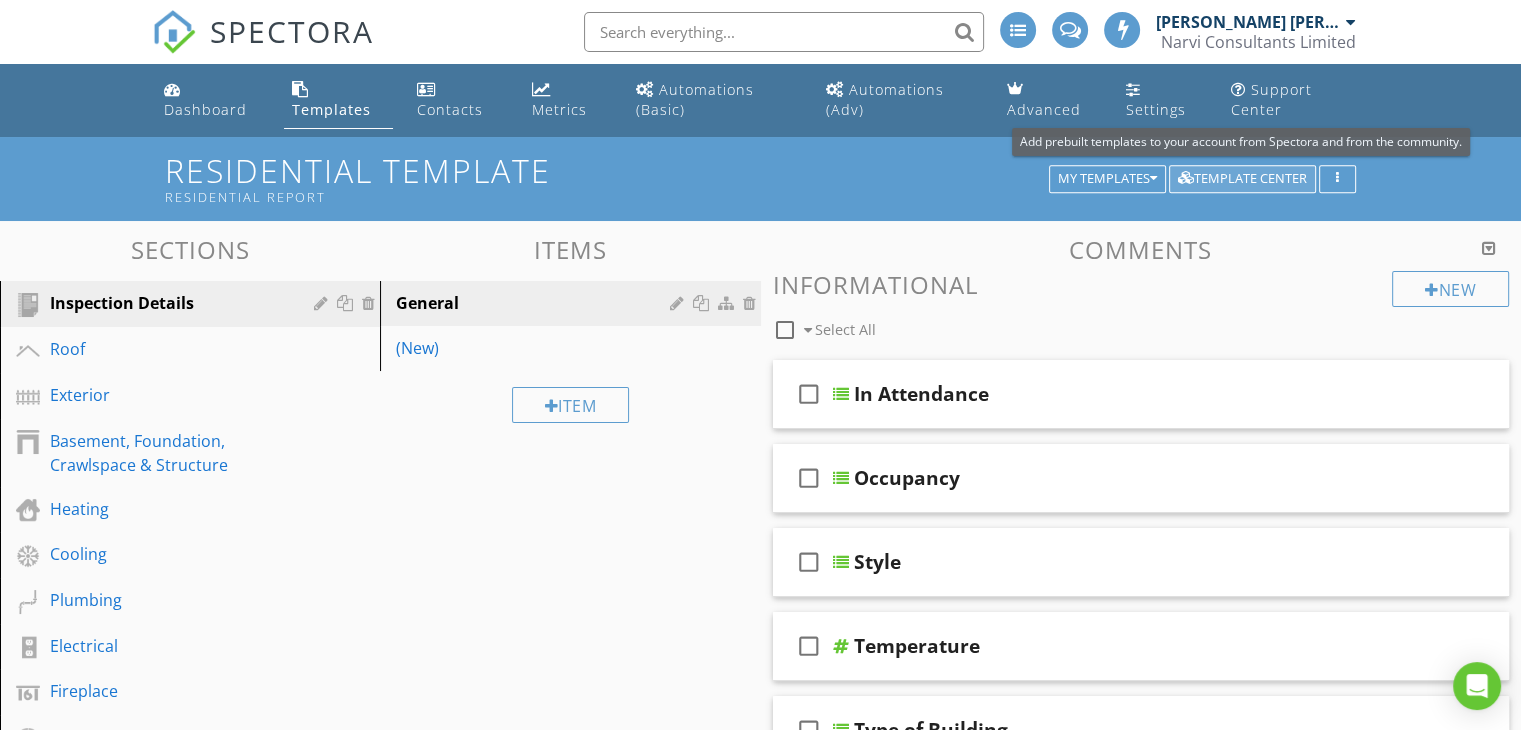 click on "Template Center" at bounding box center (1242, 179) 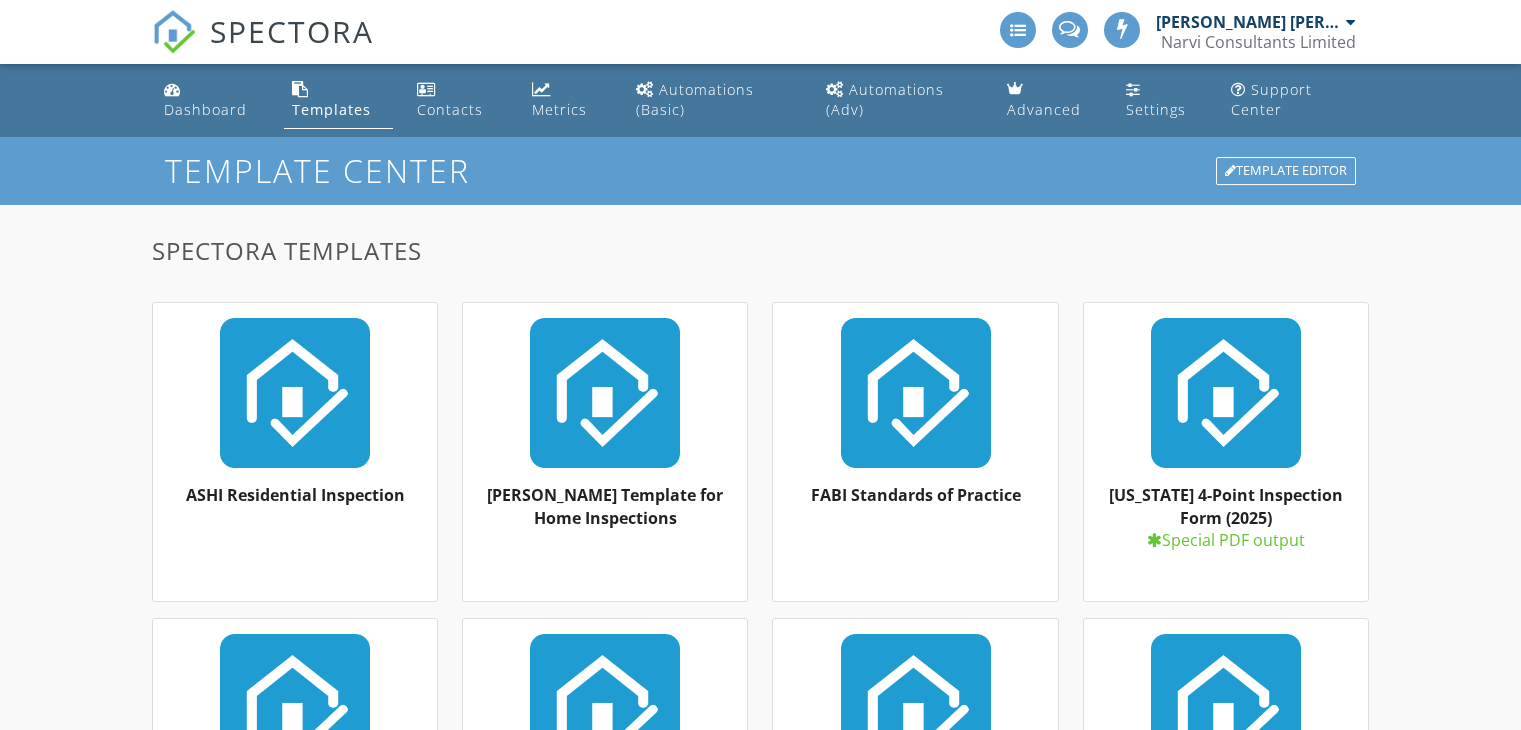 scroll, scrollTop: 0, scrollLeft: 0, axis: both 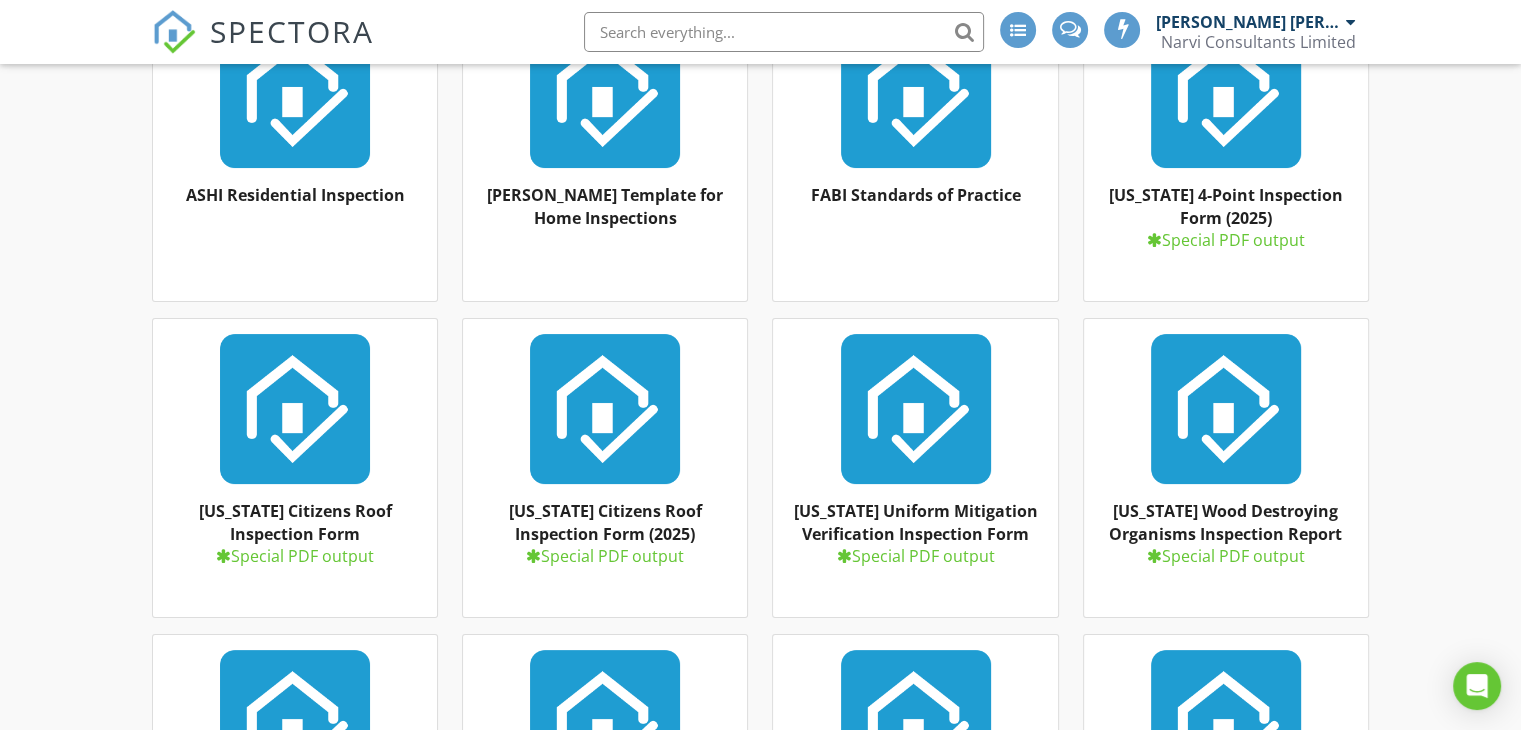 click at bounding box center (605, 93) 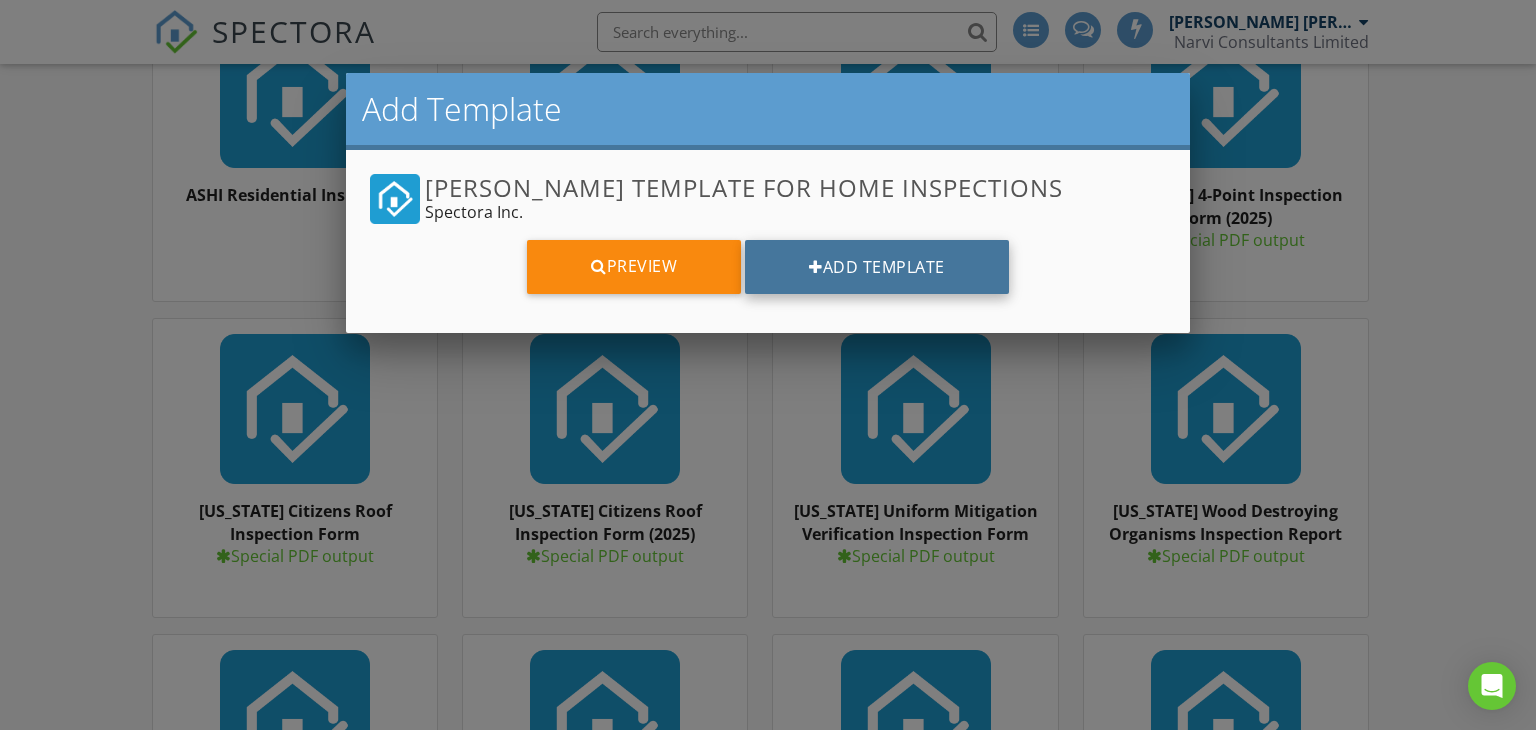 click at bounding box center (816, 267) 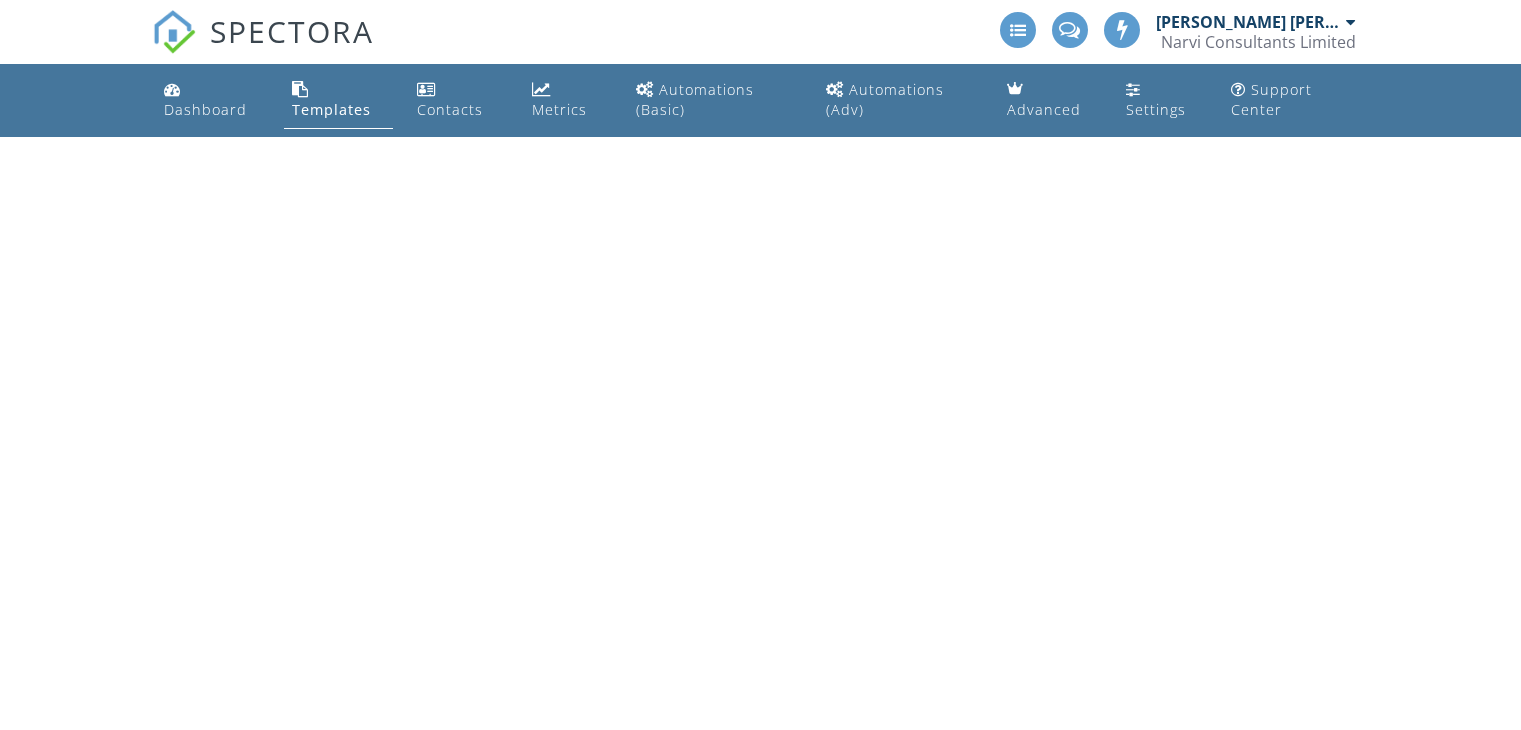 scroll, scrollTop: 0, scrollLeft: 0, axis: both 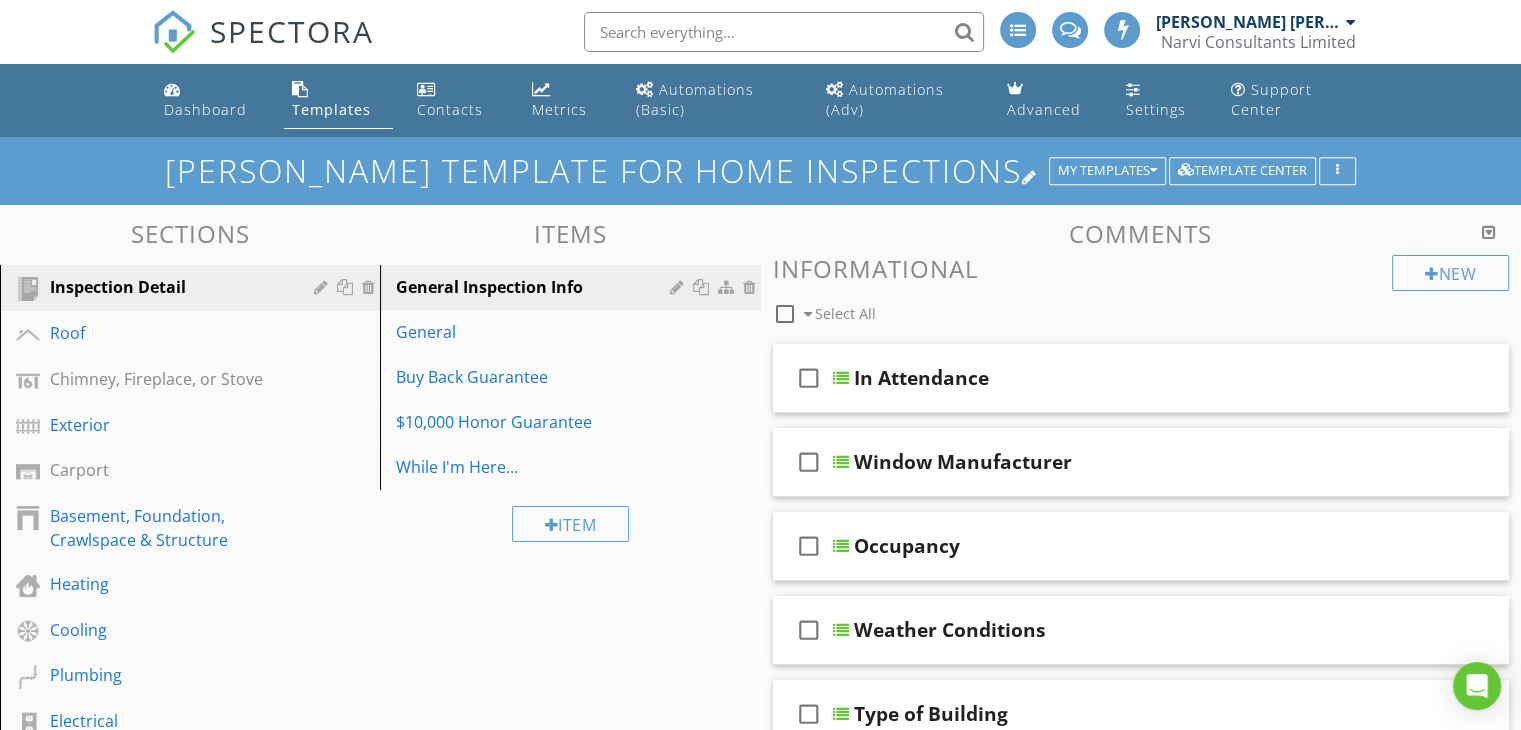 click on "[PERSON_NAME] Template for Home Inspections" at bounding box center (760, 170) 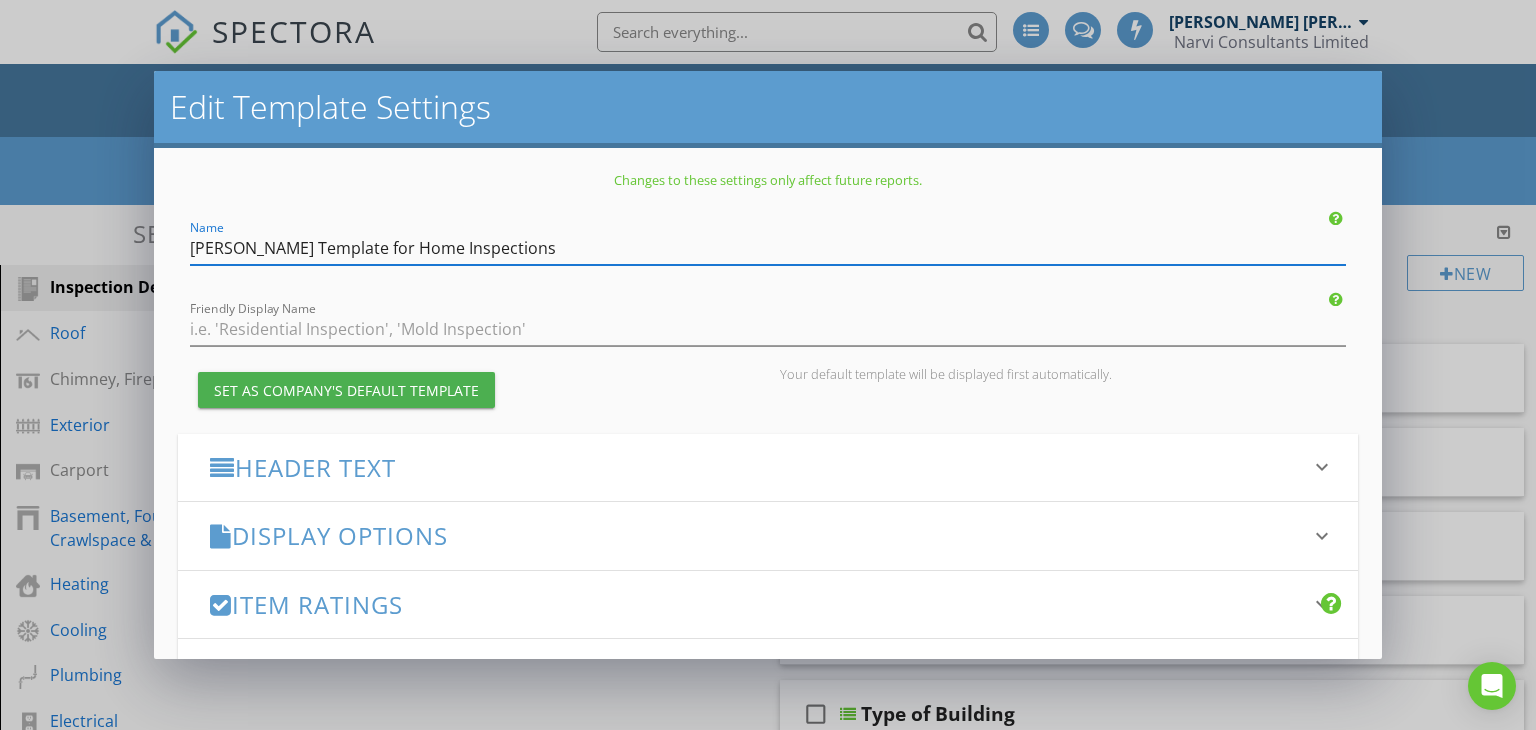 drag, startPoint x: 552, startPoint y: 246, endPoint x: 220, endPoint y: 261, distance: 332.33868 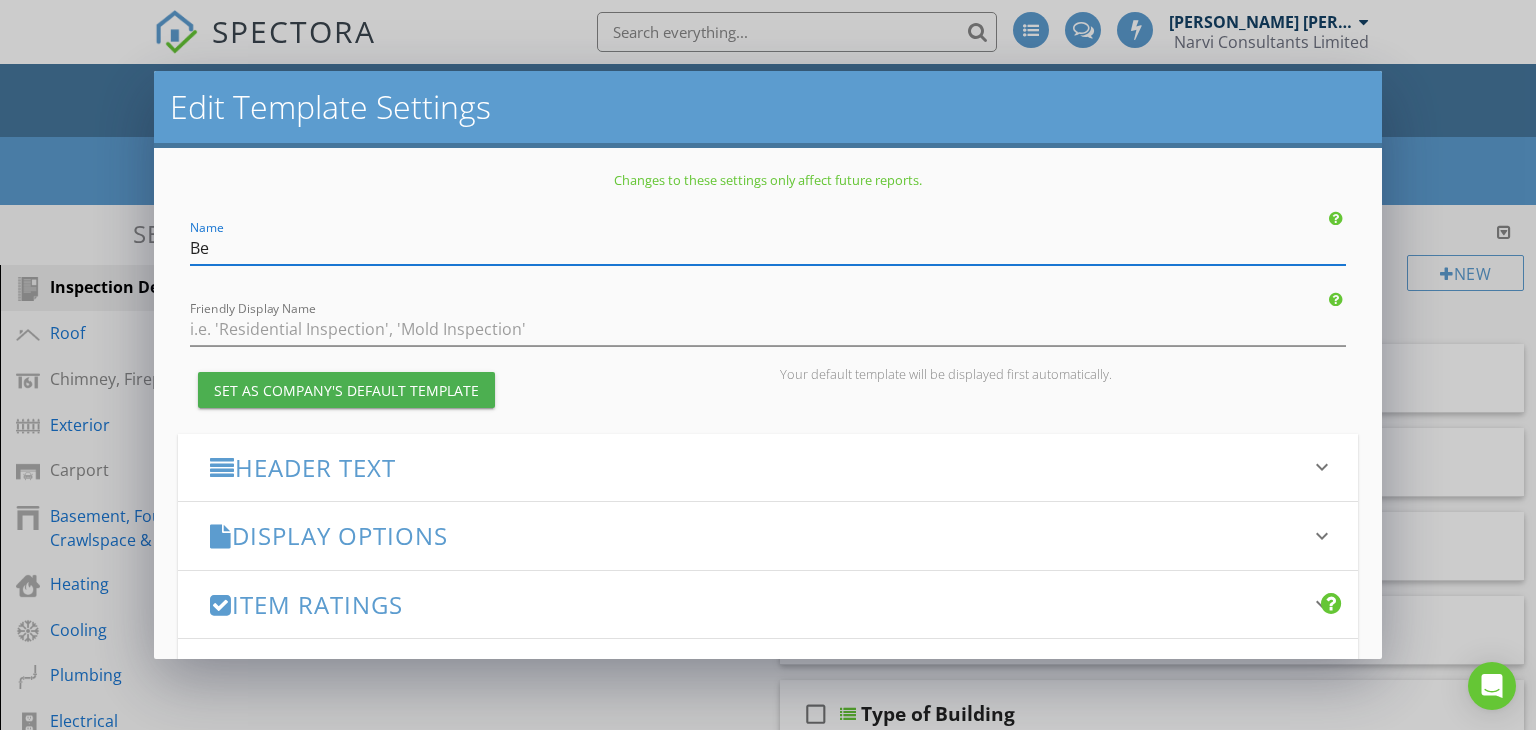 type on "B" 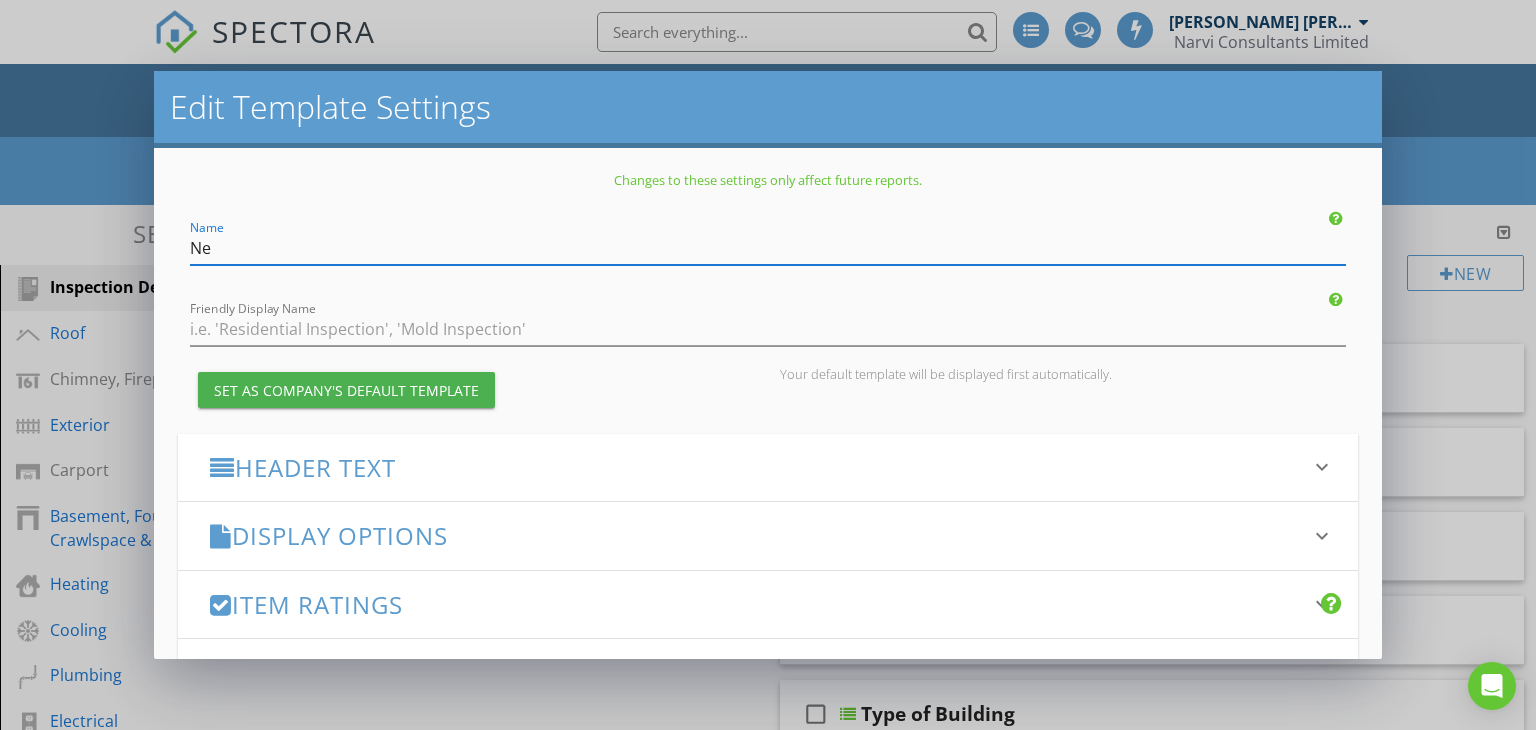 type on "N" 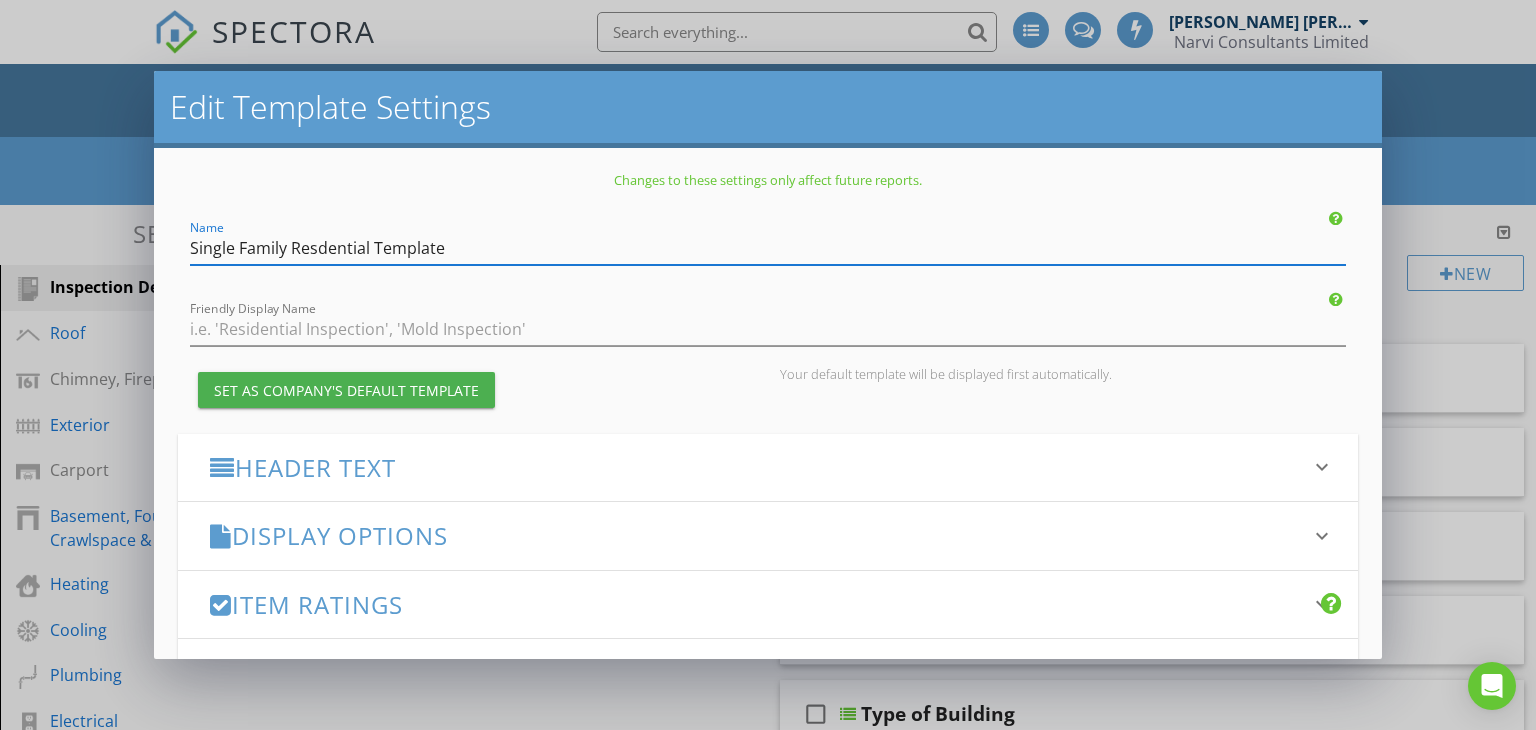 click on "Single Family Resdential Template" at bounding box center [768, 248] 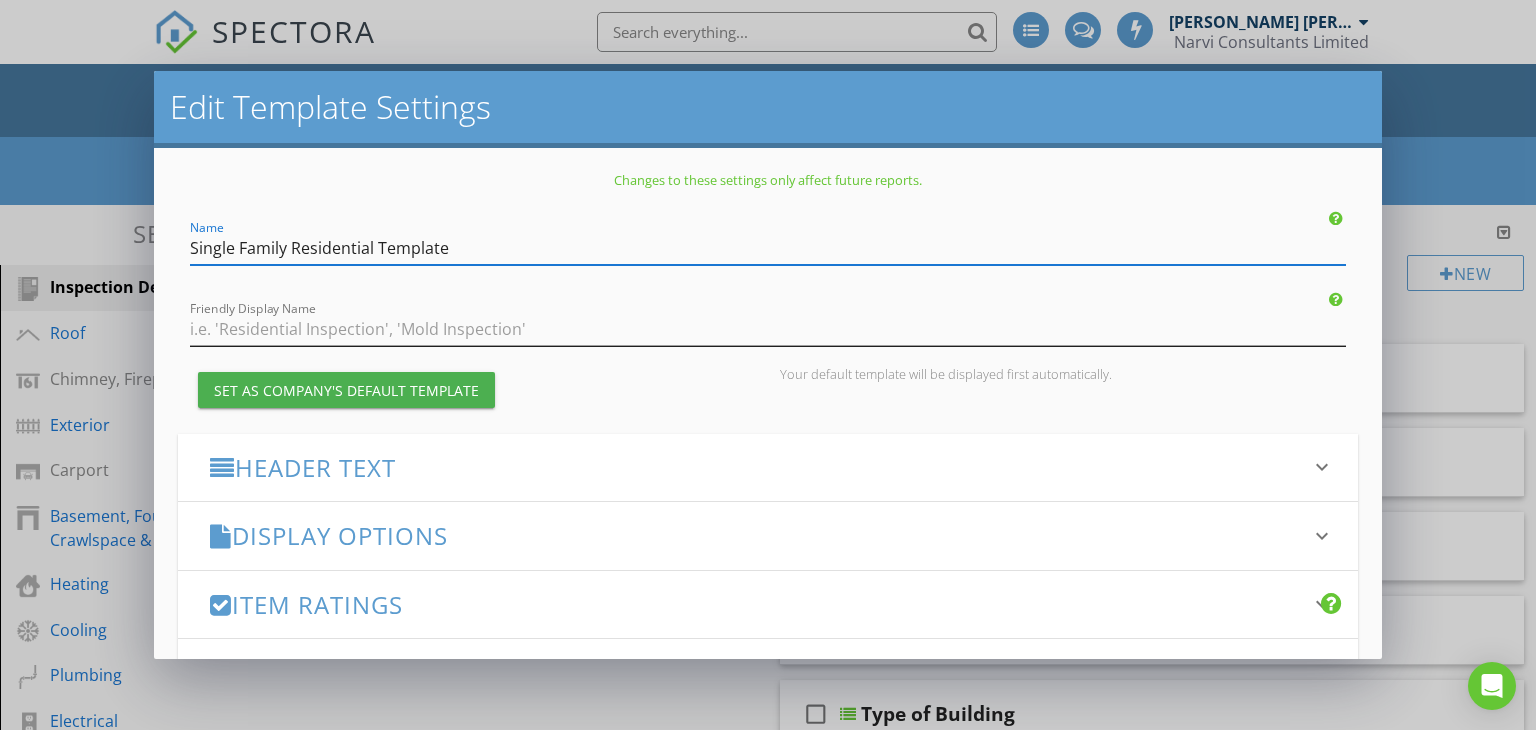 type on "Single Family Residential Template" 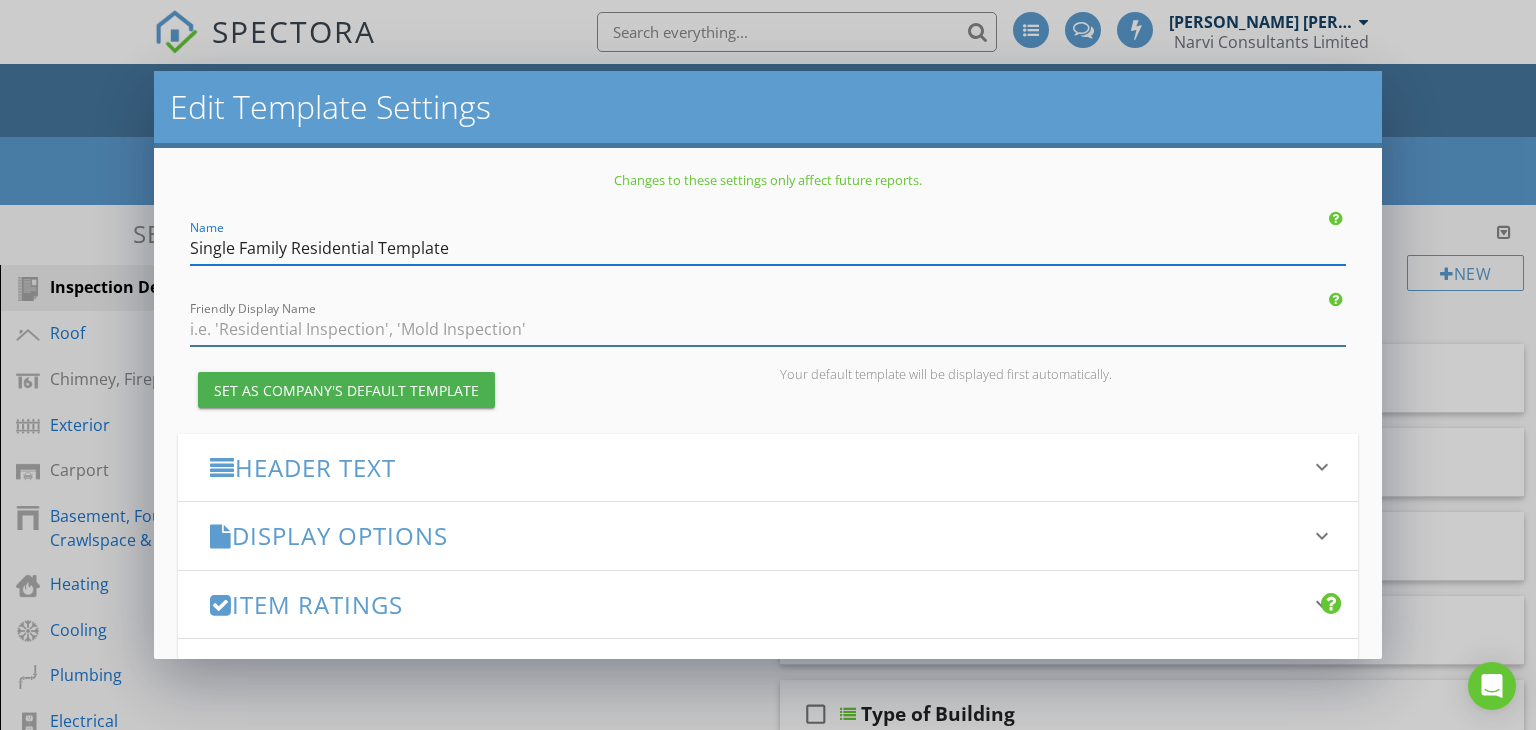click at bounding box center (768, 329) 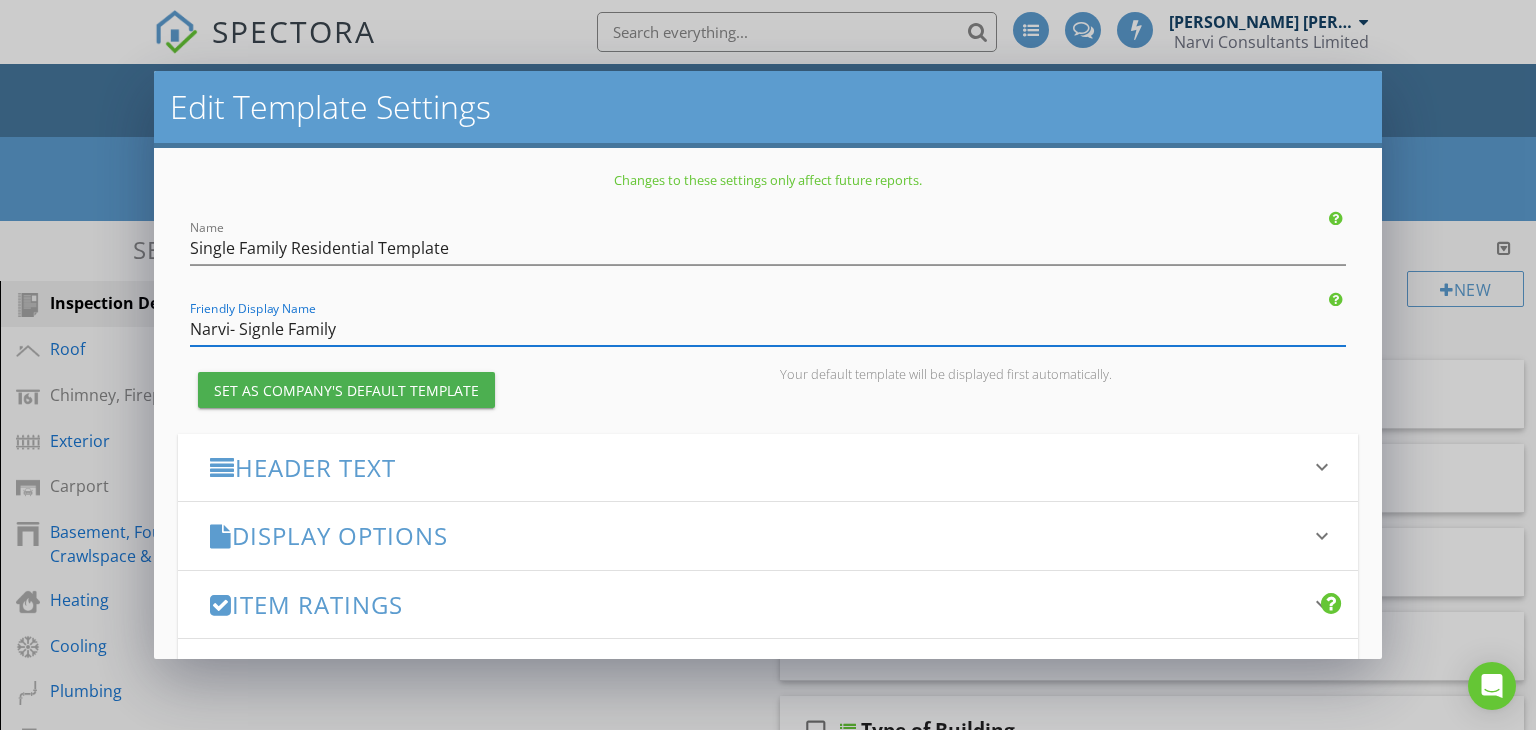 click on "Narvi- Signle Family" at bounding box center [768, 329] 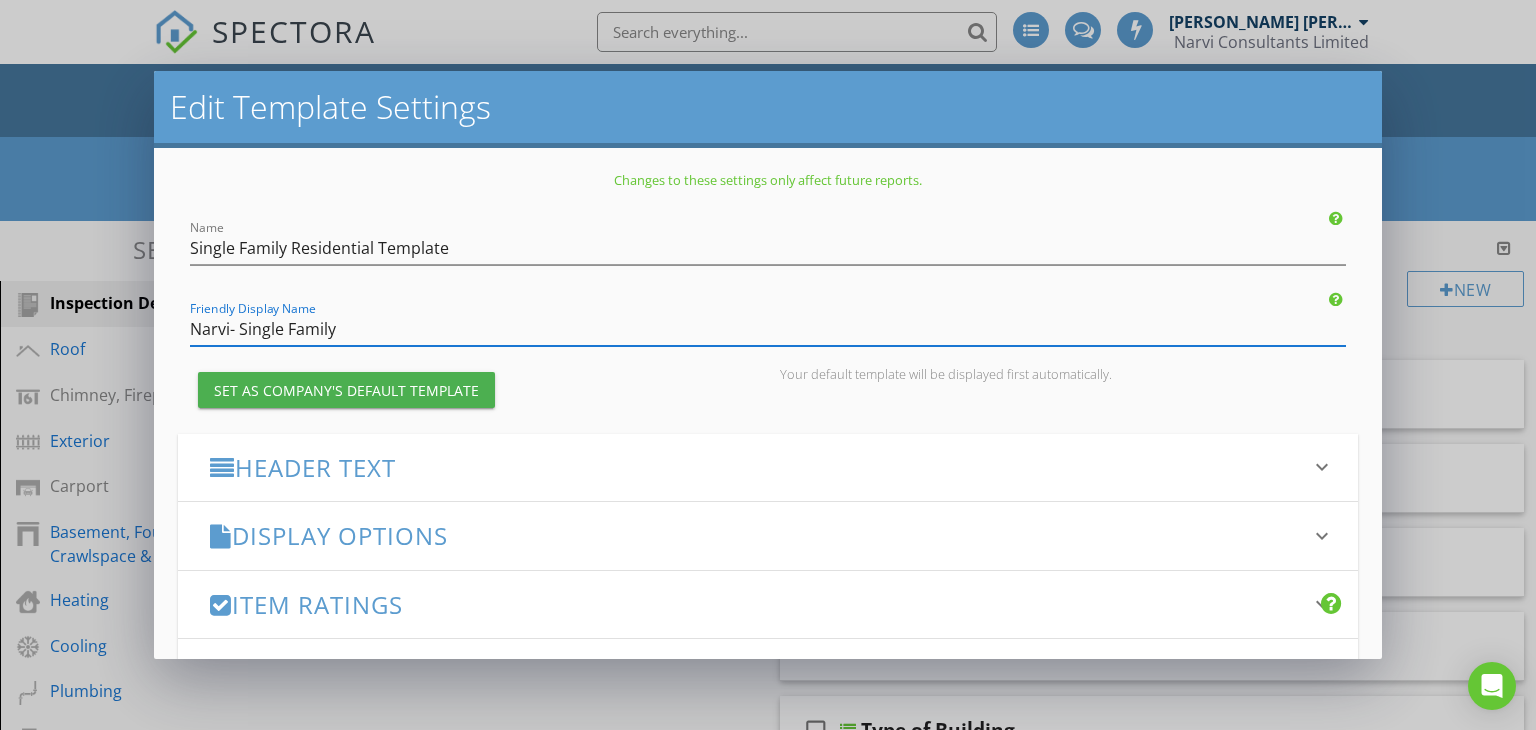 click on "Narvi- Single Family" at bounding box center (768, 329) 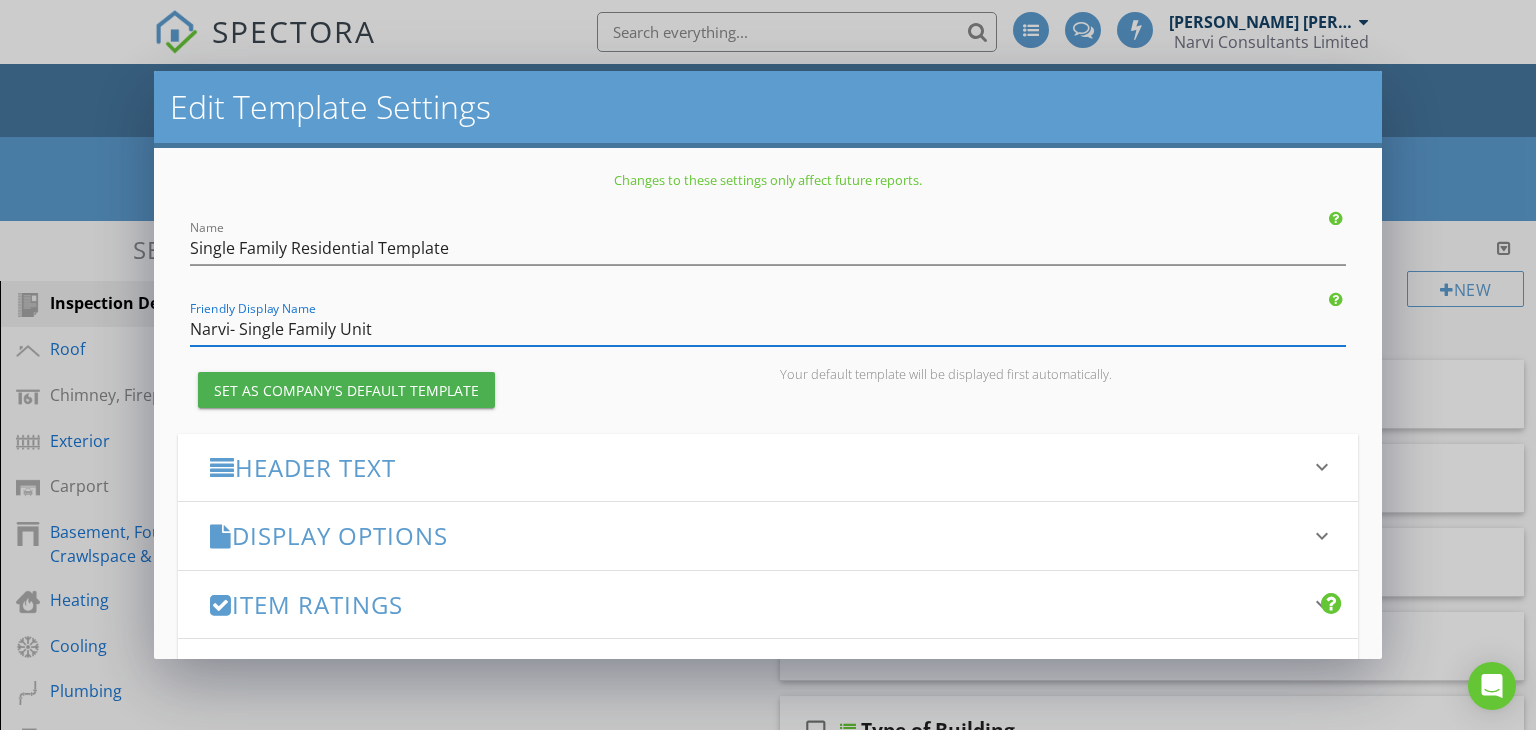 click on "Narvi- Single Family Unit" at bounding box center (768, 329) 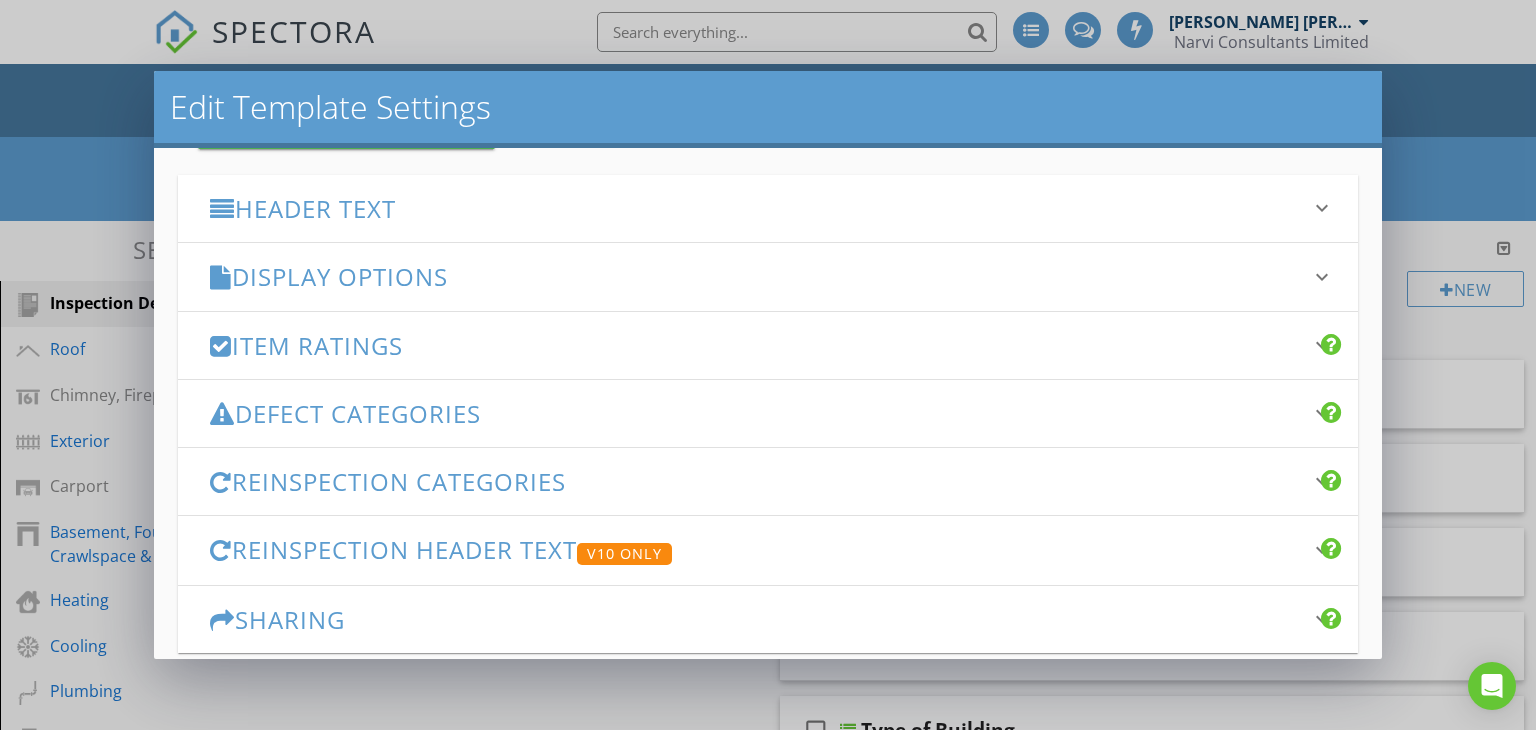 scroll, scrollTop: 200, scrollLeft: 0, axis: vertical 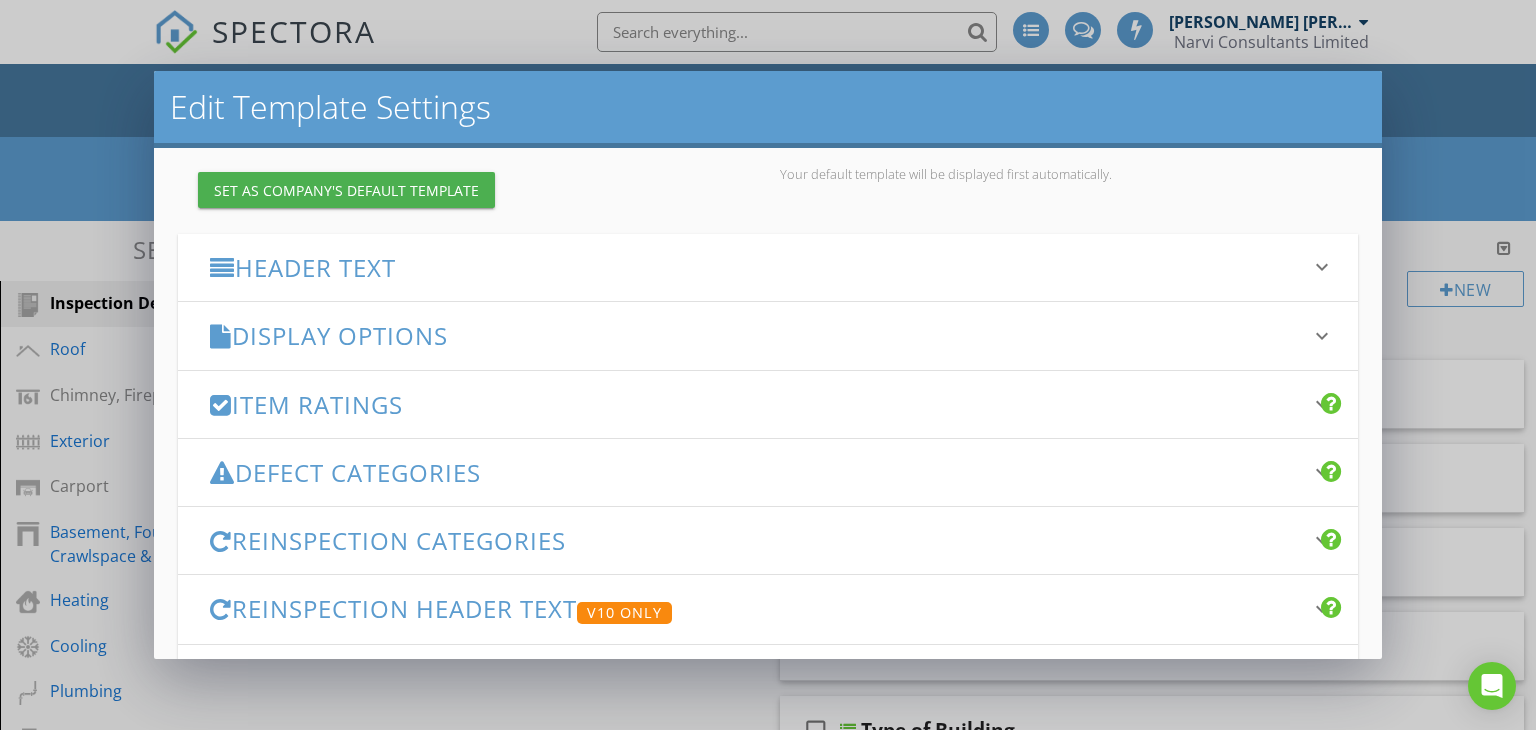 type on "Narvi- Single Family Unit" 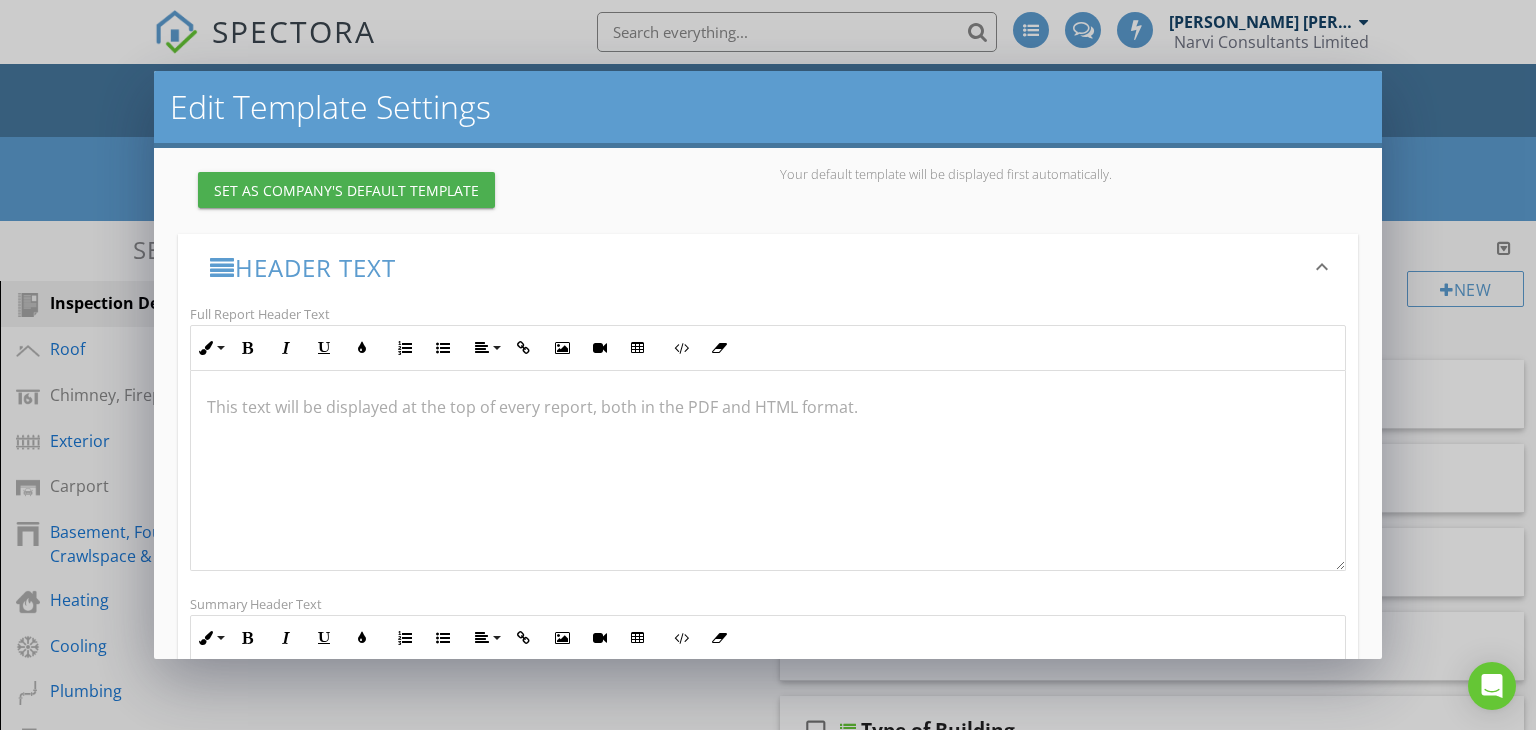 scroll, scrollTop: 0, scrollLeft: 0, axis: both 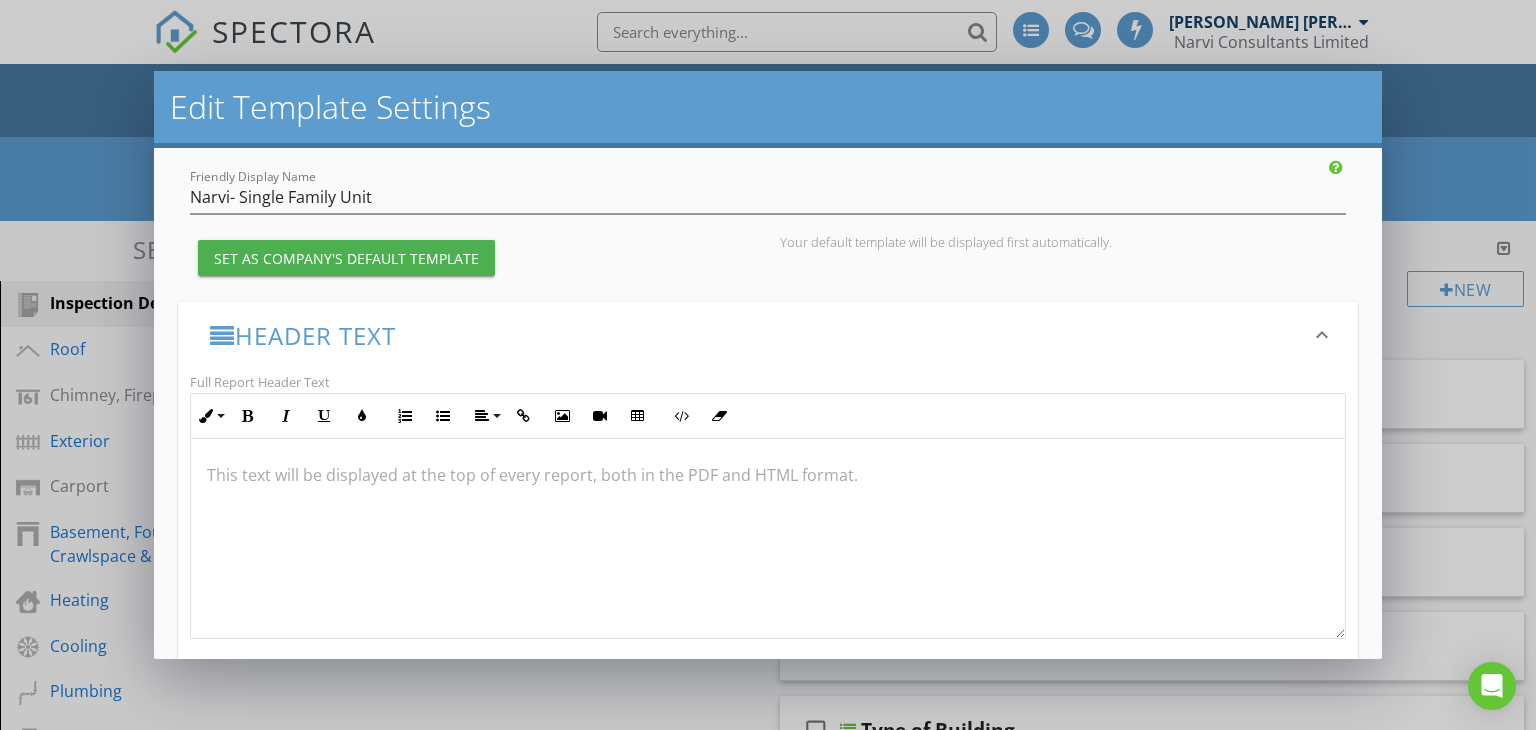 click at bounding box center (768, 475) 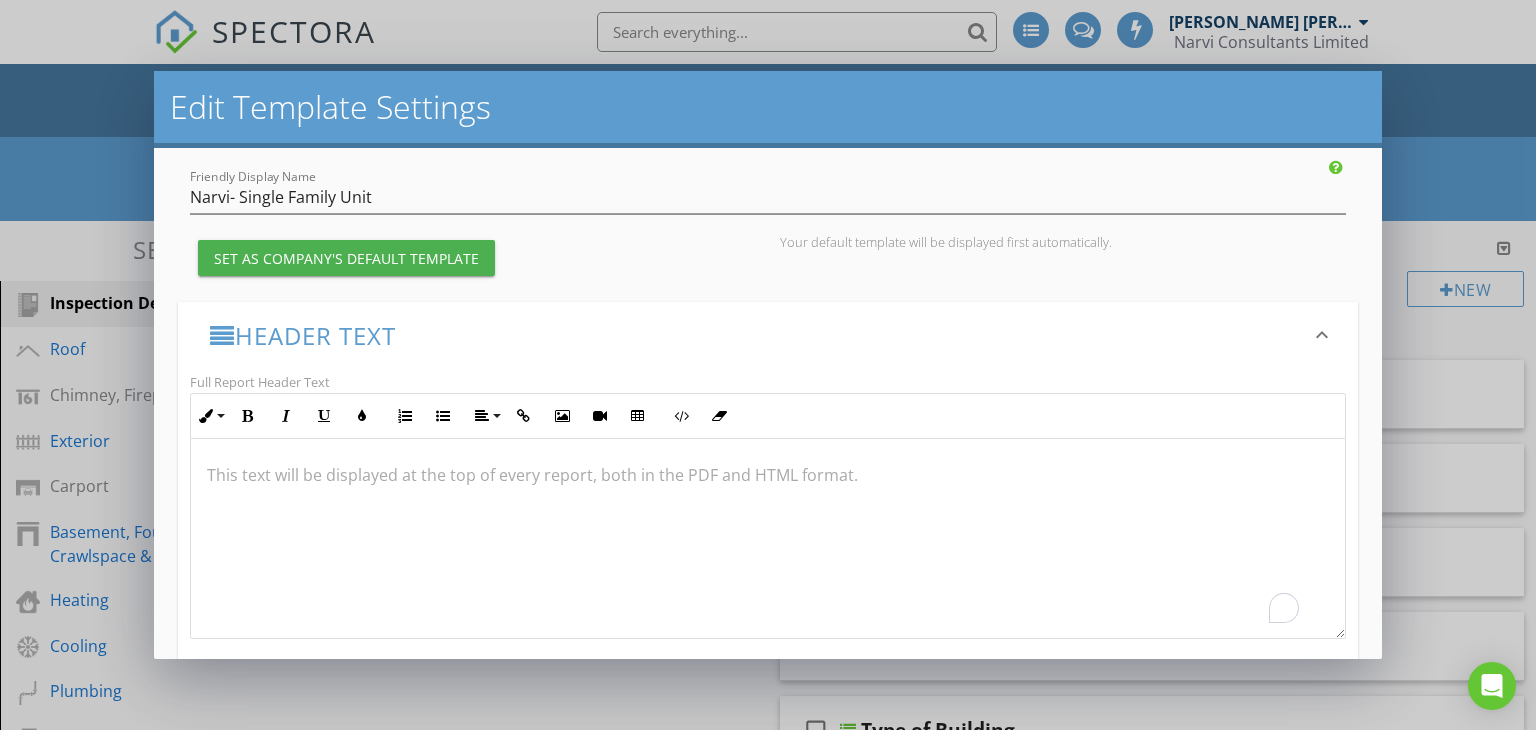type 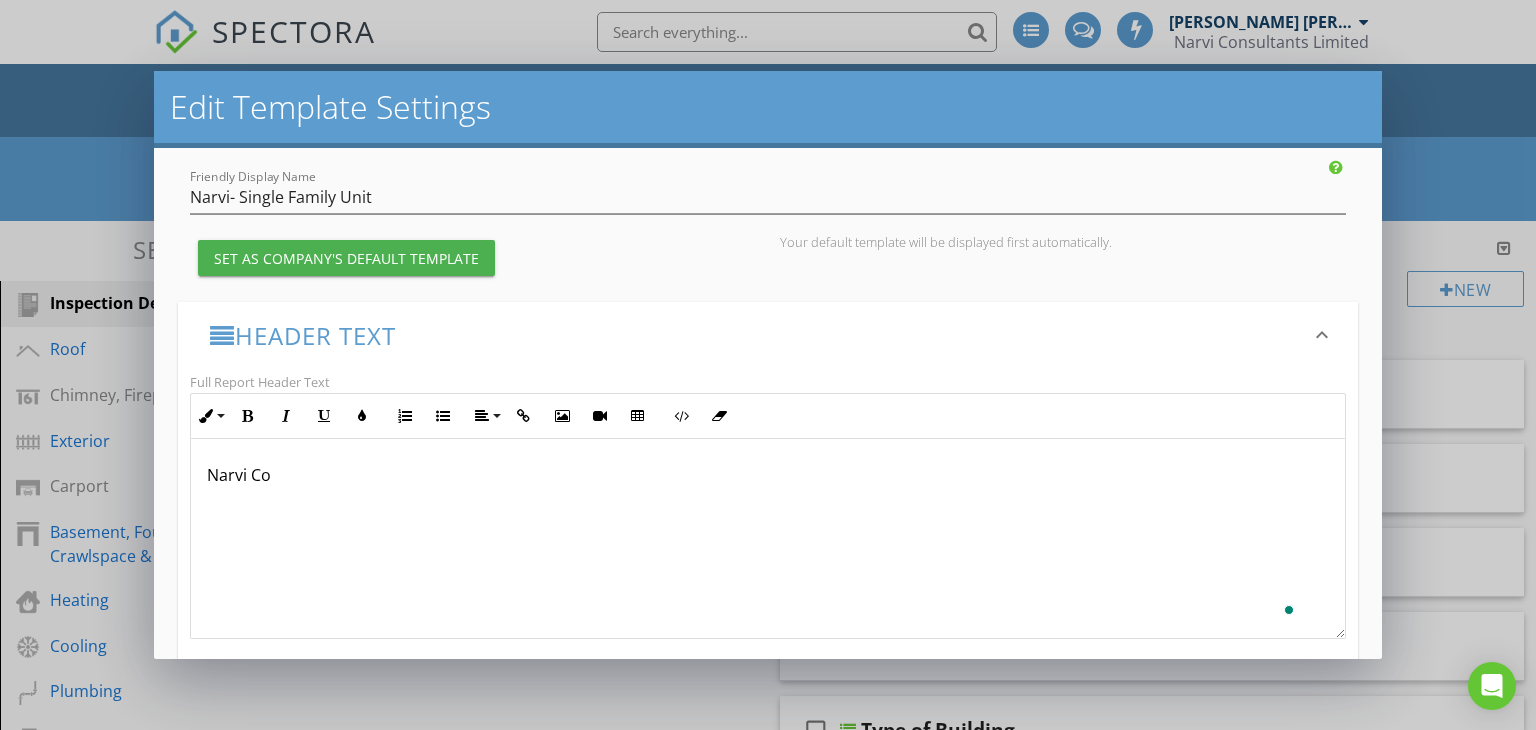 scroll, scrollTop: 132, scrollLeft: 0, axis: vertical 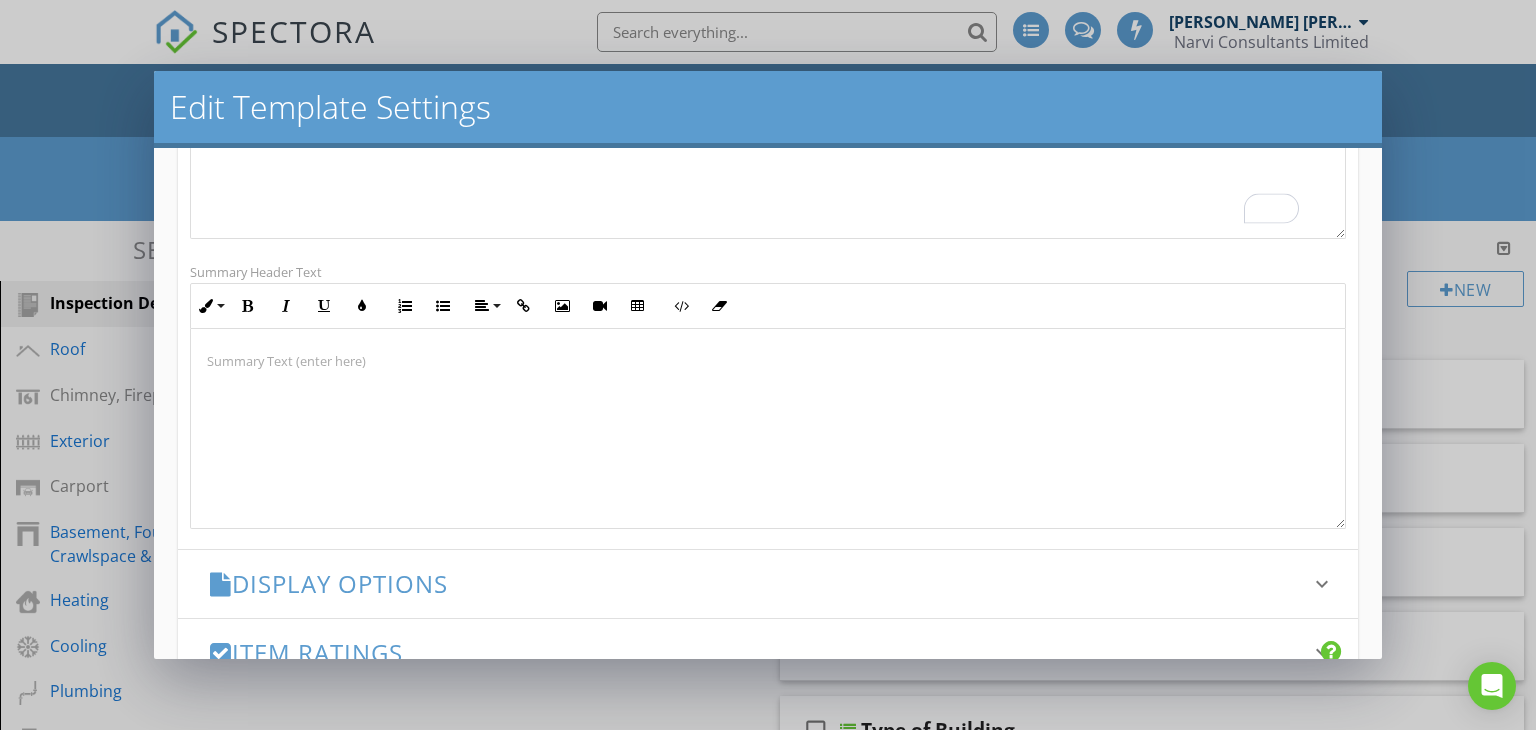 click on "Summary Text (enter here)" at bounding box center [768, 361] 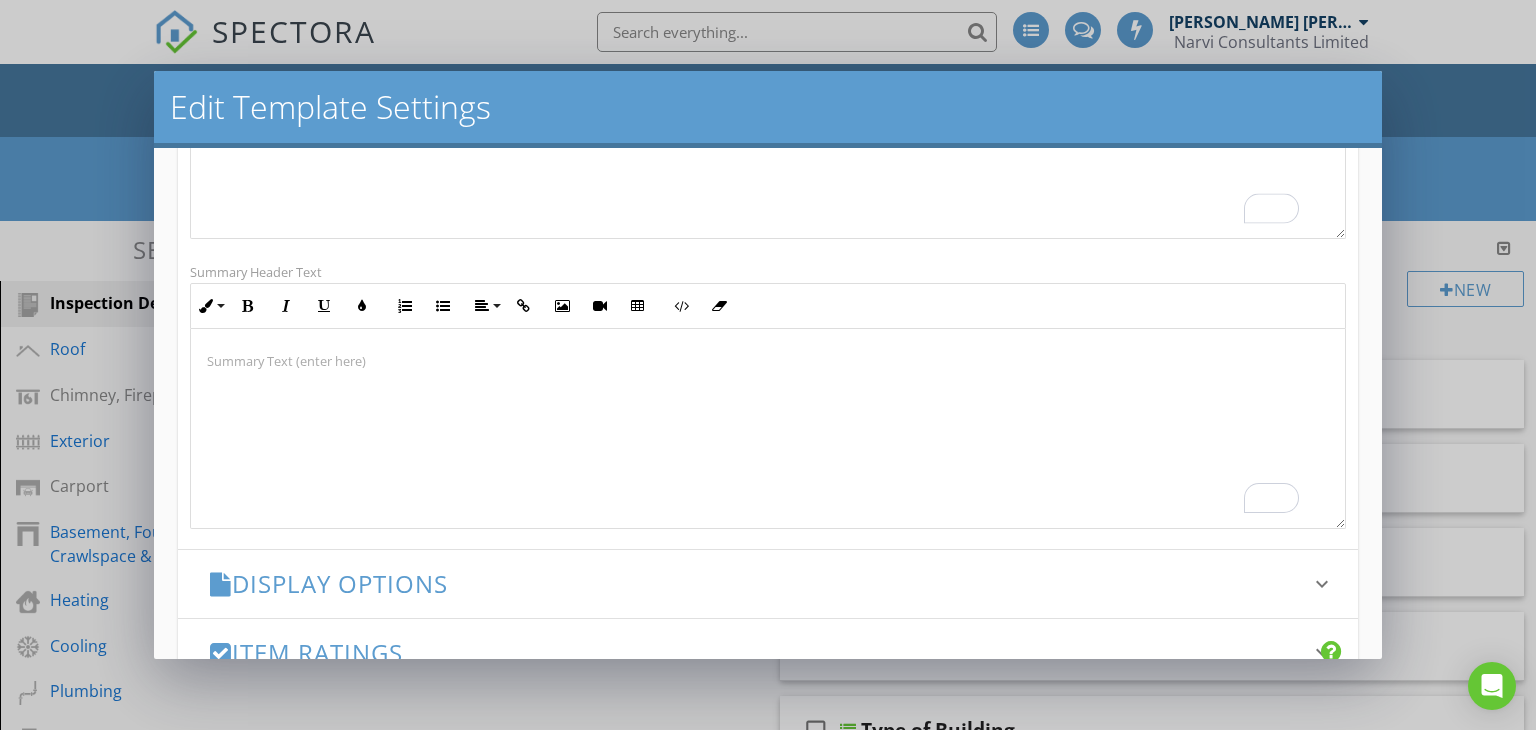 scroll, scrollTop: 532, scrollLeft: 0, axis: vertical 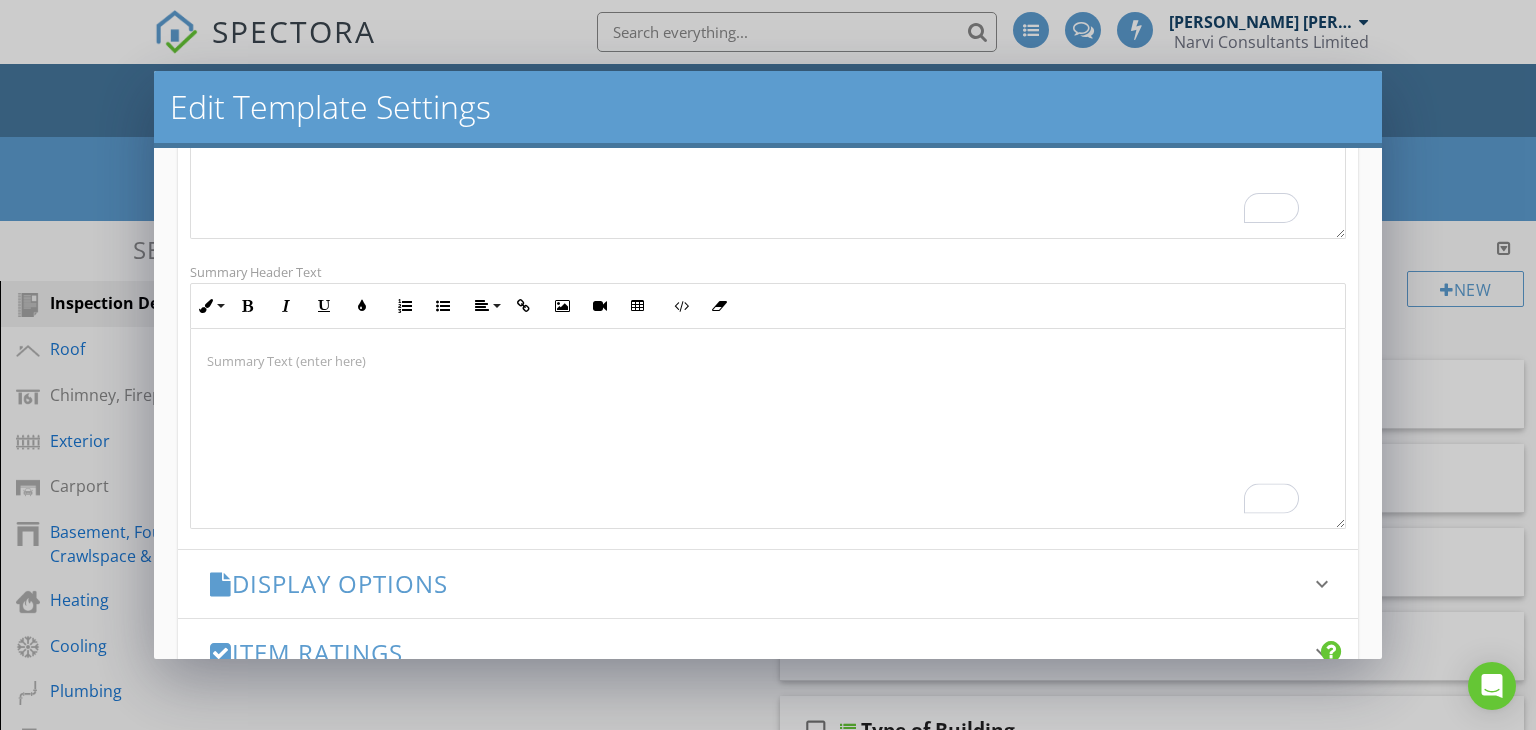 type 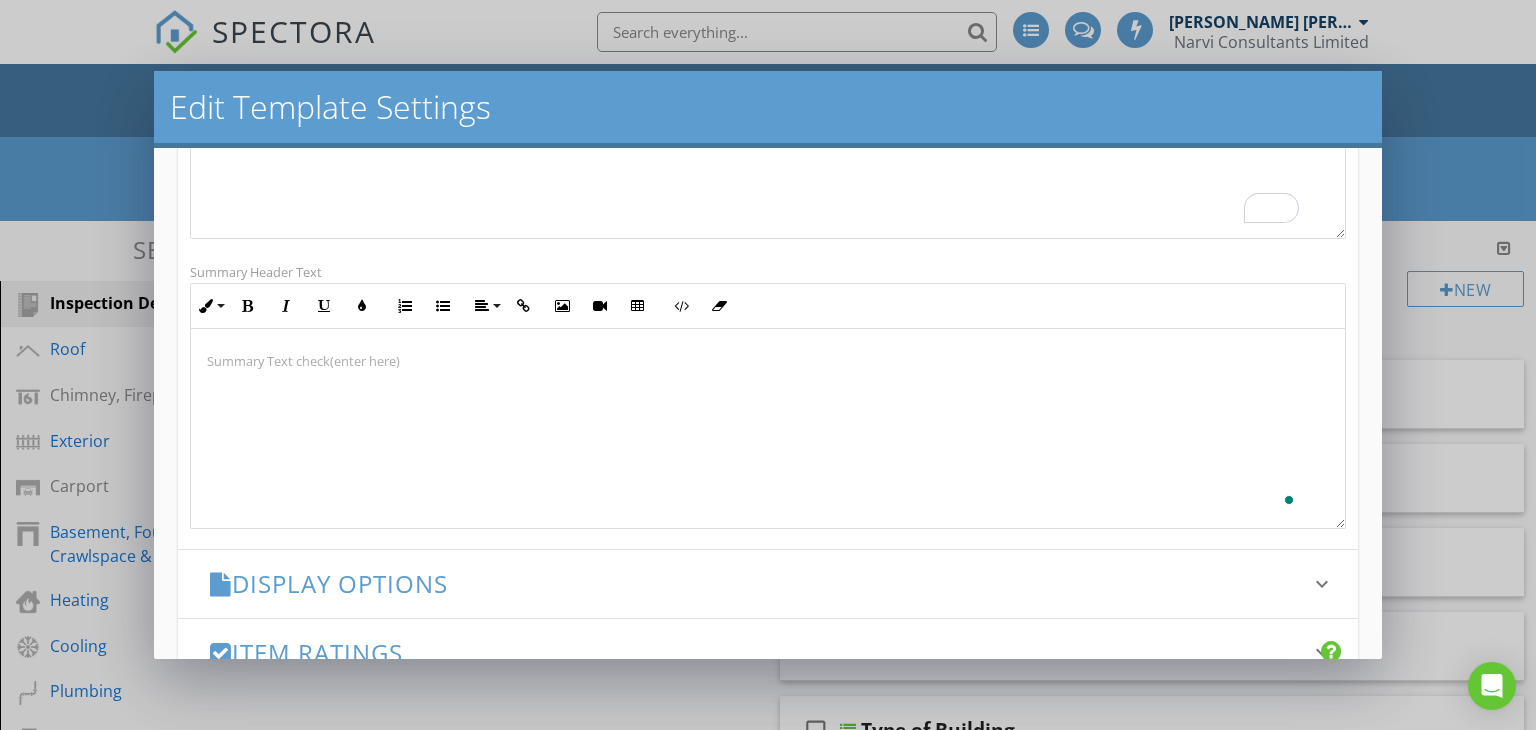 scroll, scrollTop: 532, scrollLeft: 0, axis: vertical 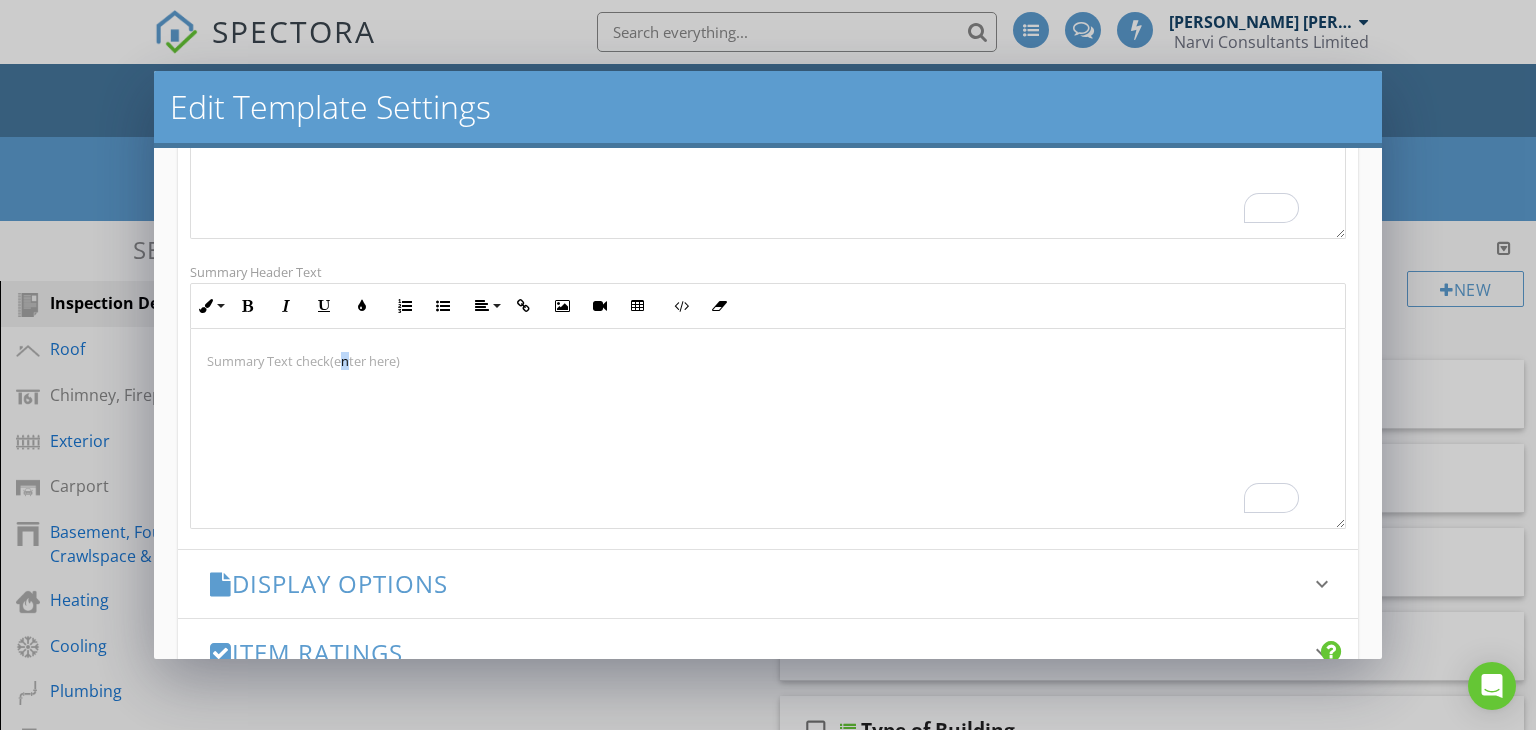 click on "Summary Text check(enter here)" at bounding box center (768, 361) 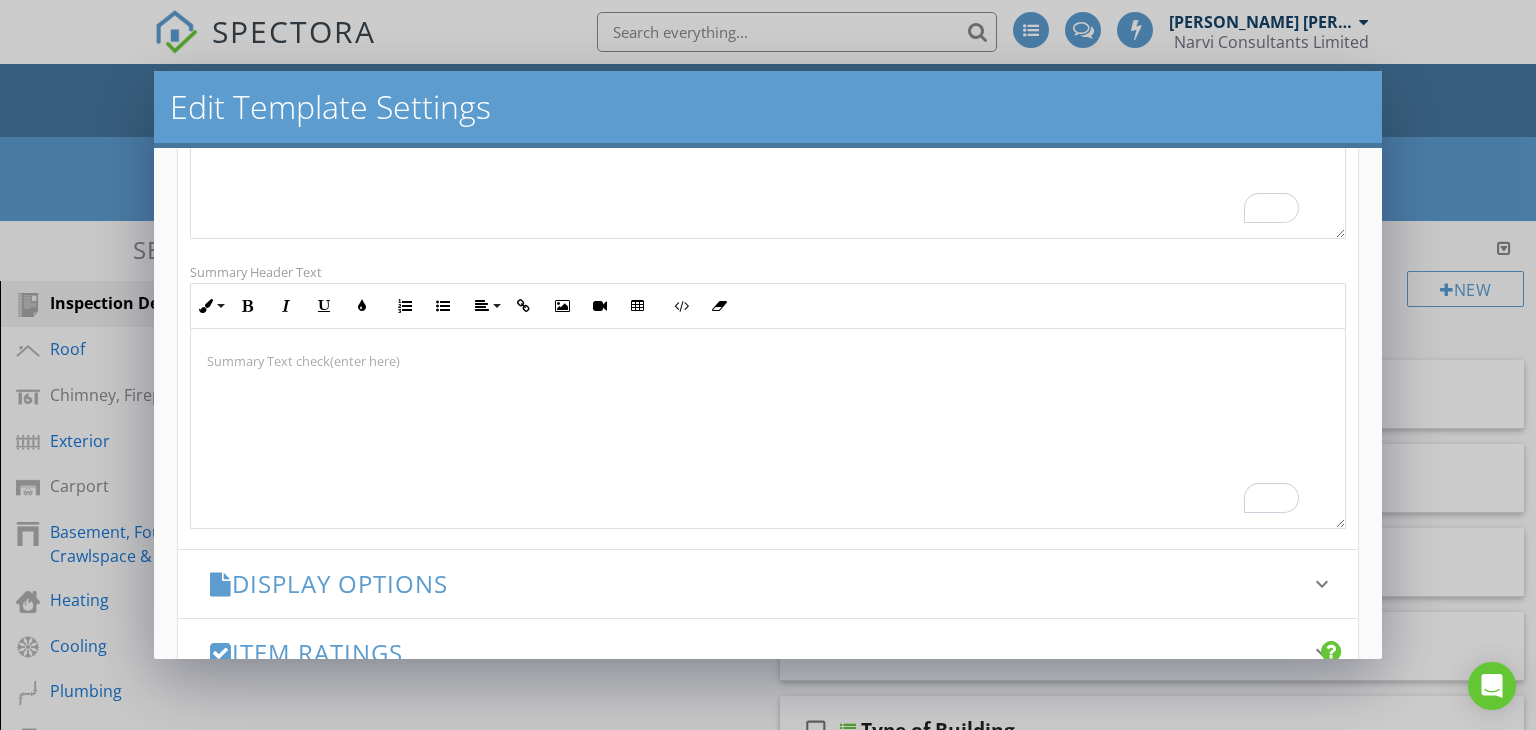 click on "Summary Text check(enter here)" at bounding box center (768, 361) 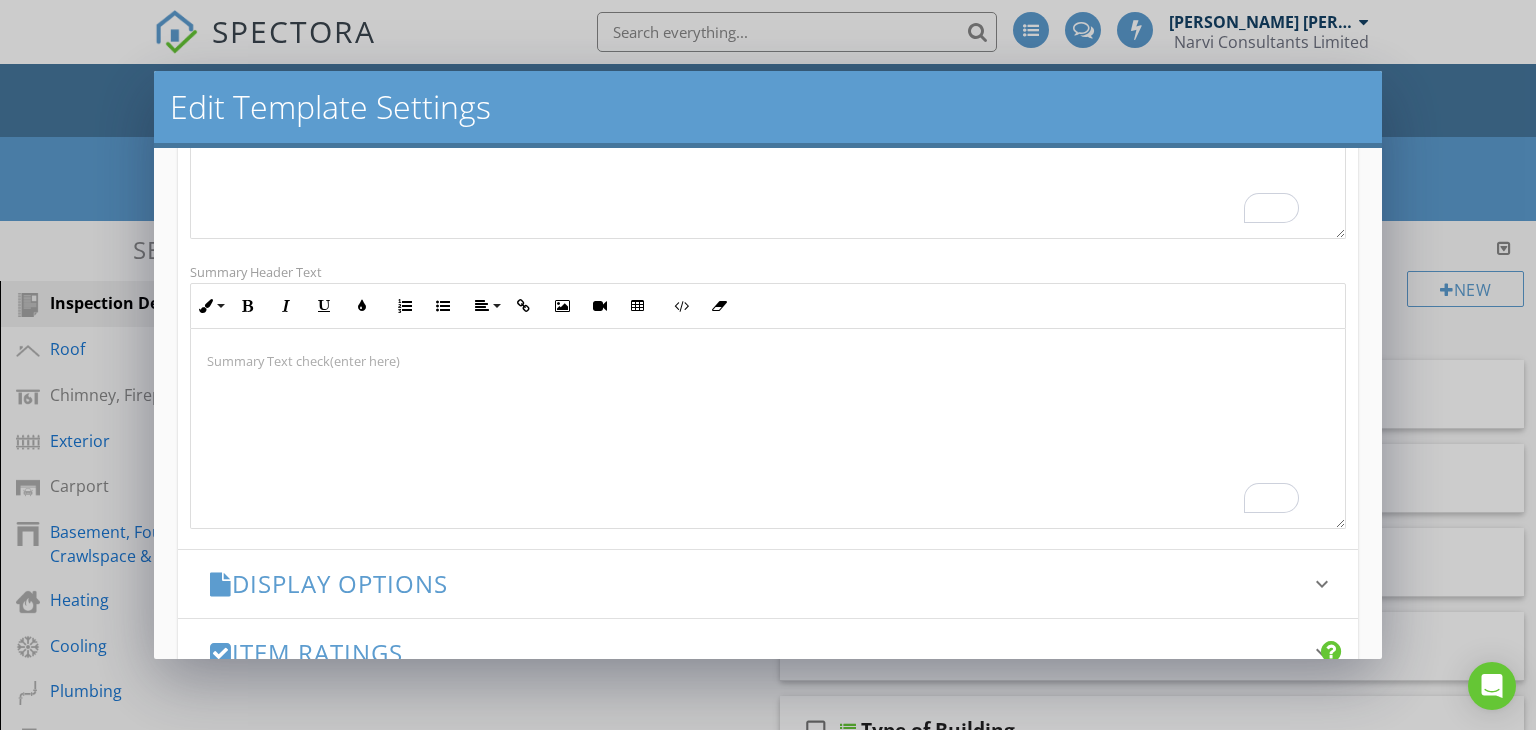 scroll, scrollTop: 0, scrollLeft: 0, axis: both 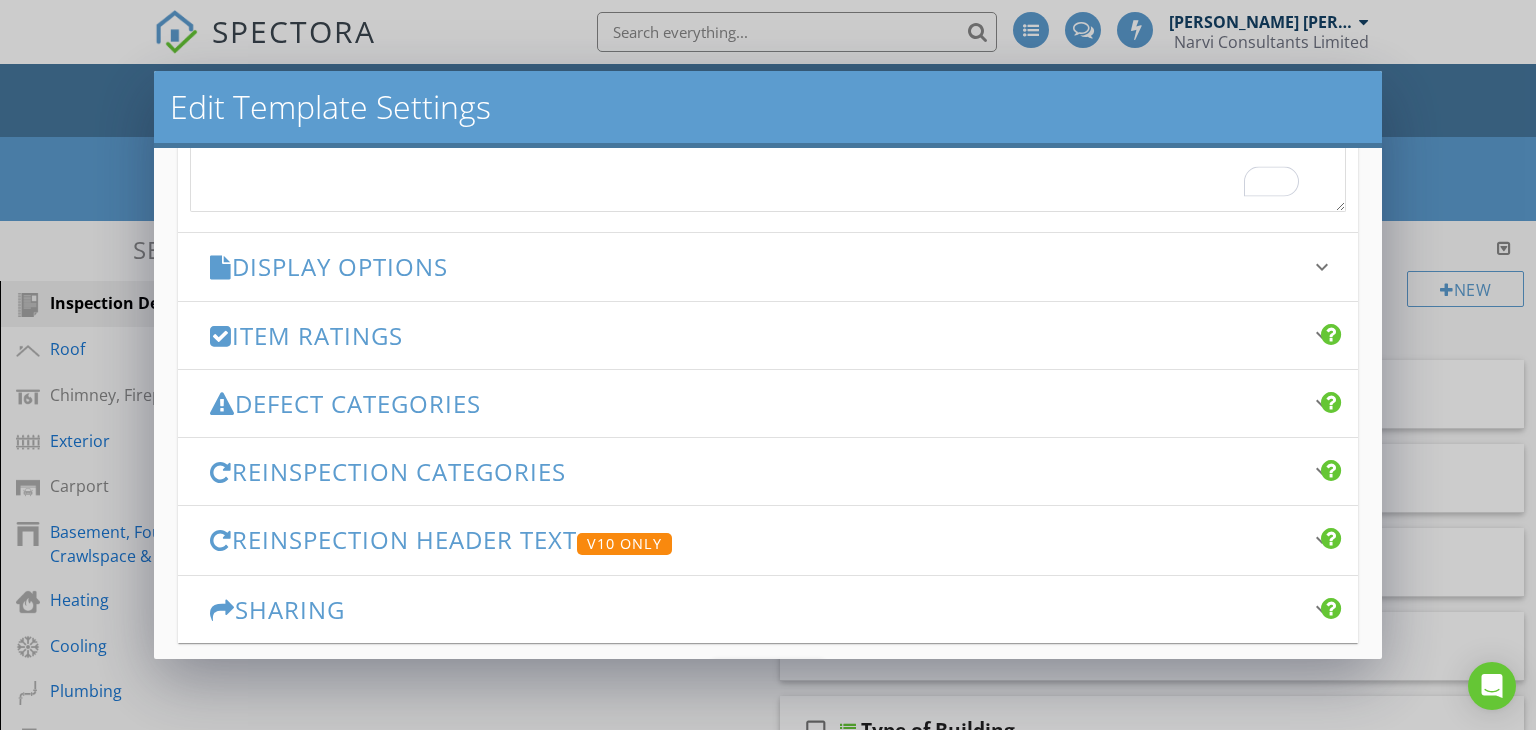 click on "Item Ratings
keyboard_arrow_down" at bounding box center (768, 335) 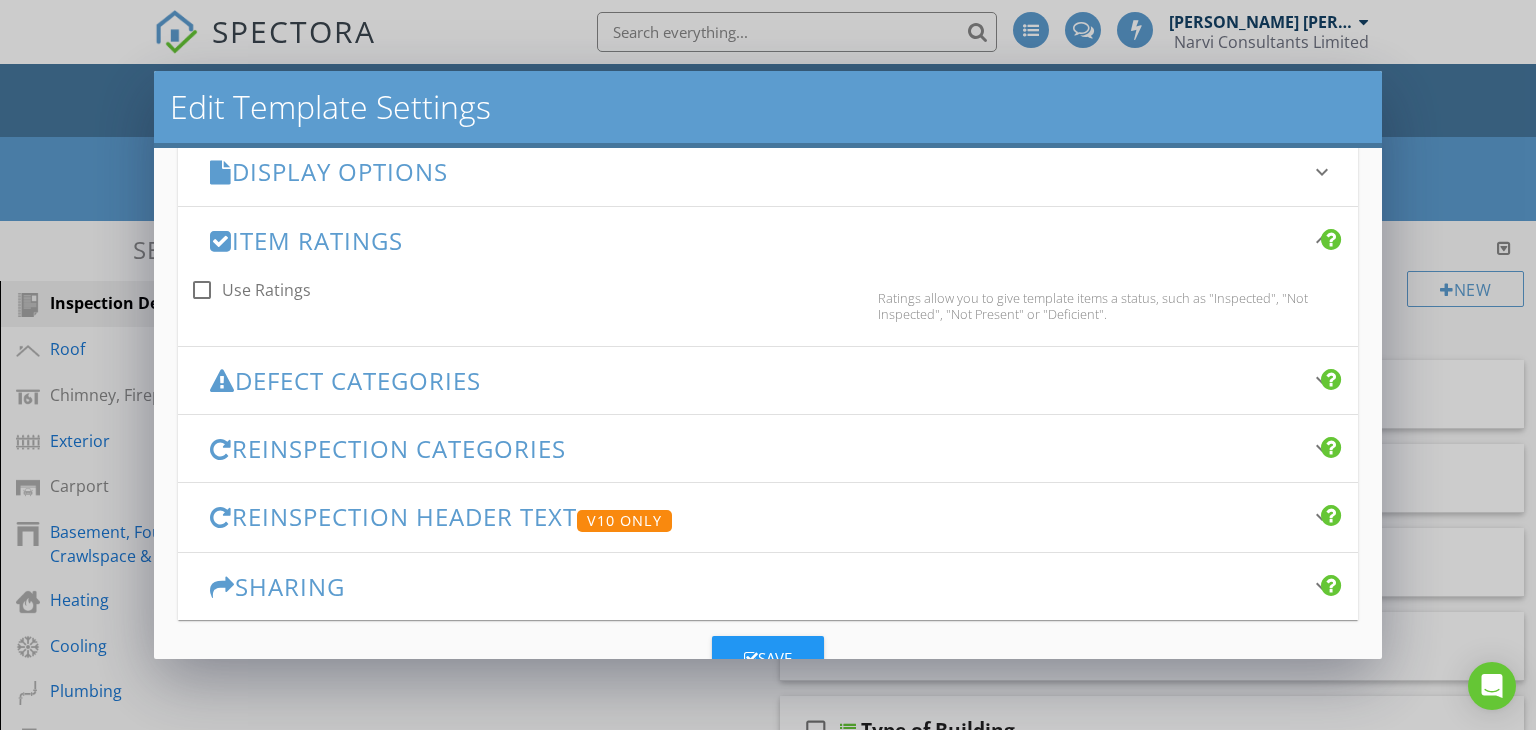 click at bounding box center [202, 290] 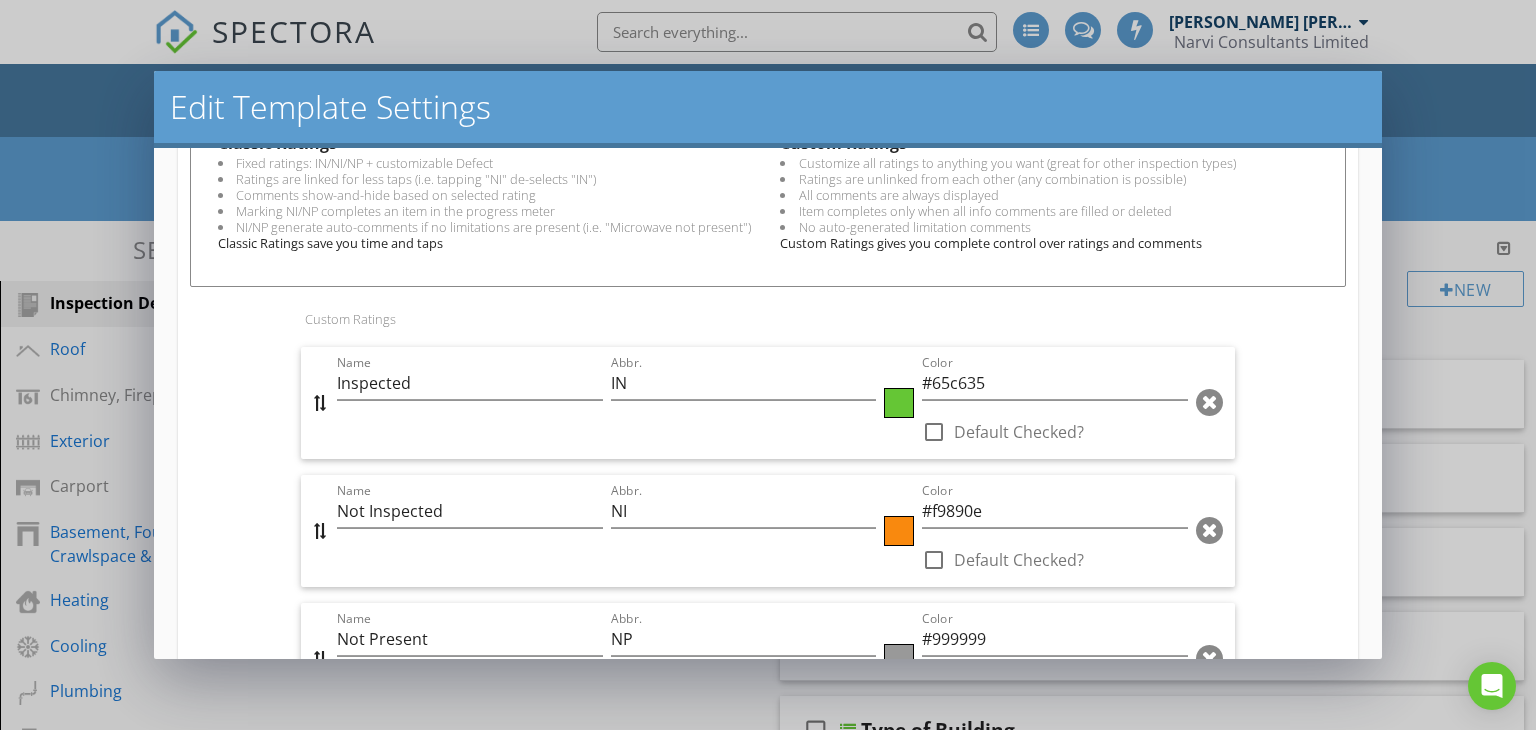 click at bounding box center [899, 403] 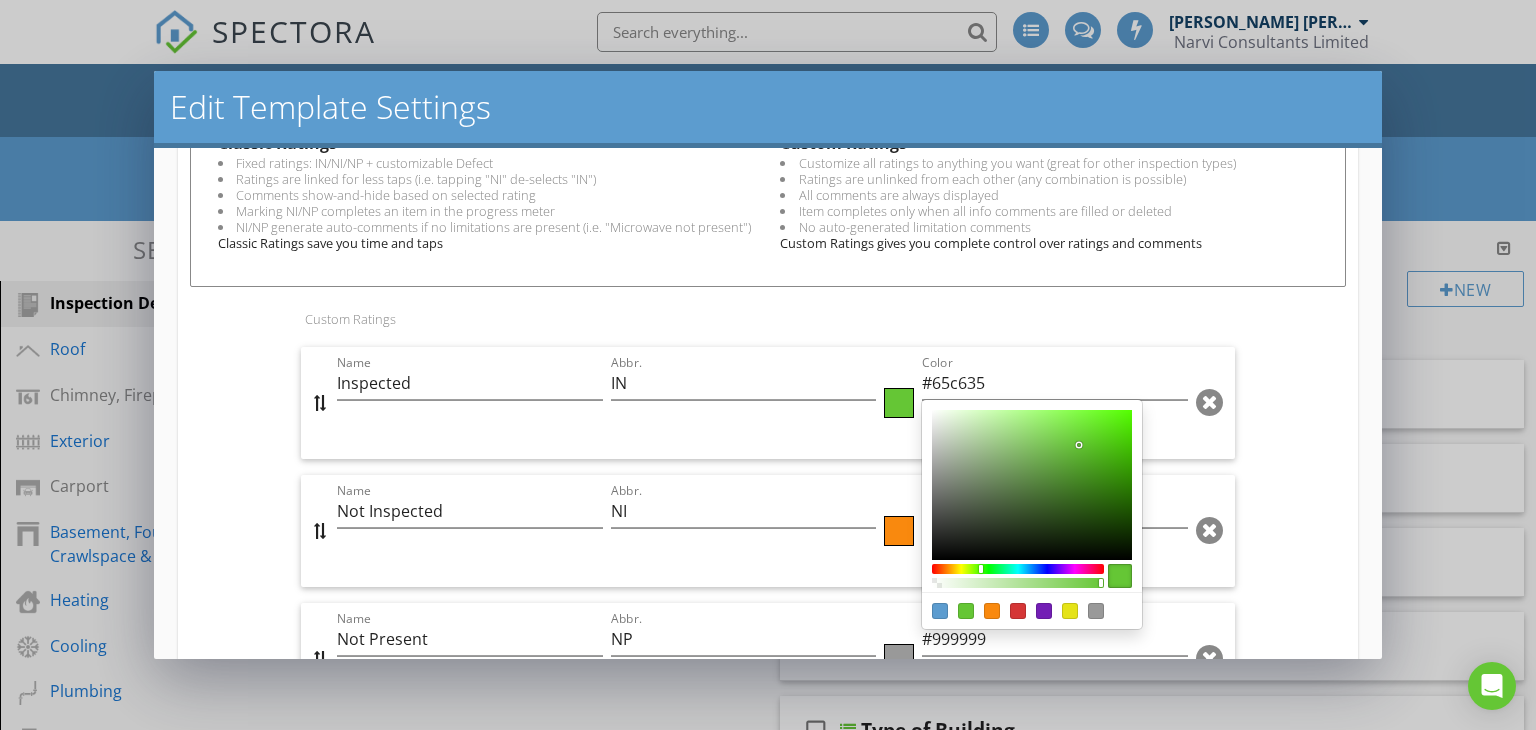 click at bounding box center (768, 365) 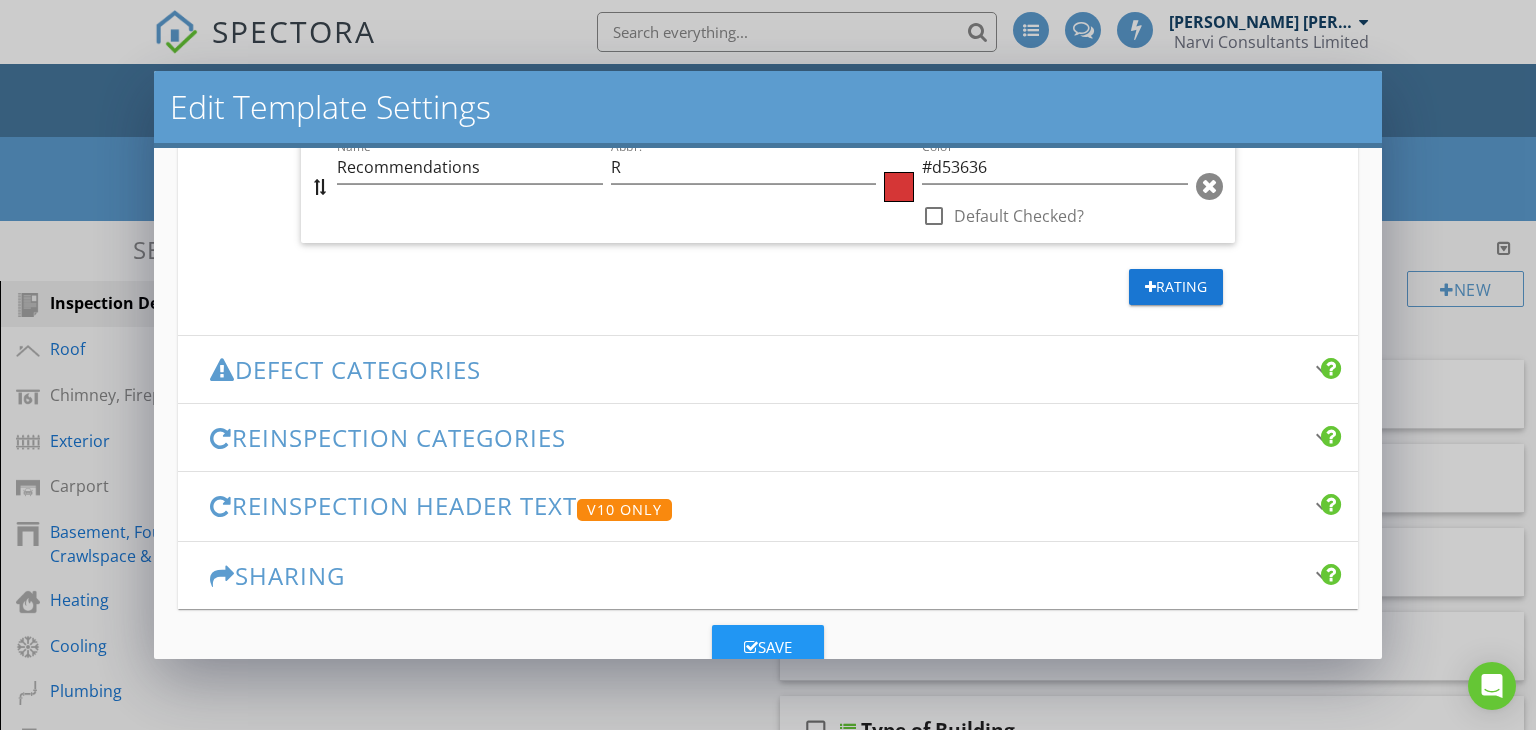 click on "Defect Categories
keyboard_arrow_down" at bounding box center (768, 369) 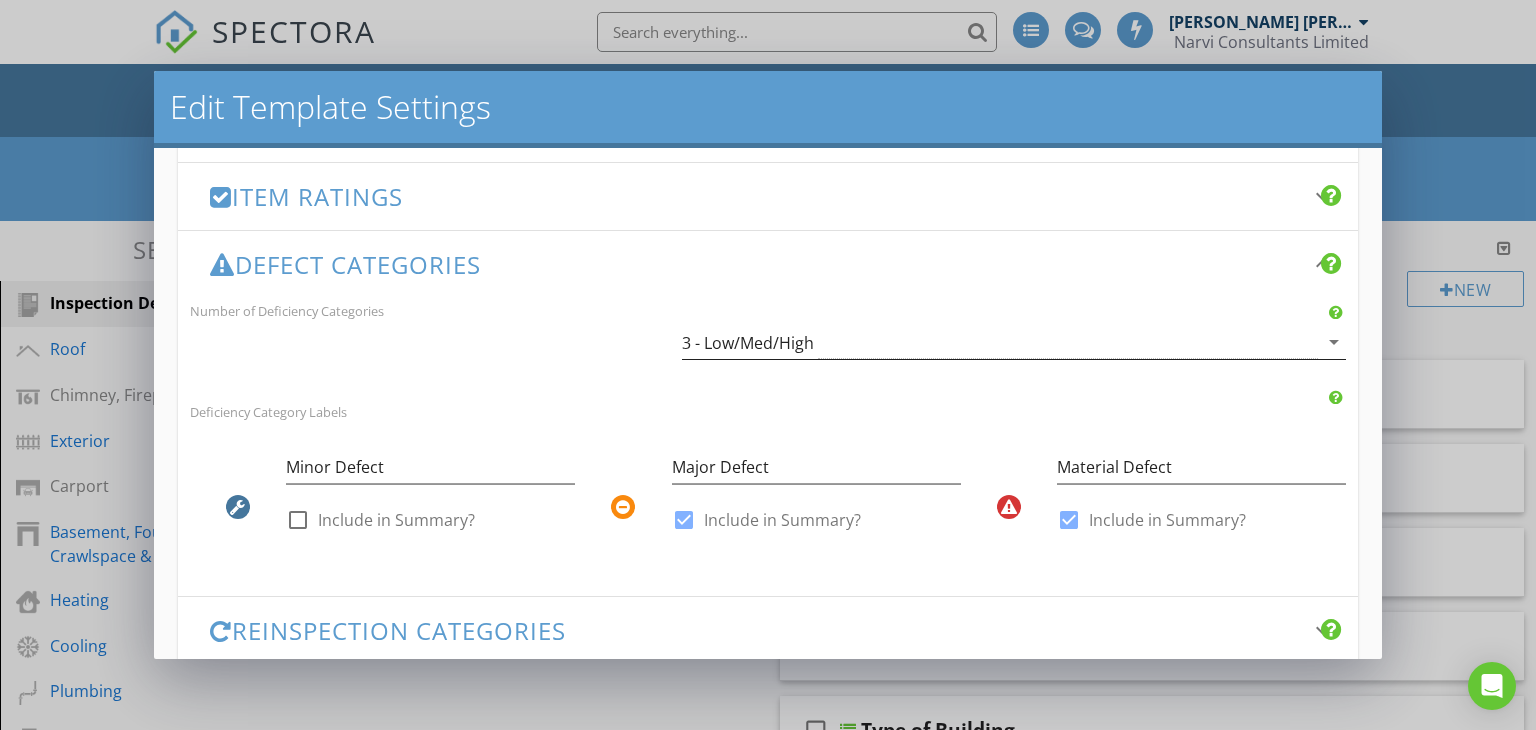 click on "3 - Low/Med/High" at bounding box center (1000, 342) 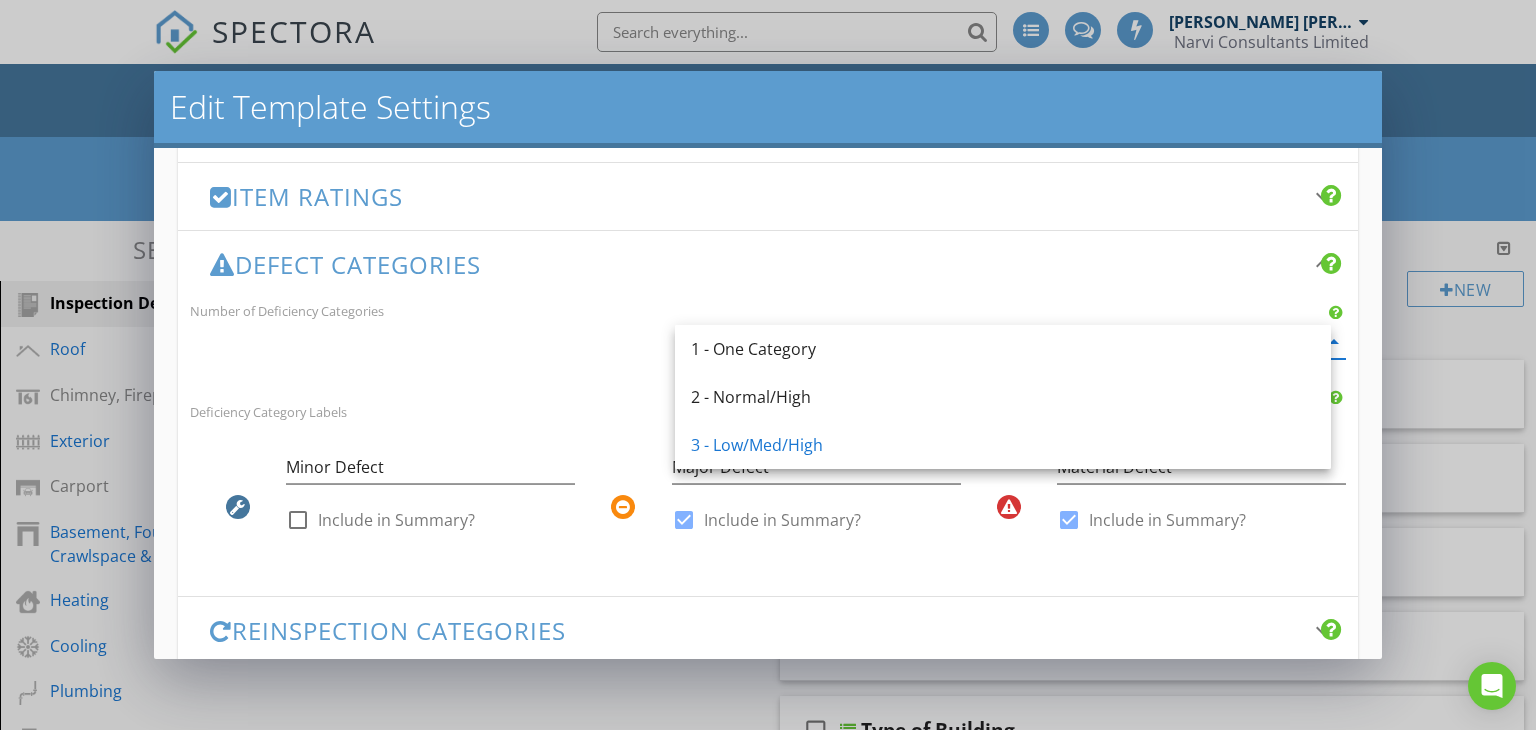click on "Defect Categories
keyboard_arrow_down" at bounding box center [768, 264] 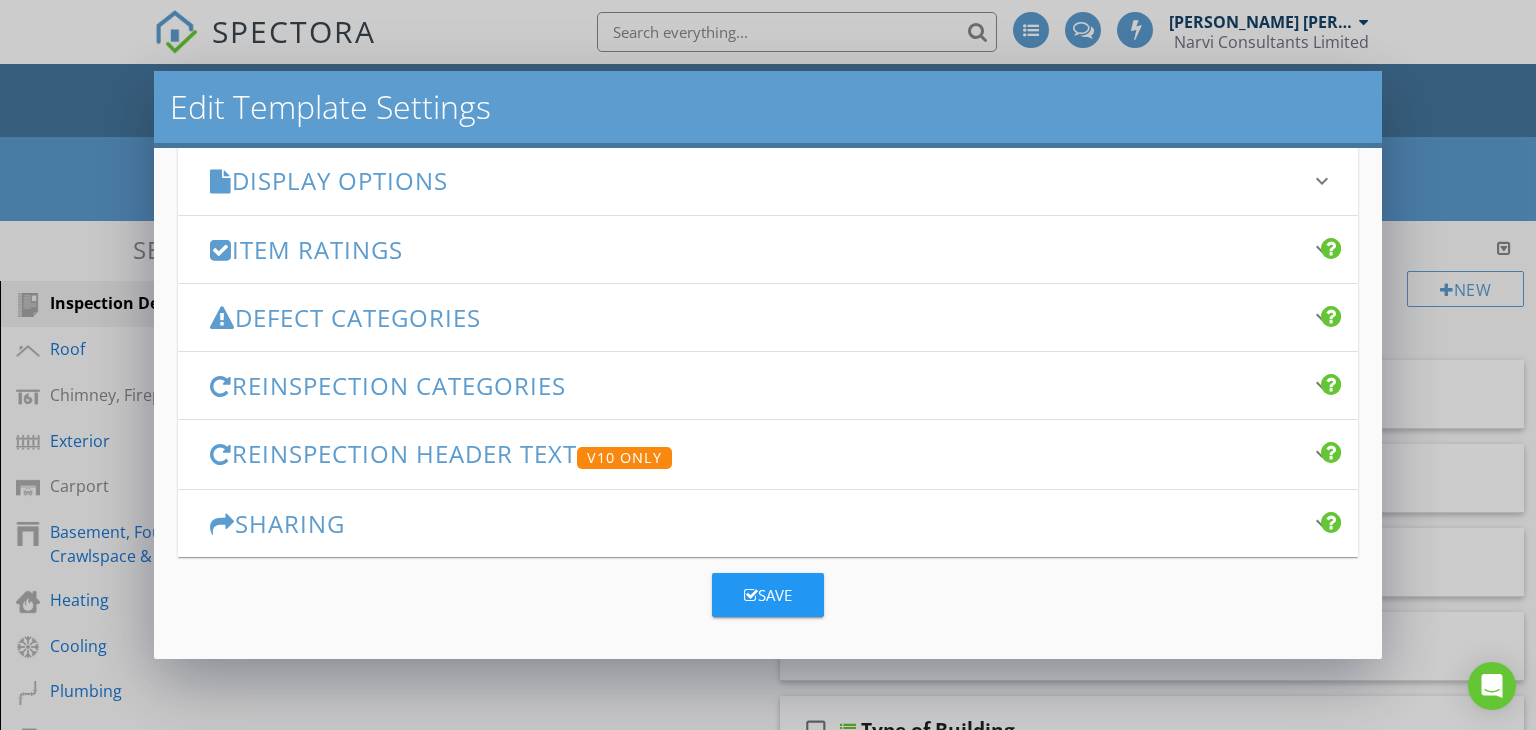 click on "Defect Categories" at bounding box center (756, 317) 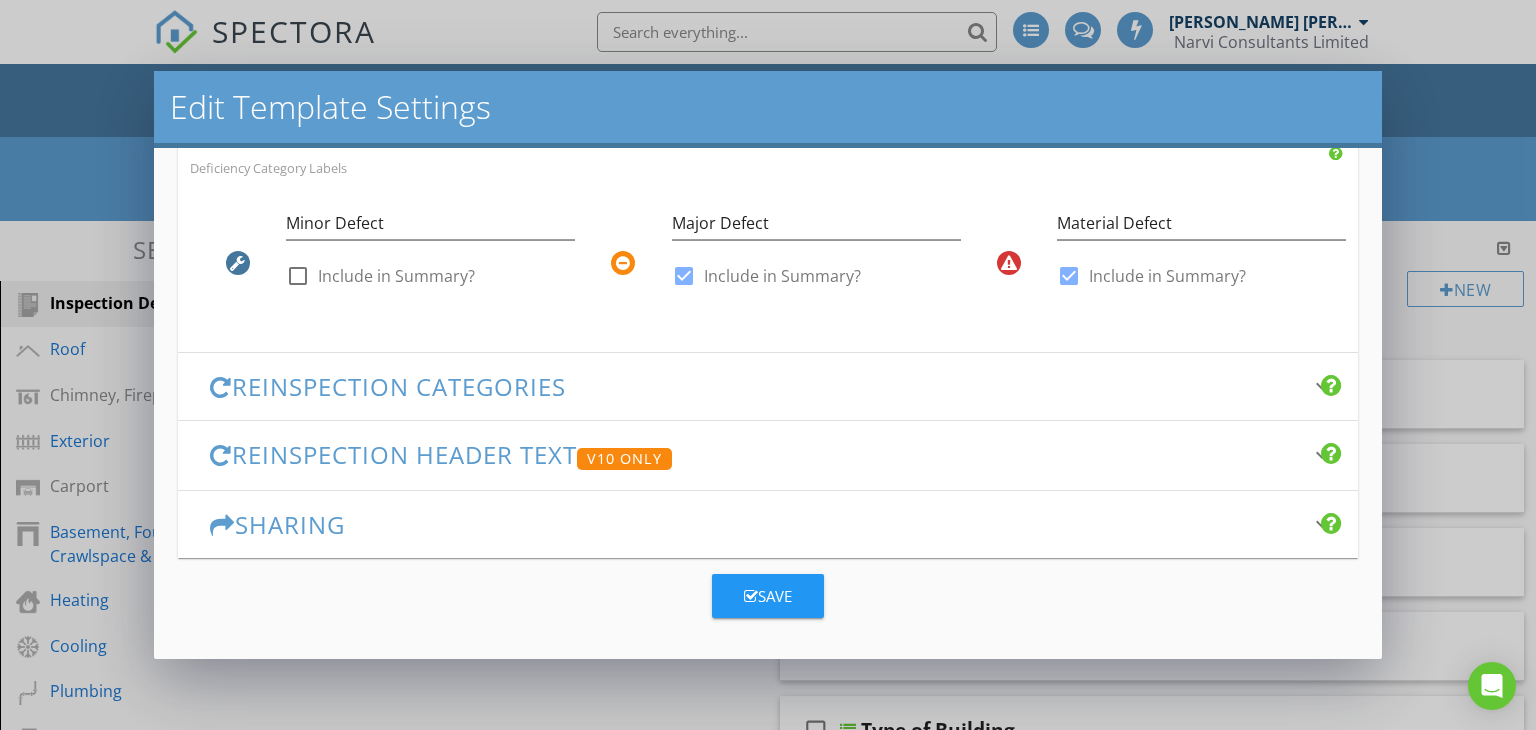 click on "Reinspection Categories" at bounding box center [756, 386] 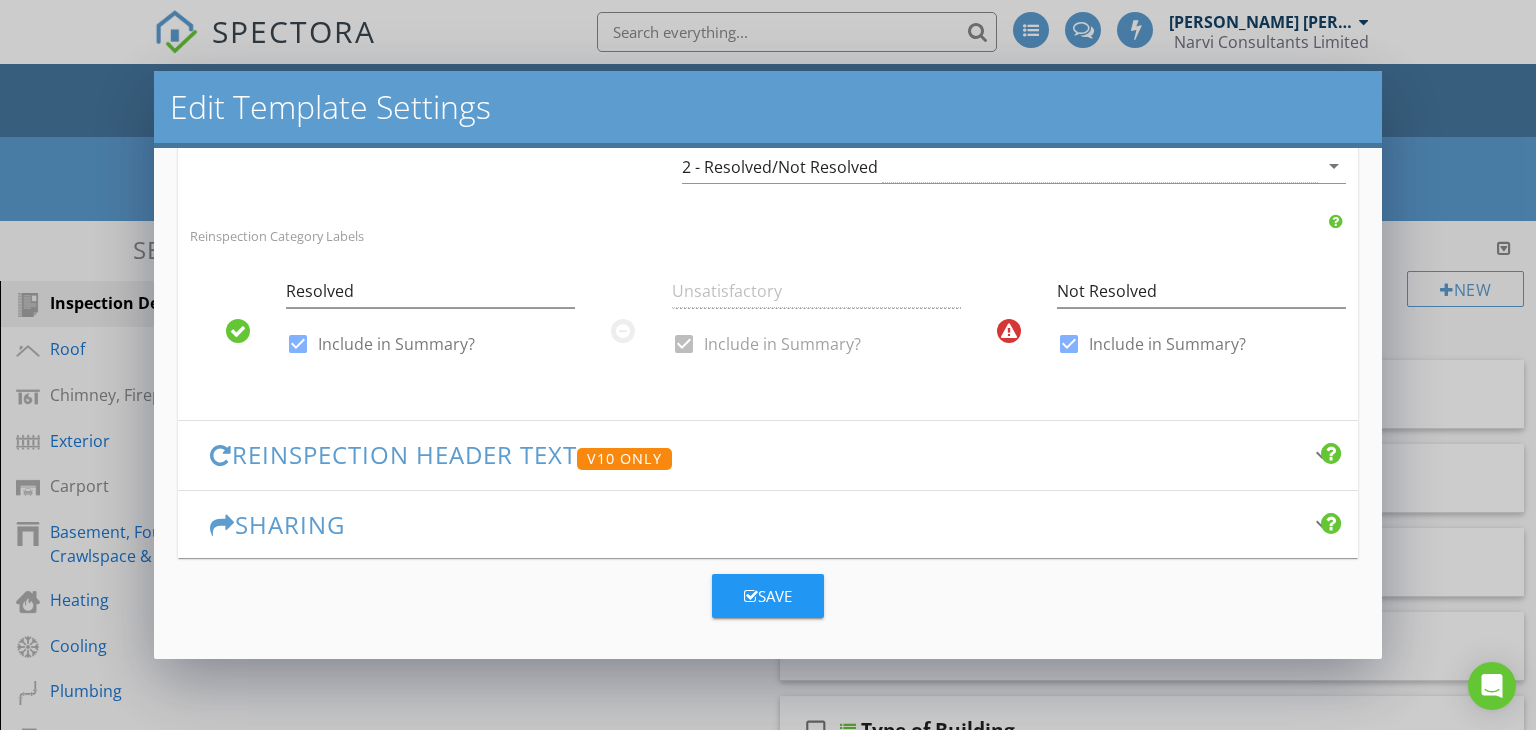 click on "Save" at bounding box center (768, 596) 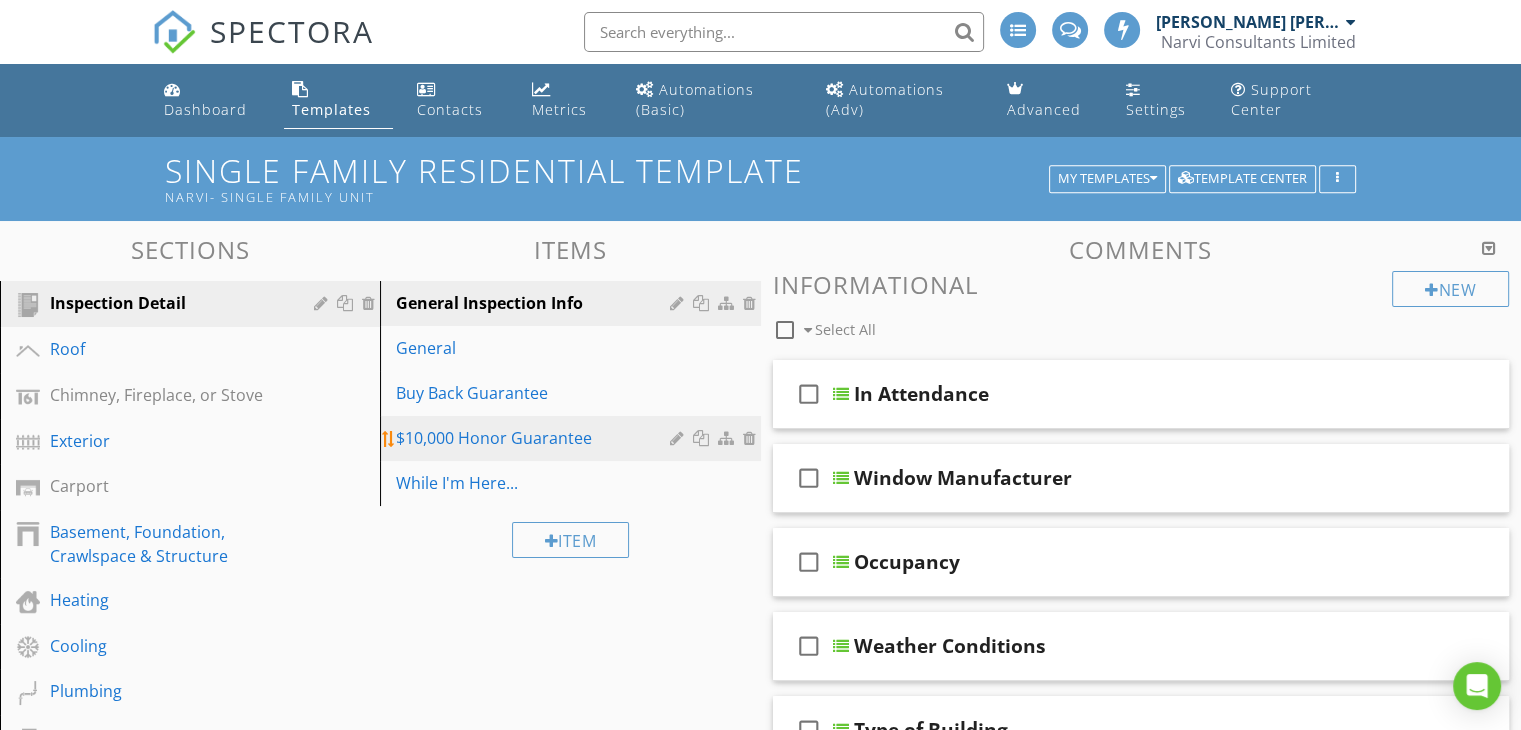 click on "$10,000 Honor Guarantee" at bounding box center [535, 438] 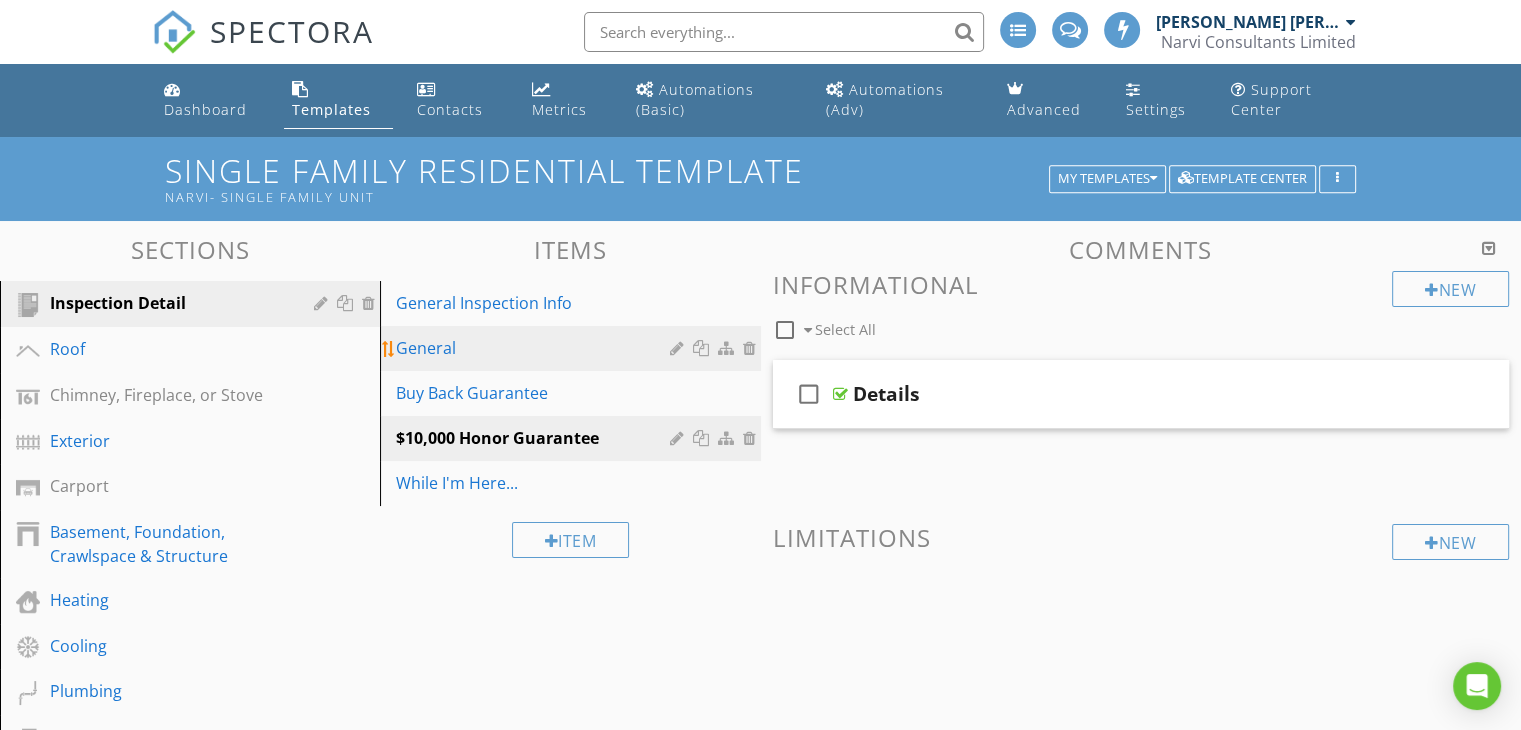 click on "General" at bounding box center [535, 348] 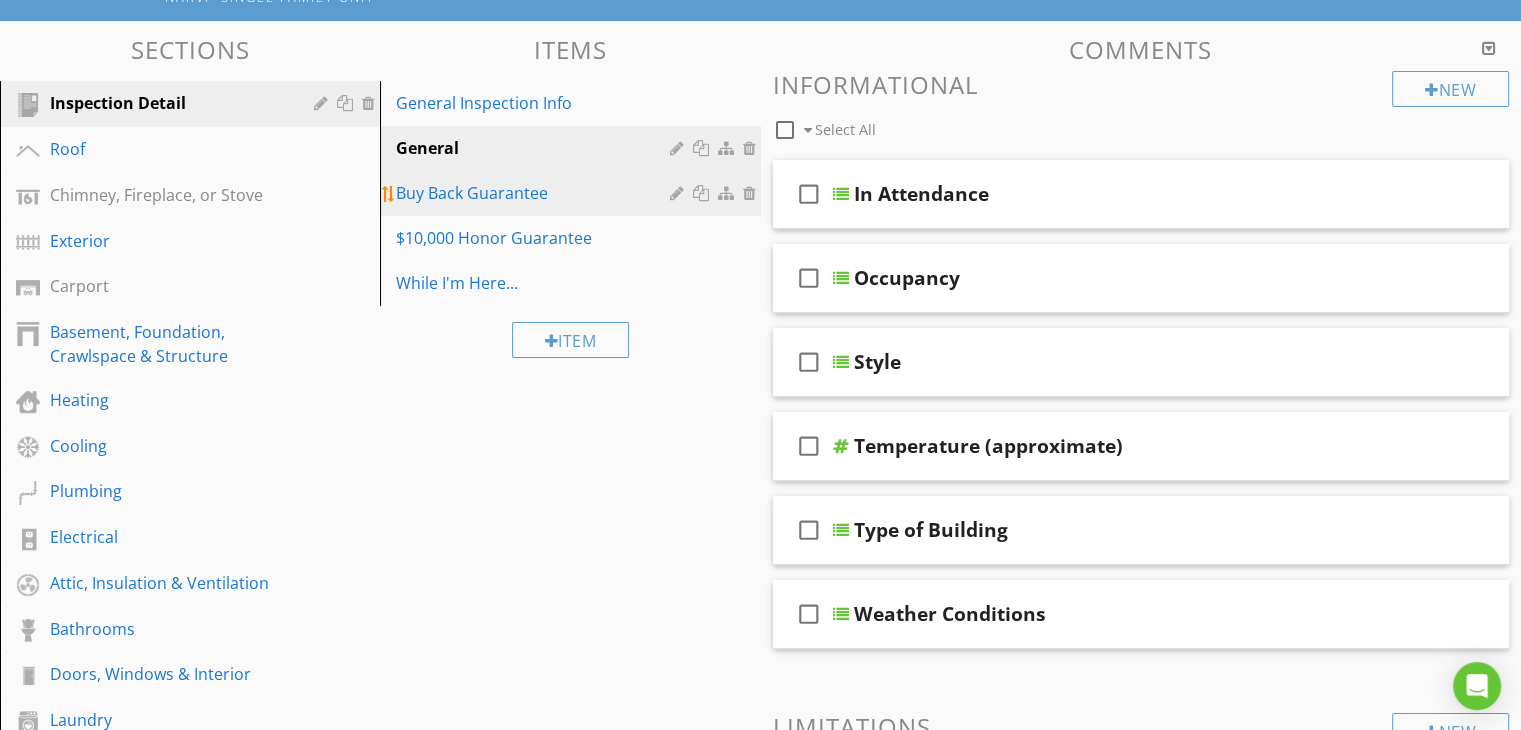 click on "Buy Back Guarantee" at bounding box center [535, 193] 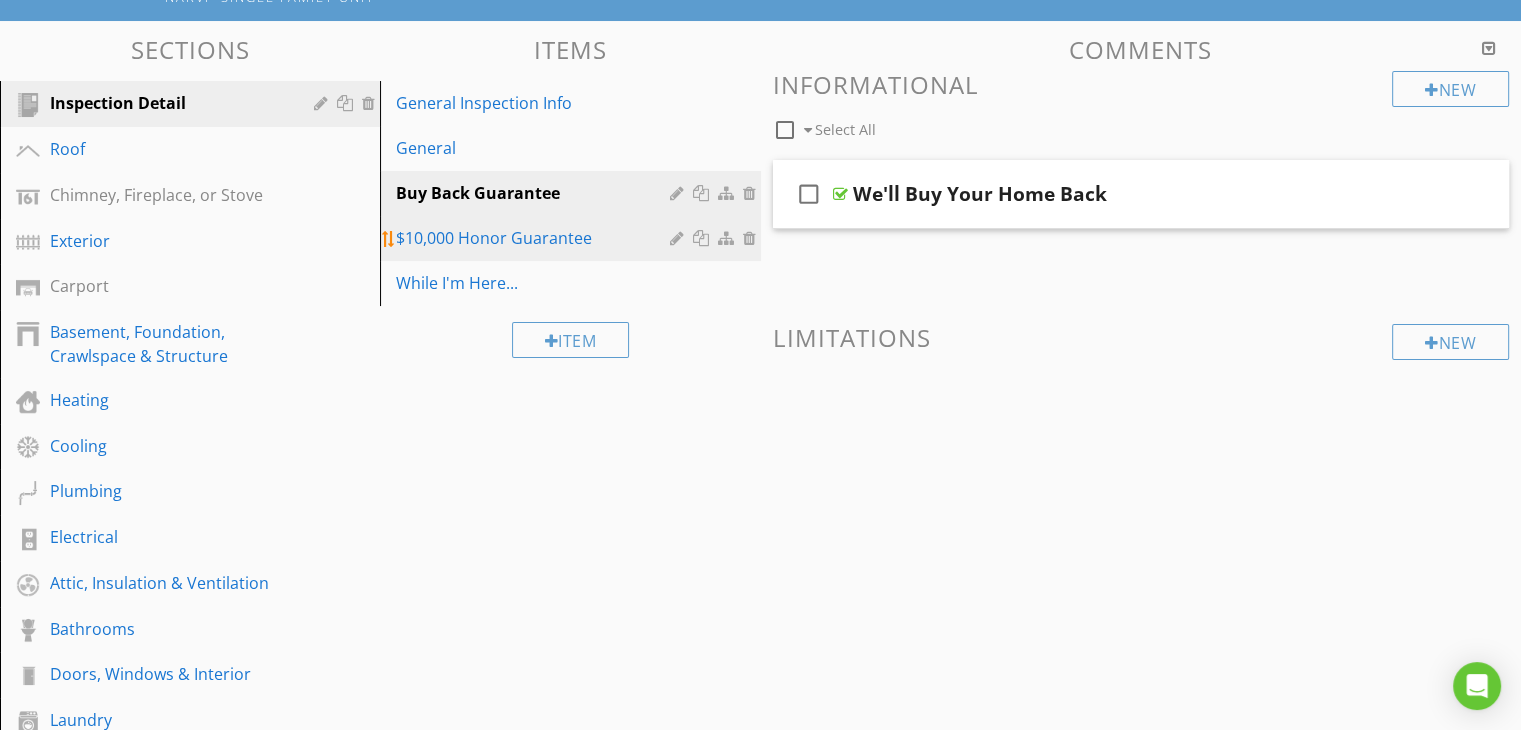click on "$10,000 Honor Guarantee" at bounding box center (535, 238) 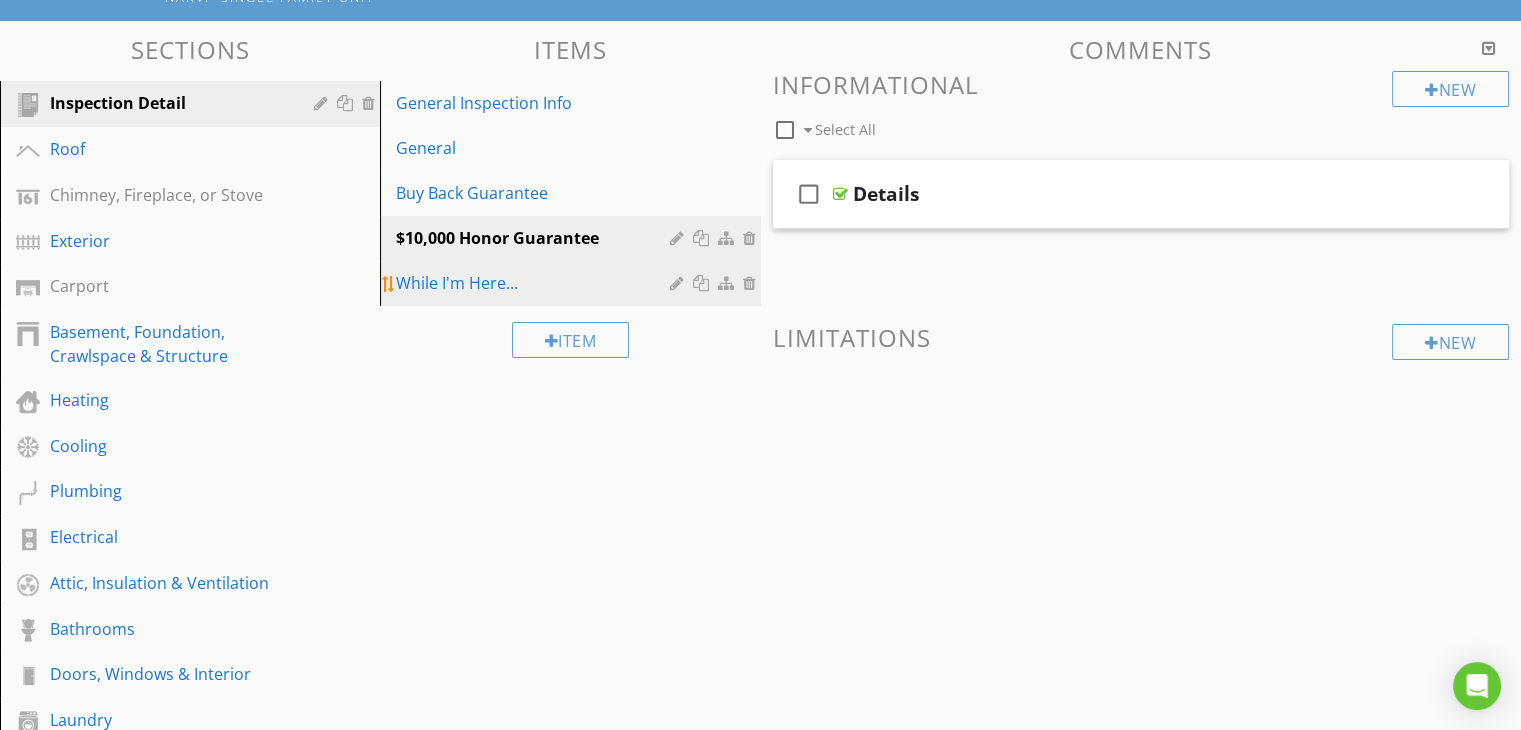 click on "While I'm Here..." at bounding box center [535, 283] 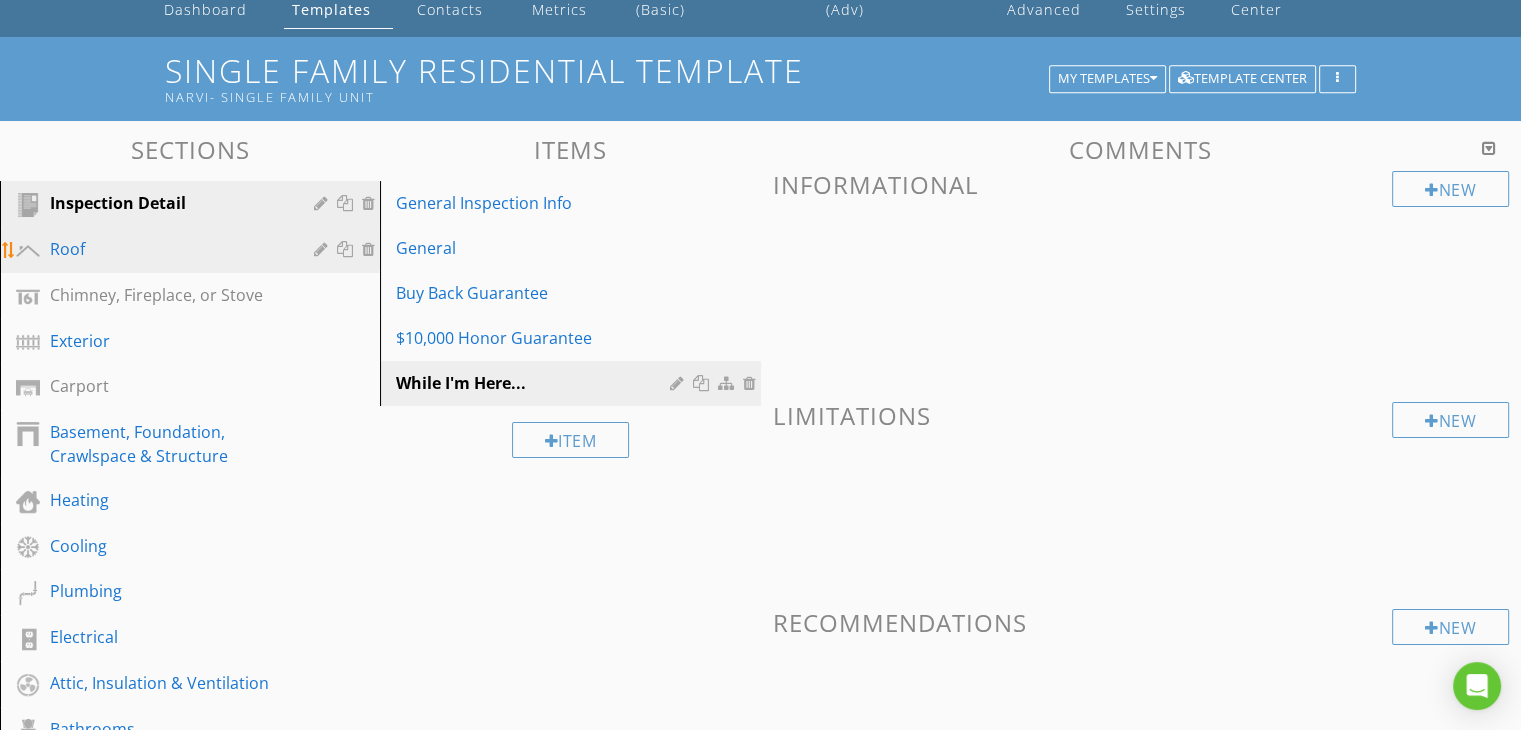 click on "Roof" at bounding box center (167, 249) 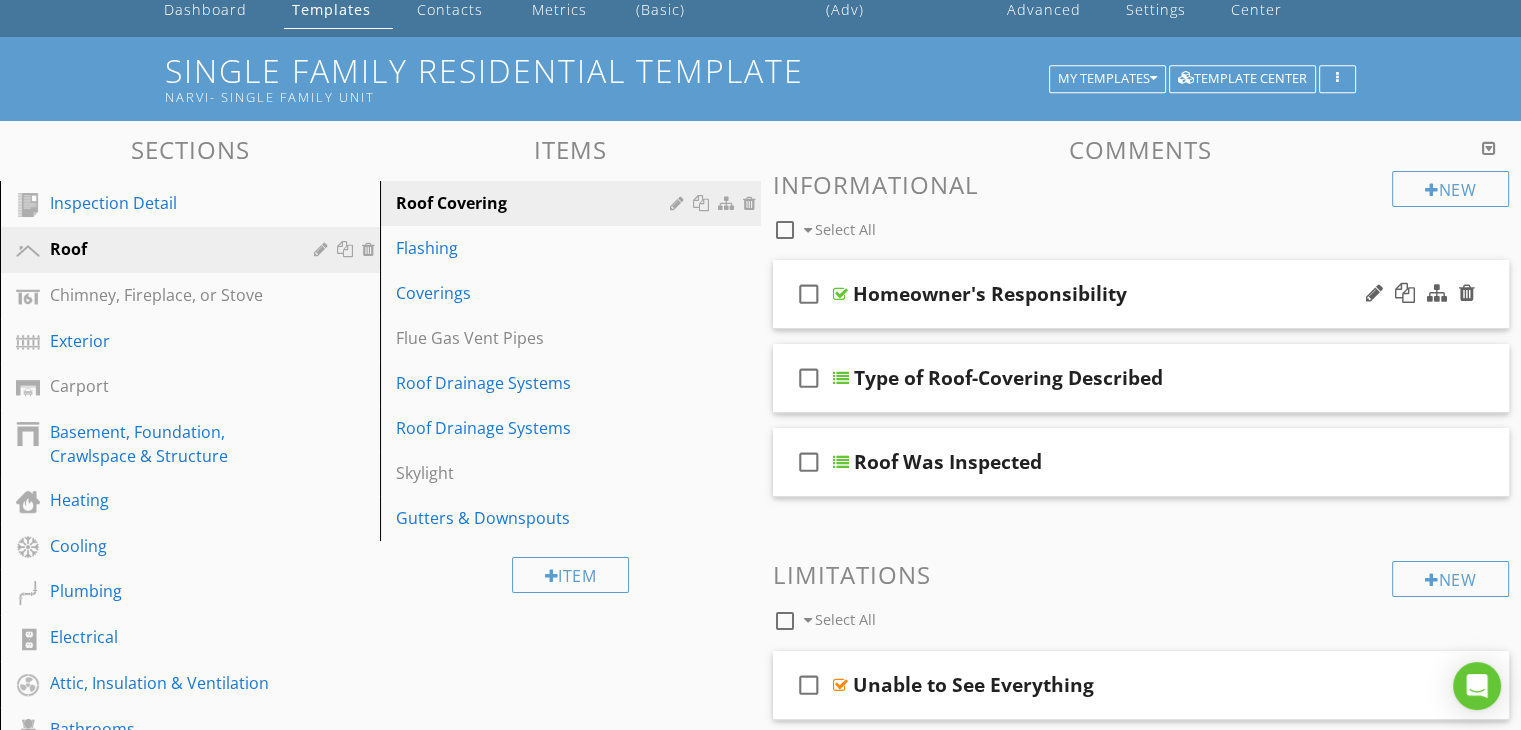 click on "Homeowner's Responsibility" at bounding box center (990, 294) 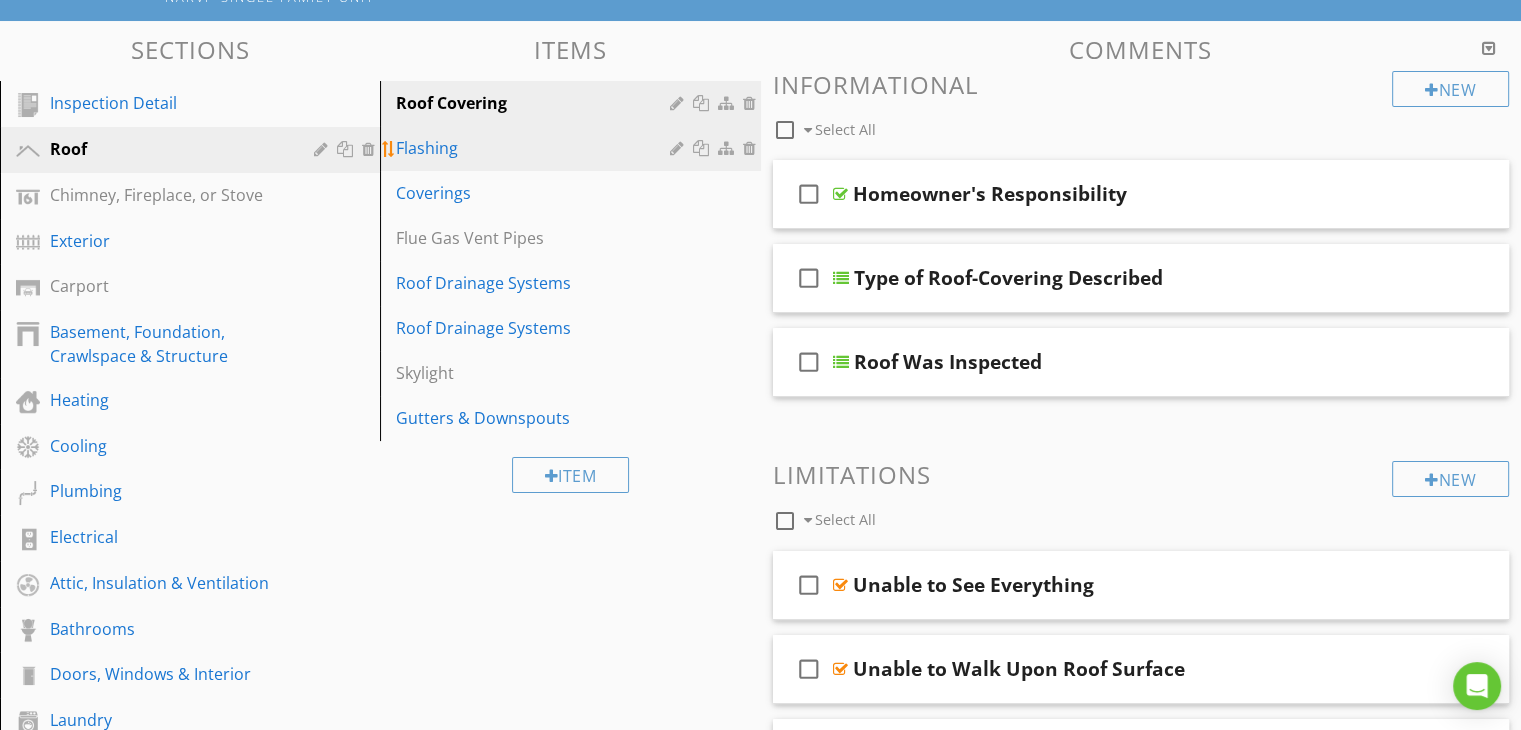 click on "Flashing" at bounding box center (573, 148) 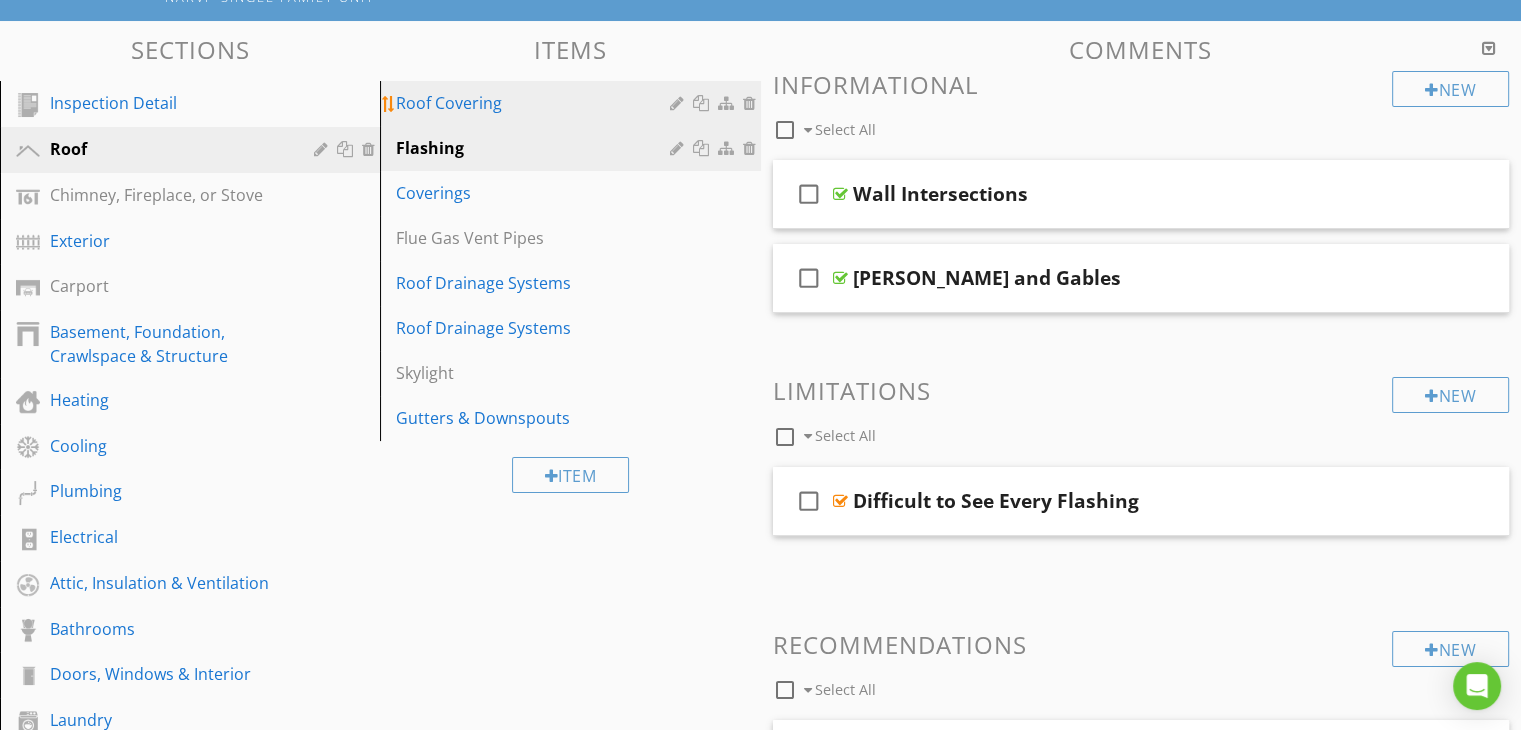 click on "Roof Covering" at bounding box center (535, 103) 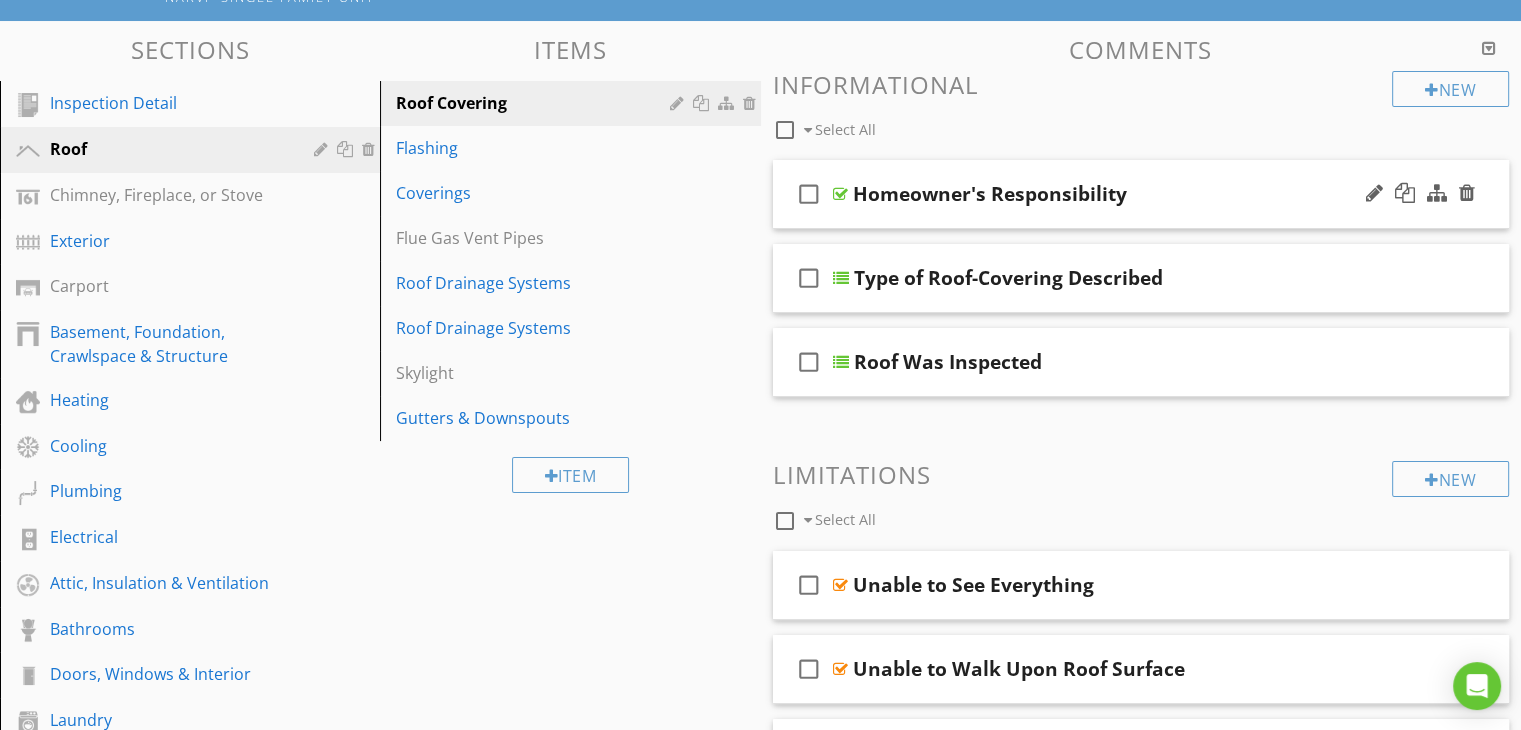 scroll, scrollTop: 100, scrollLeft: 0, axis: vertical 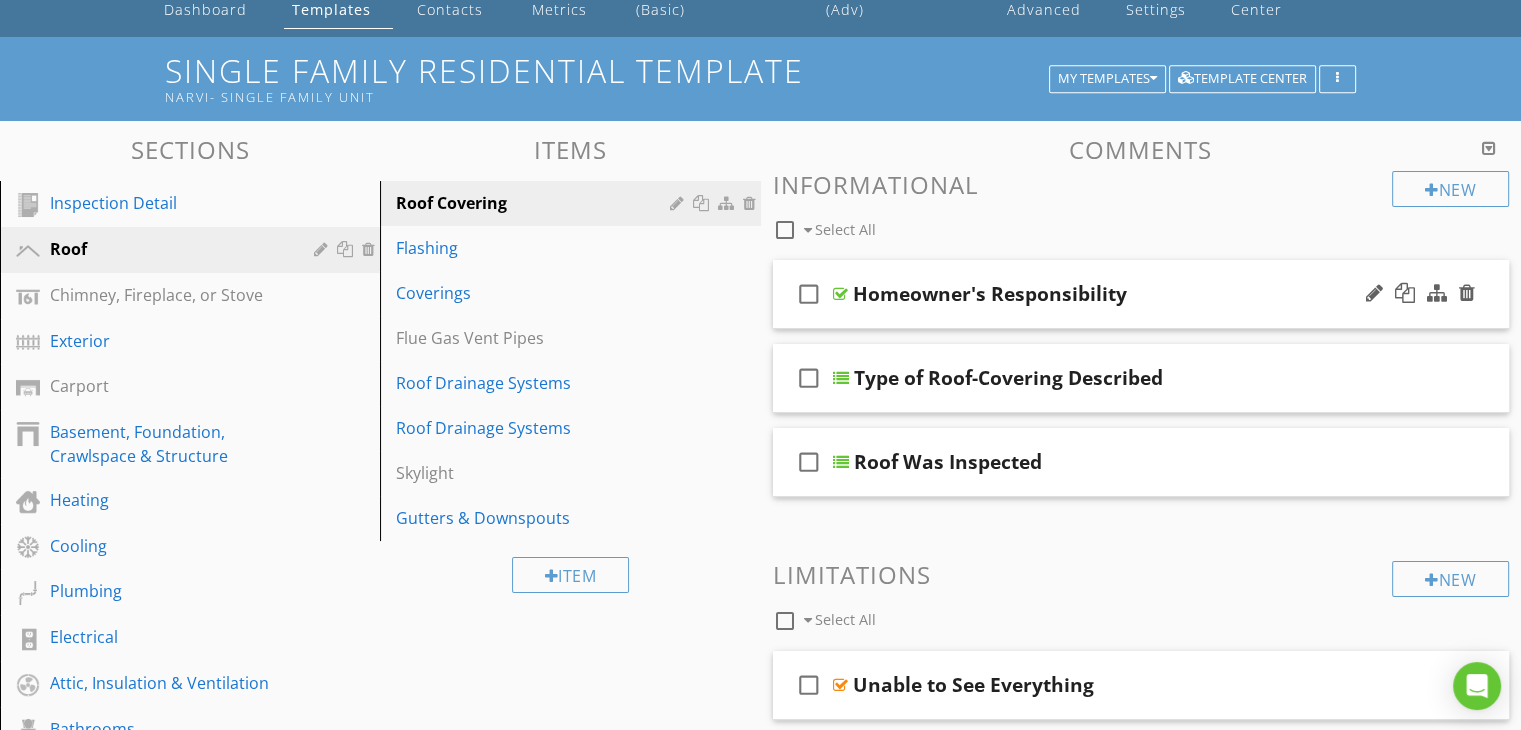 click on "check_box_outline_blank" at bounding box center [809, 294] 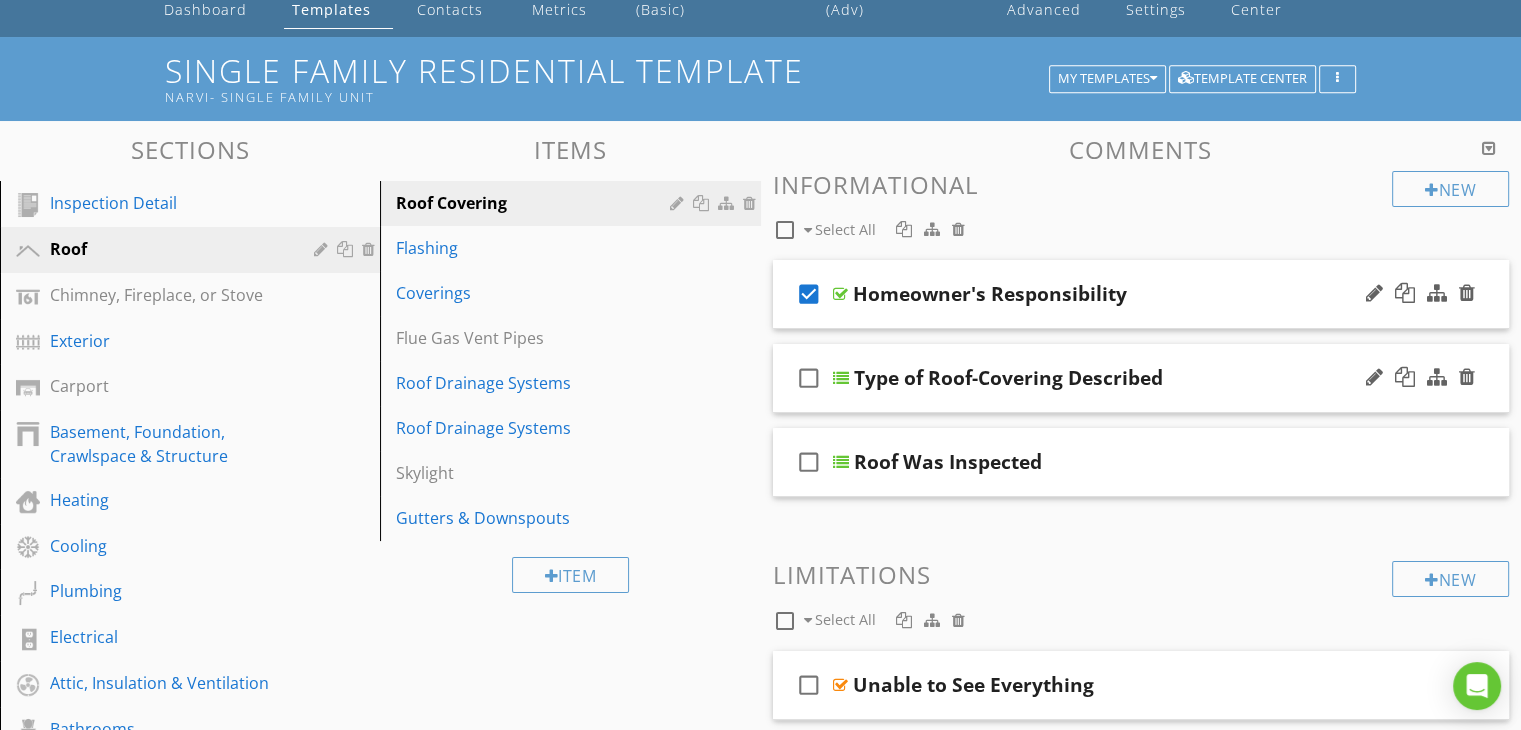 click on "check_box_outline_blank" at bounding box center (809, 378) 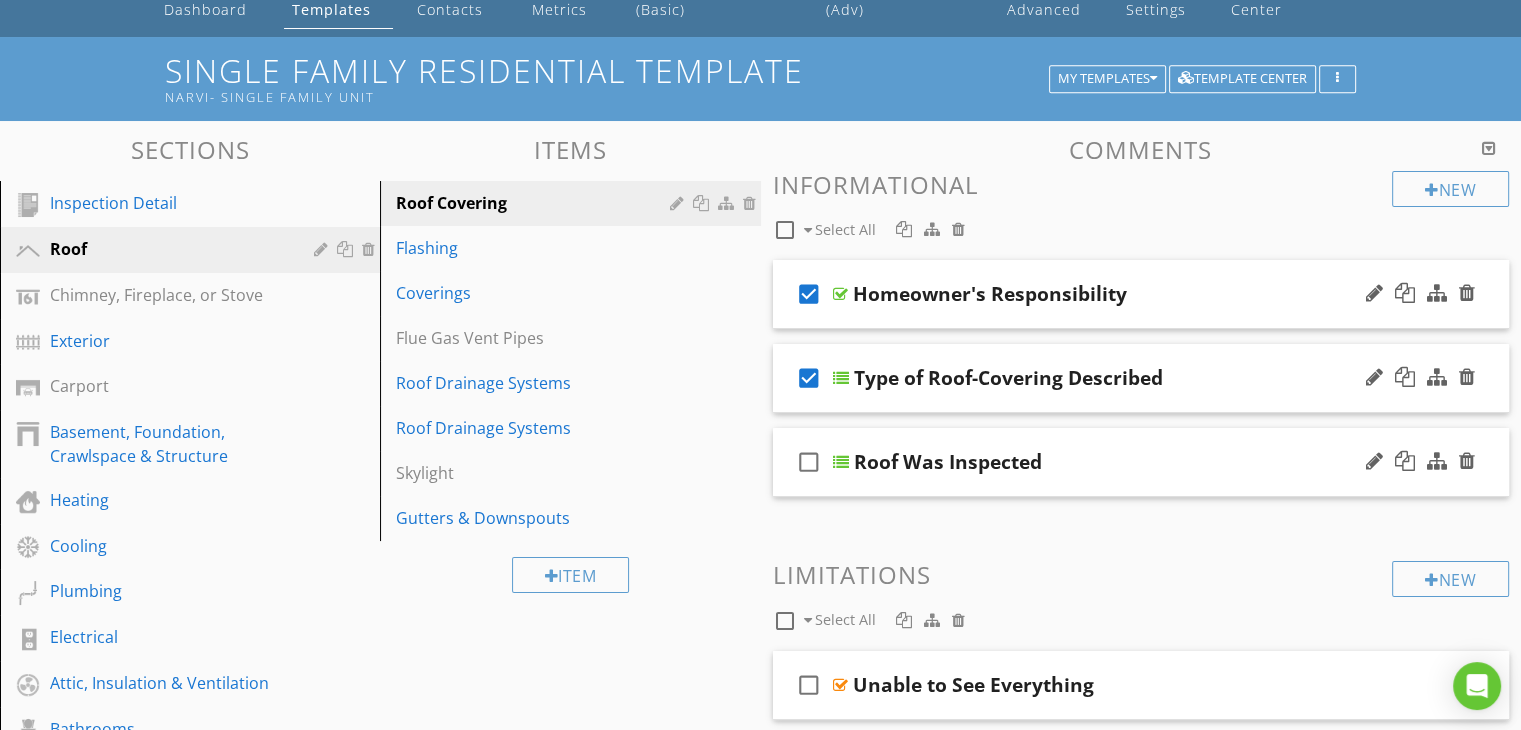 click on "check_box_outline_blank" at bounding box center [809, 462] 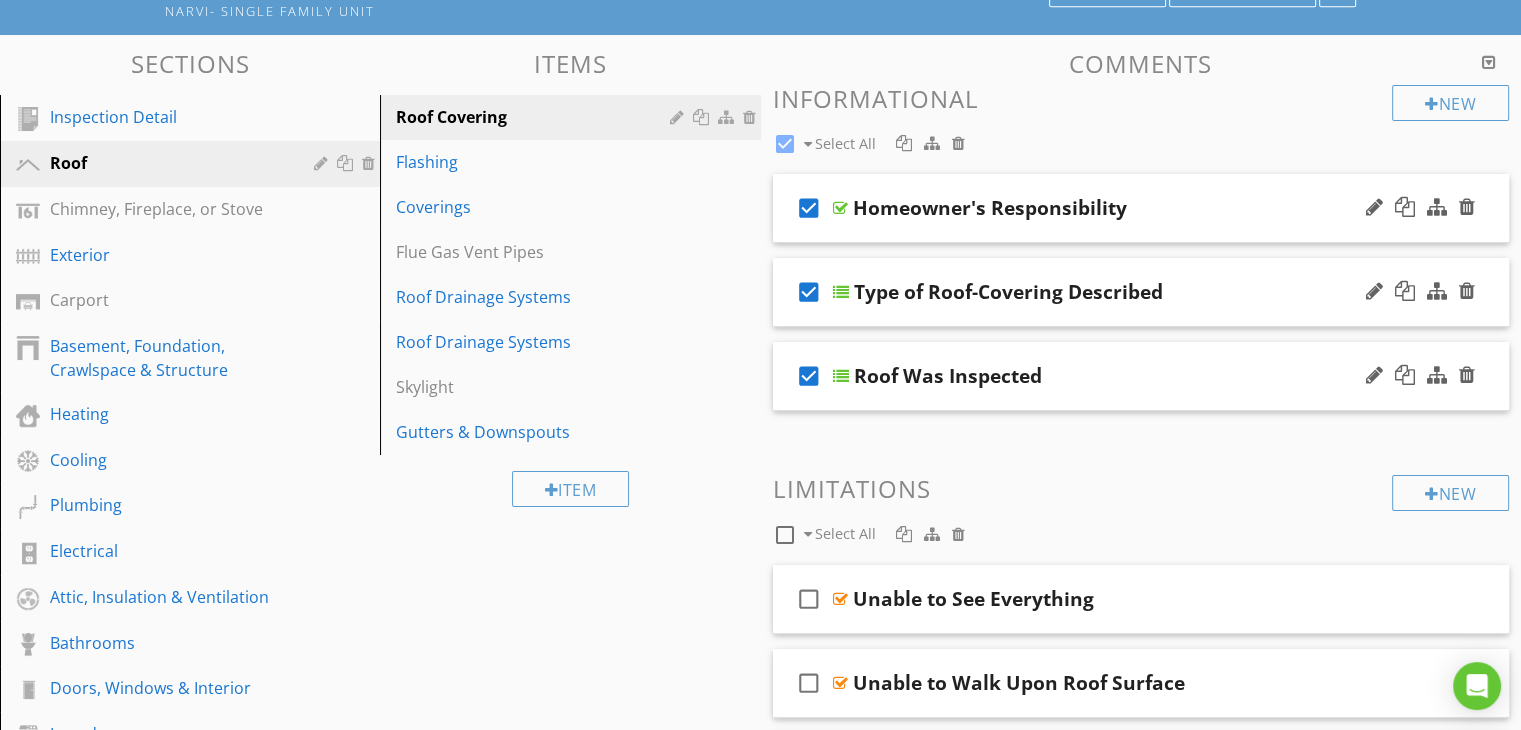 scroll, scrollTop: 152, scrollLeft: 0, axis: vertical 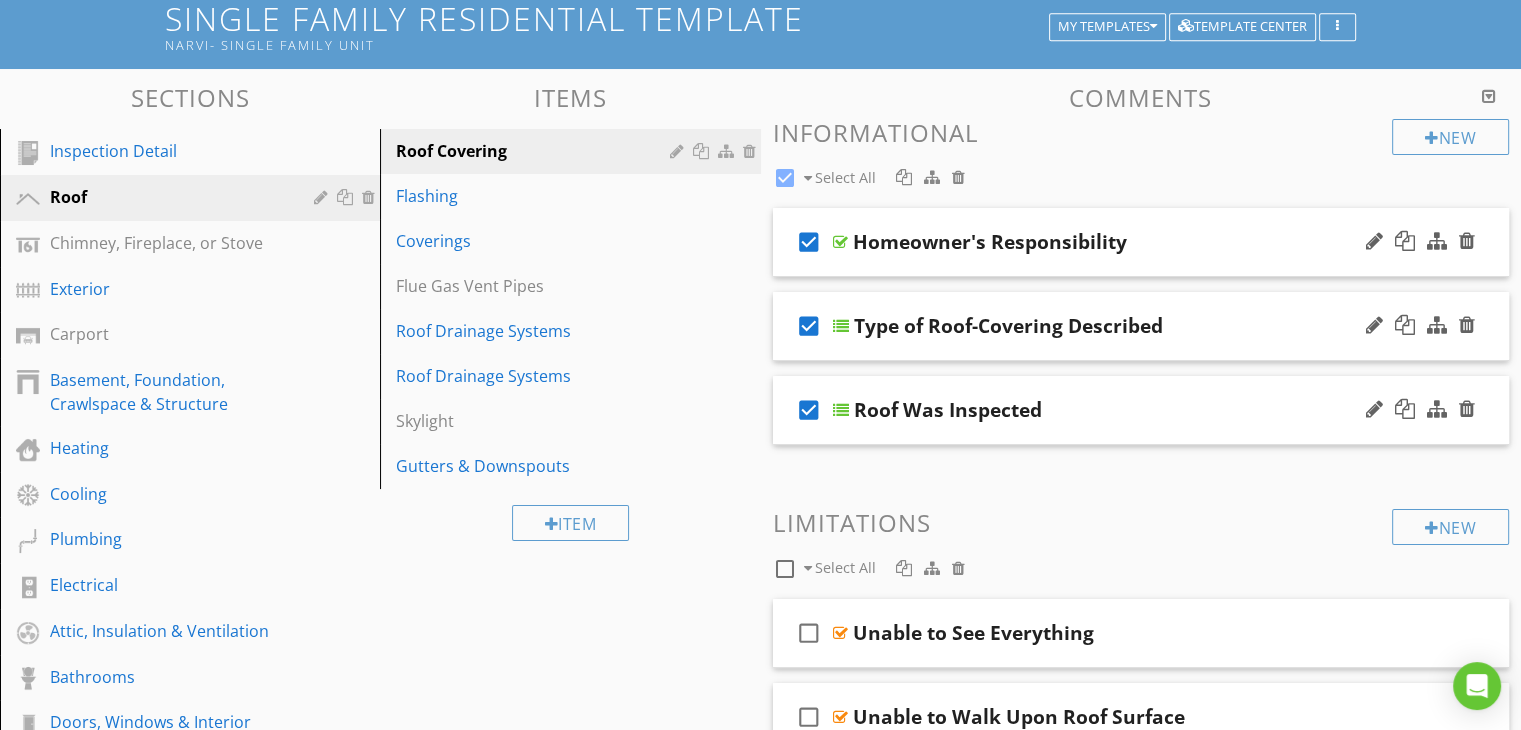 click on "New
Informational   check_box     Select All             check_box
Homeowner's Responsibility
check_box
Type of Roof-Covering Described
check_box
Roof Was Inspected
New
Limitations   check_box_outline_blank     Select All         check_box_outline_blank
Unable to See Everything
check_box_outline_blank
Unable to Walk Upon Roof Surface
check_box_outline_blank
Snow Covering the Roof
New
Recommendations    check_box_outline_blank     Select All         check_box_outline_blank
Cracked Roof-Covering Material
check_box_outline_blank
Firewall Cracked
check_box_outline_blank                   check_box_outline_blank" at bounding box center (1141, 1135) 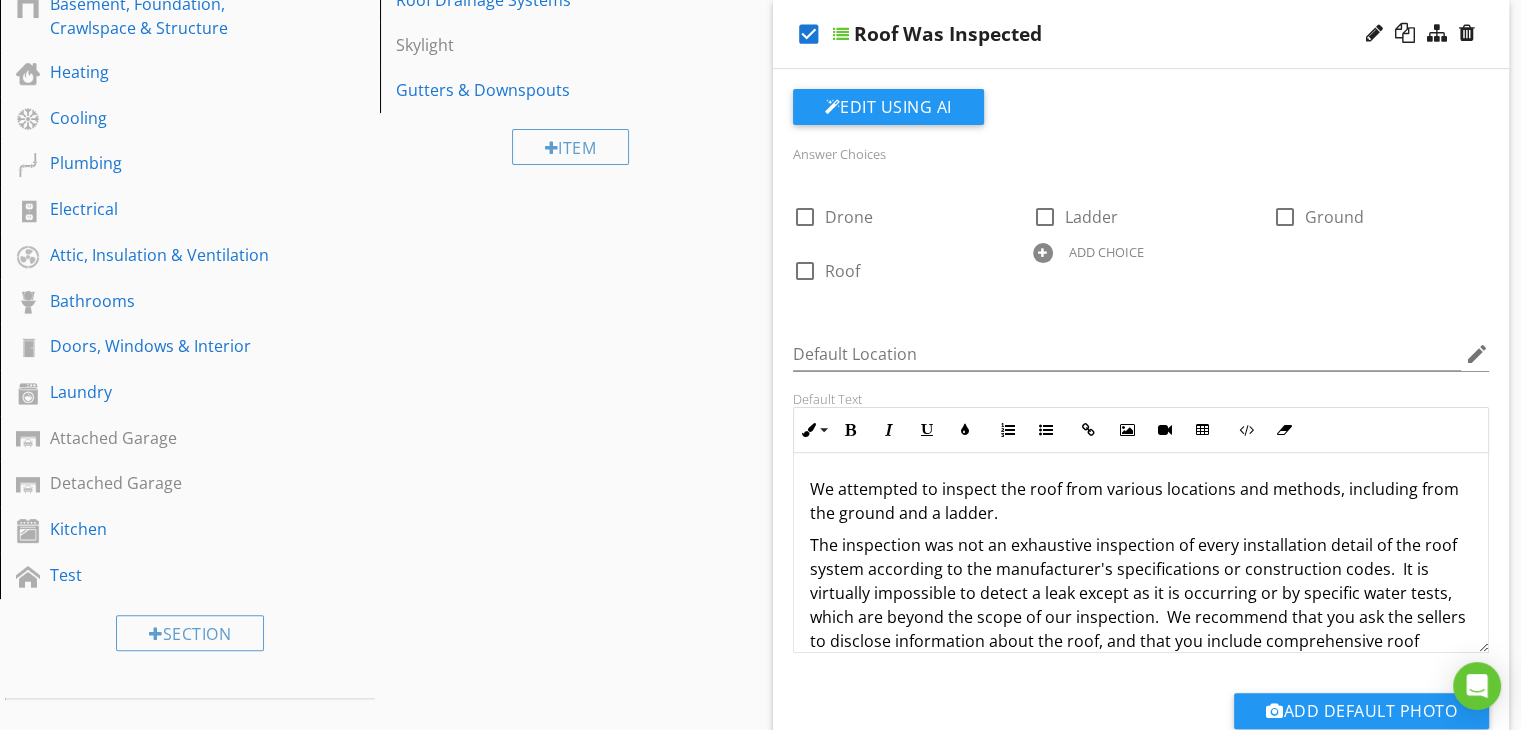 scroll, scrollTop: 552, scrollLeft: 0, axis: vertical 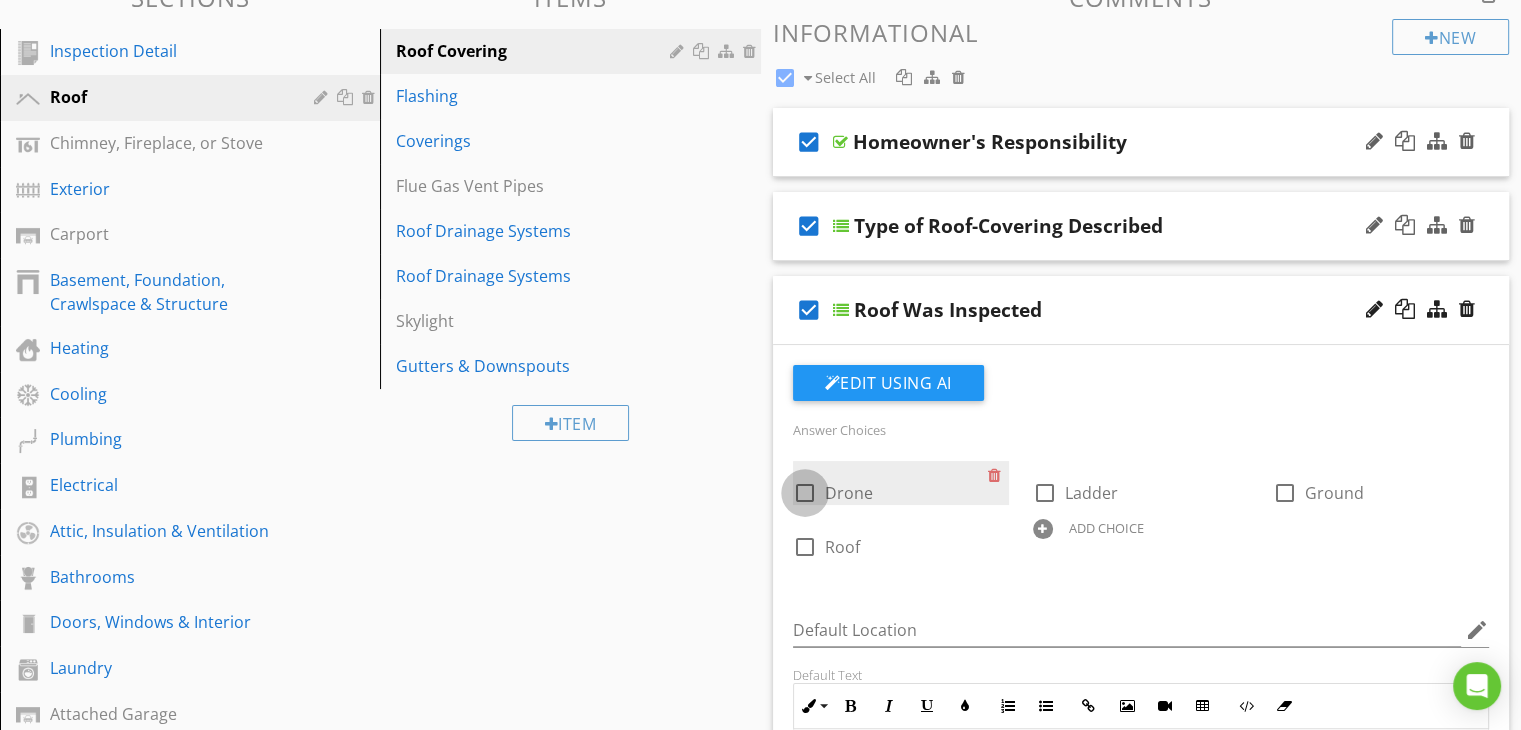 click at bounding box center [805, 493] 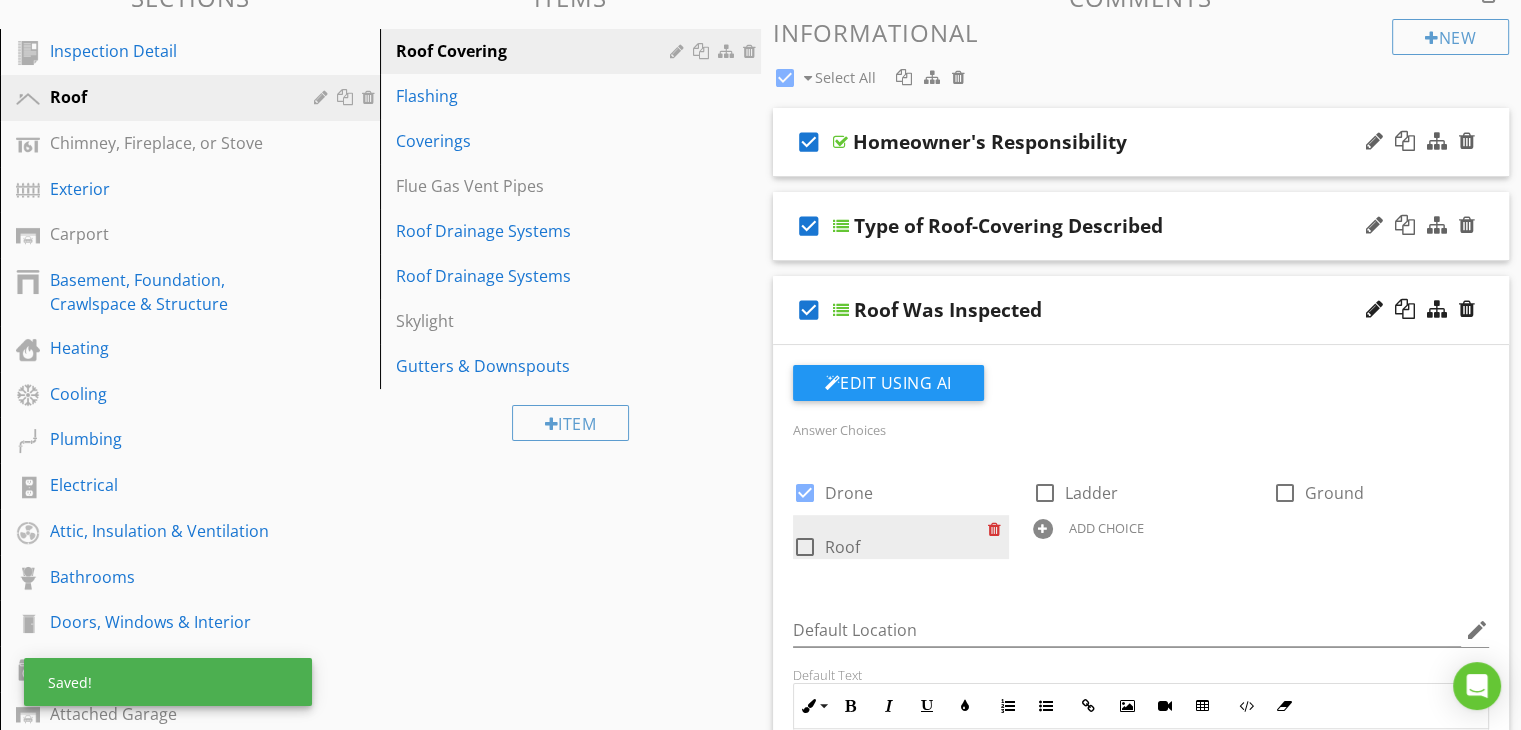 scroll, scrollTop: 352, scrollLeft: 0, axis: vertical 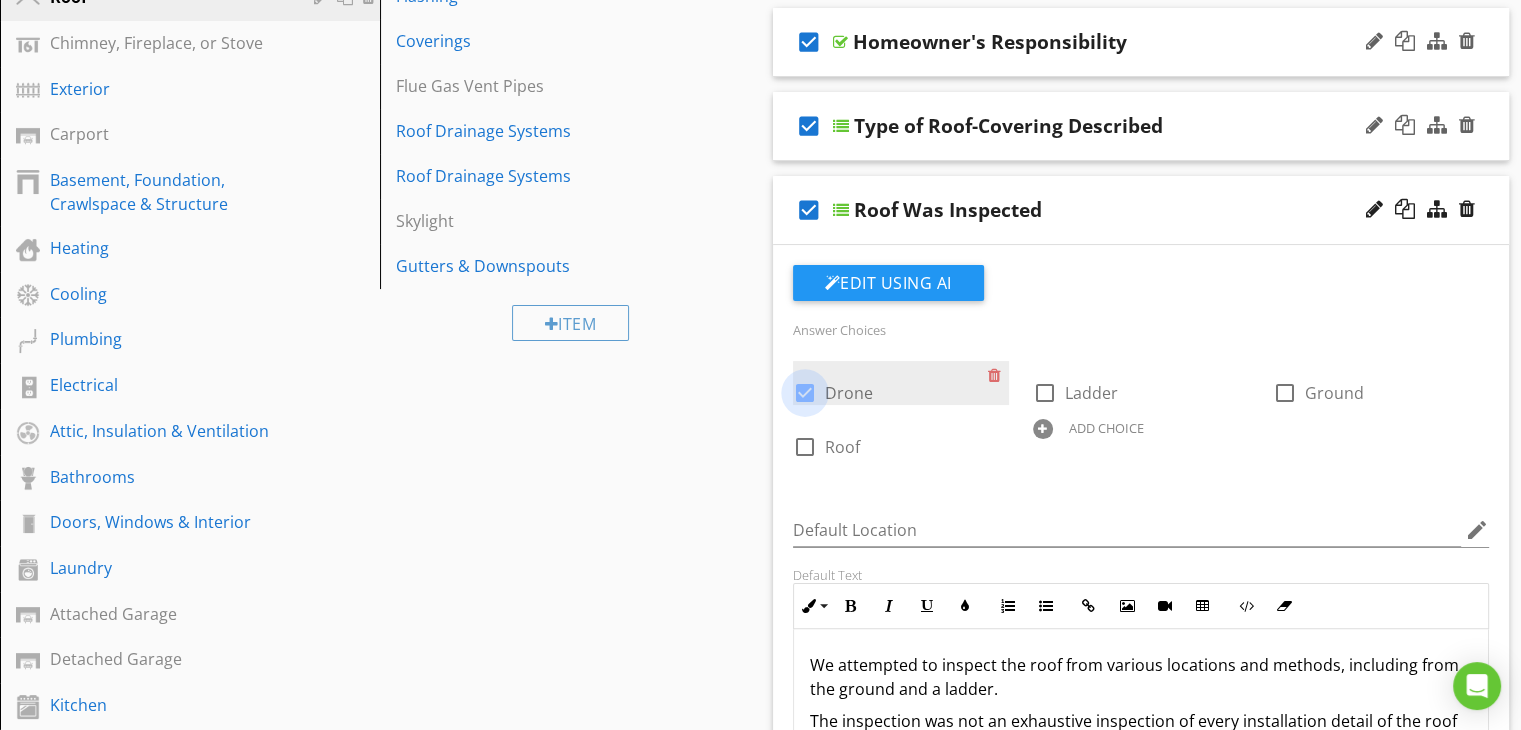 click at bounding box center [805, 393] 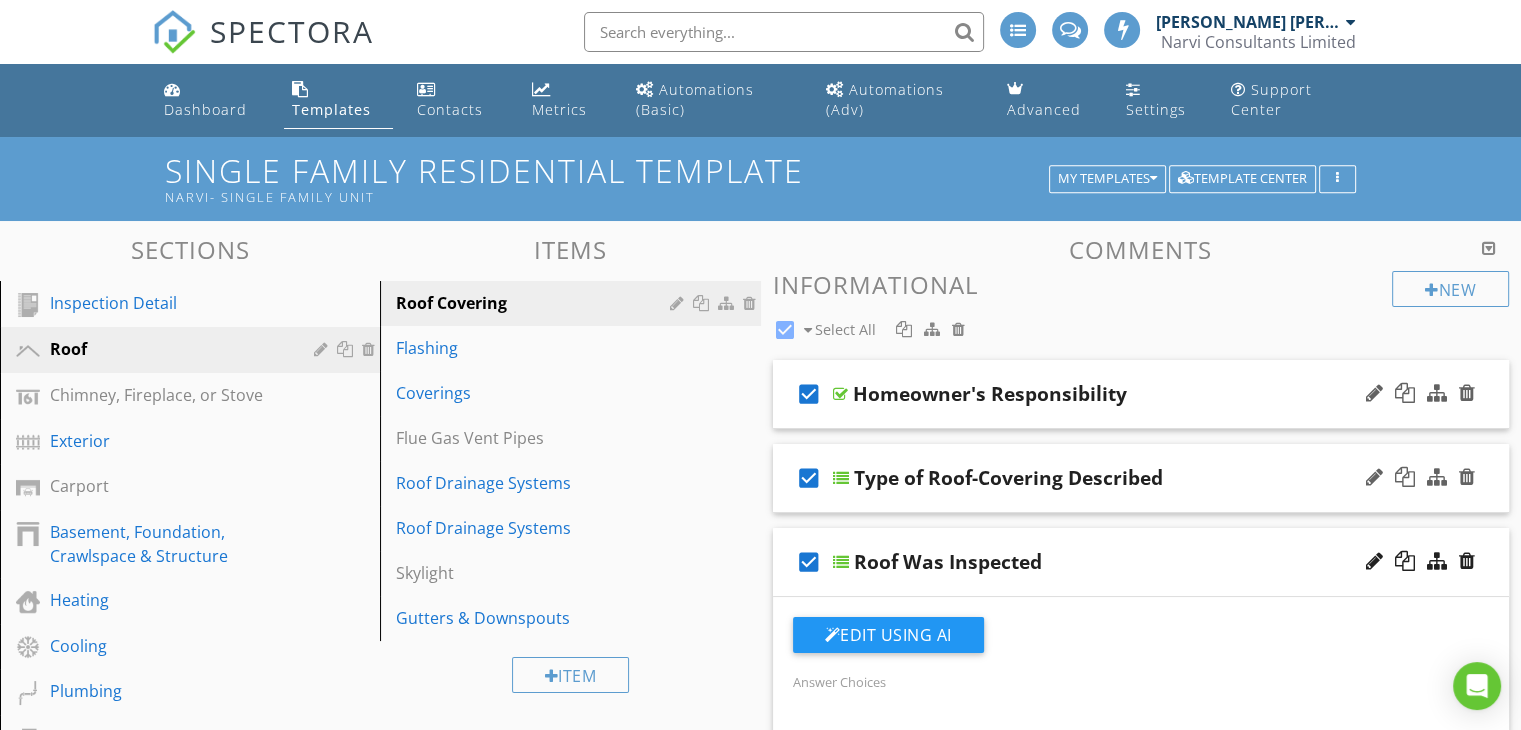 scroll, scrollTop: 200, scrollLeft: 0, axis: vertical 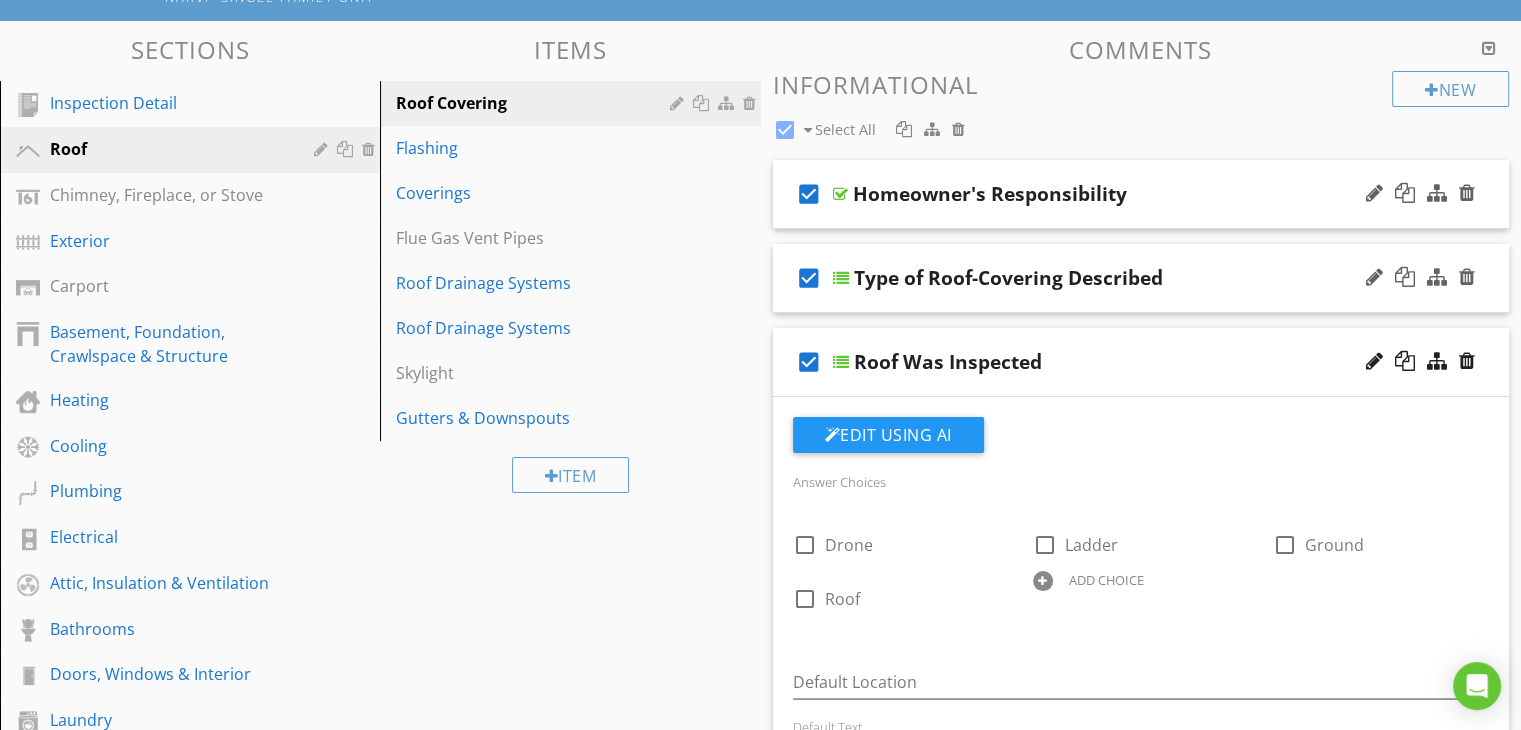 click on "Sections
Inspection Detail           Roof           Chimney, Fireplace, or Stove           Exterior           Carport           Basement, Foundation, Crawlspace & Structure           Heating           Cooling           Plumbing           Electrical           Attic, Insulation & Ventilation           Bathrooms           Doors, Windows & Interior           Laundry           Attached Garage           Detached Garage           Kitchen           Test
Section
Attachments
Attachment
Items
Roof Covering           Flashing           Coverings           Flue Gas Vent Pipes           Roof Drainage Systems           Roof Drainage Systems           Skylight           Gutters & Downspouts
Item
Comments
New
Informational   check_box     Select All             check_box                   check_box" at bounding box center [760, 1461] 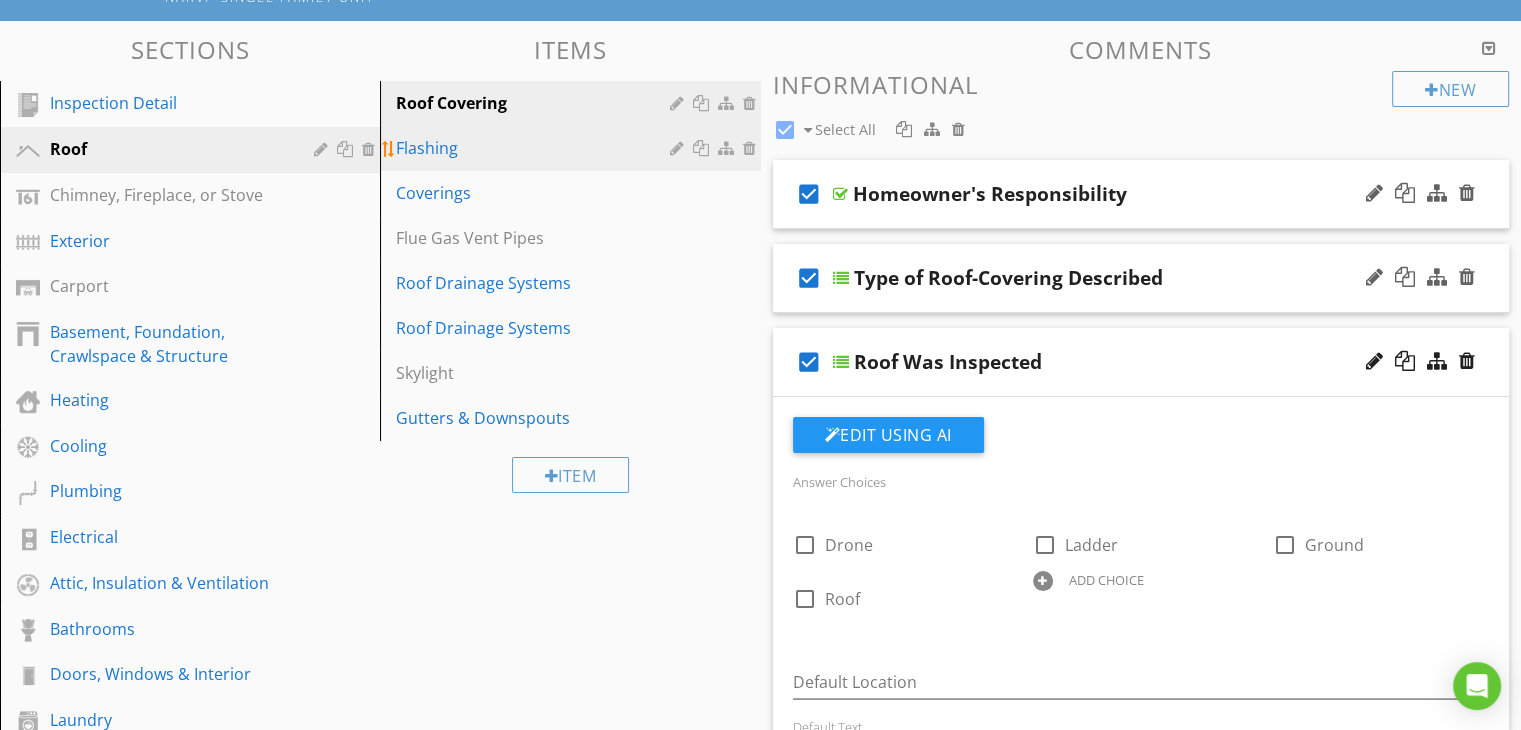 click on "Flashing" at bounding box center [535, 148] 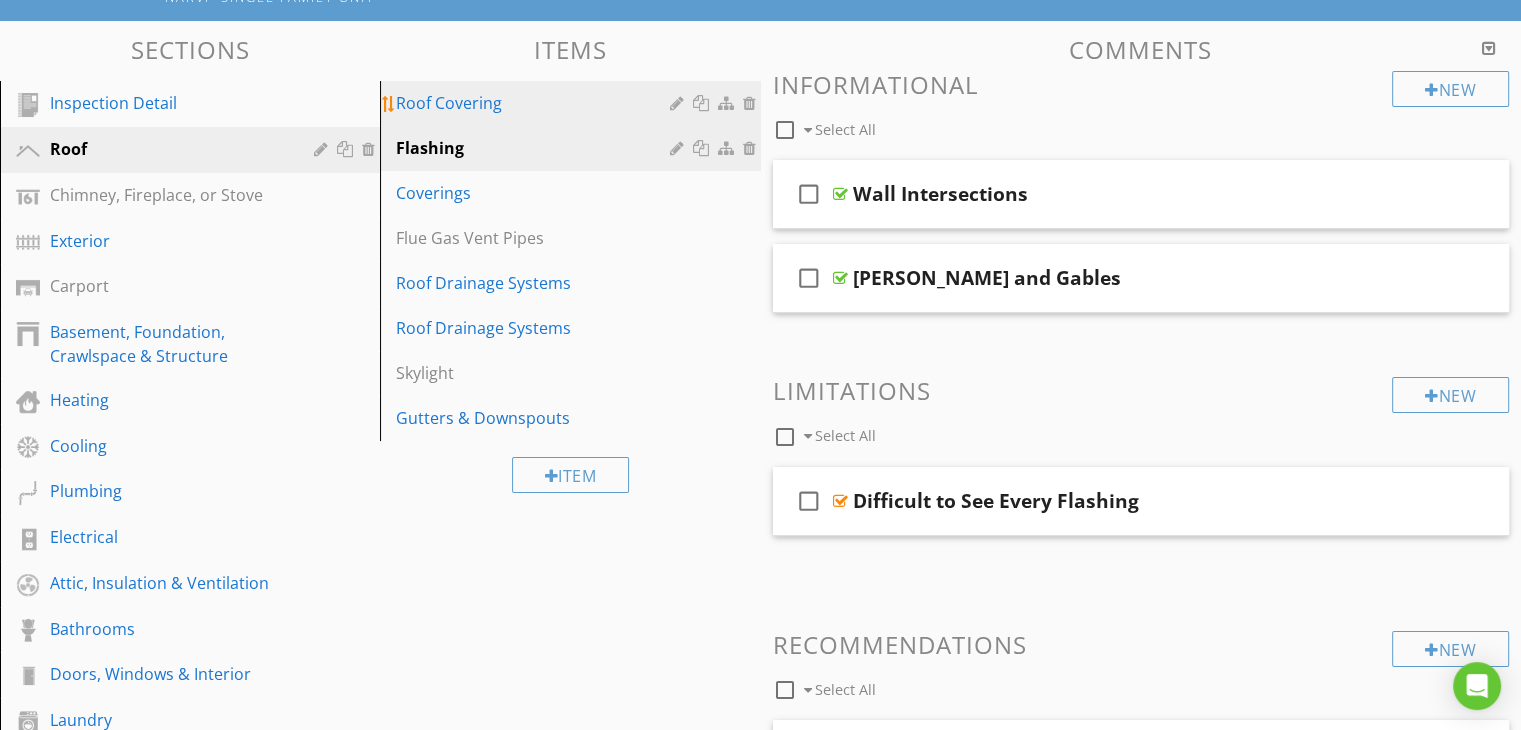 click on "Roof Covering" at bounding box center [535, 103] 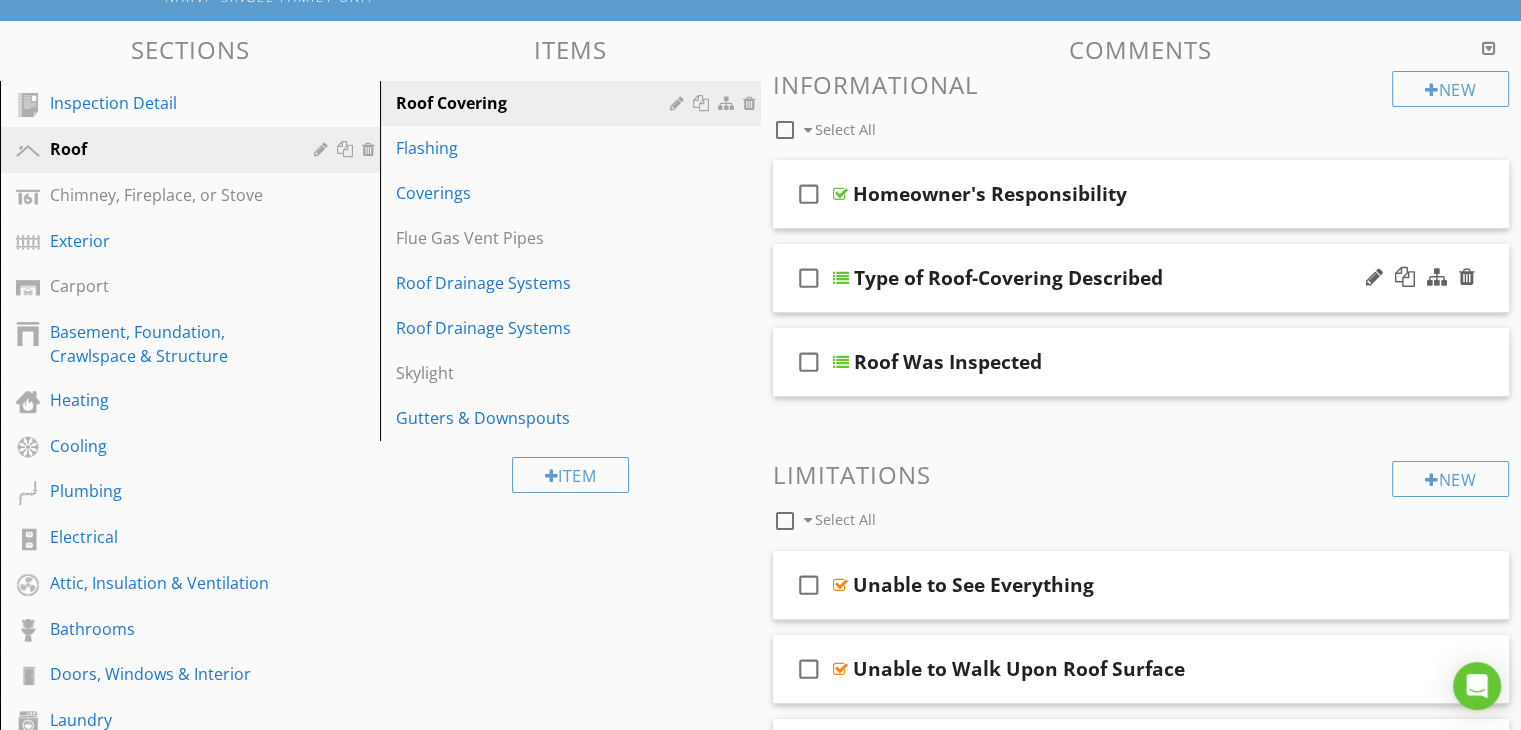 click at bounding box center (841, 278) 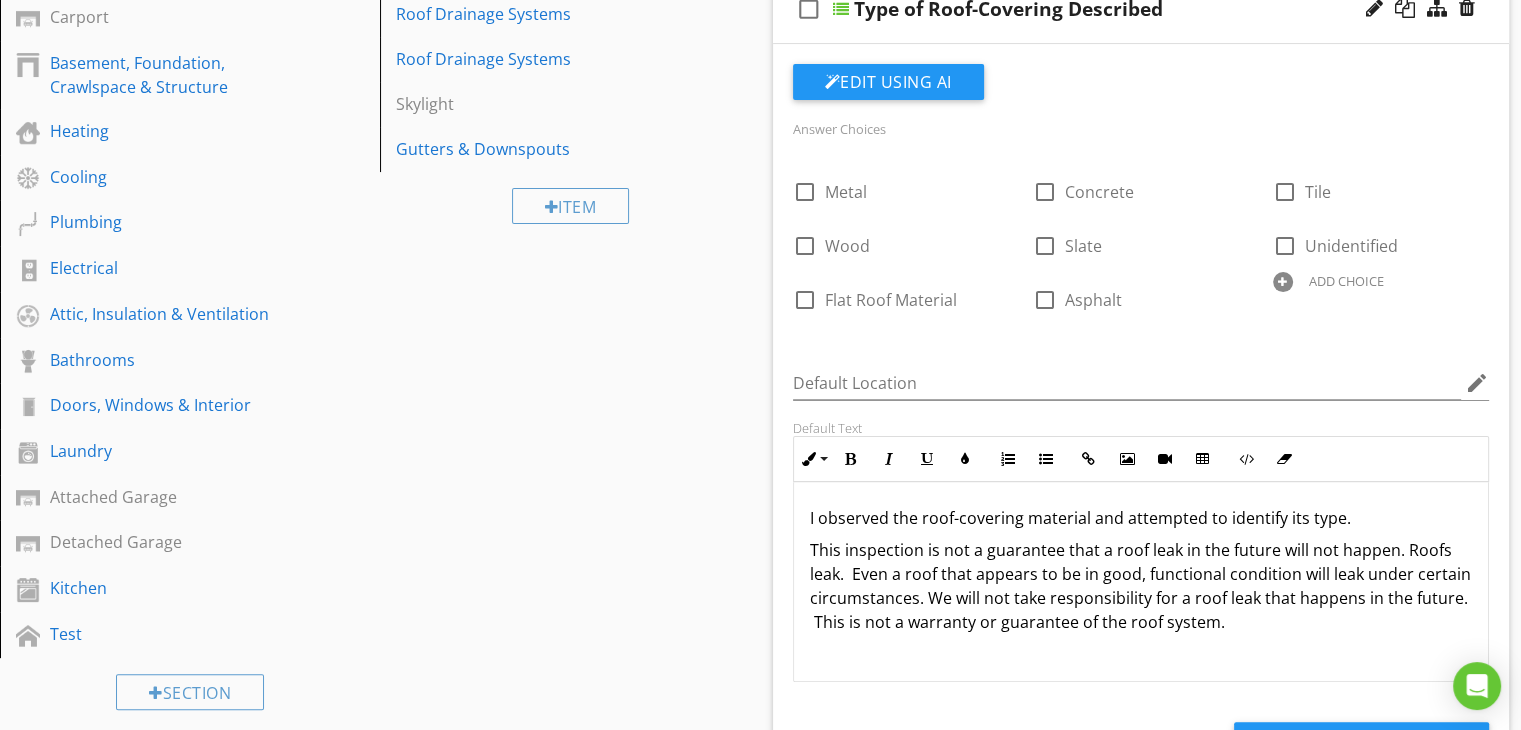 scroll, scrollTop: 500, scrollLeft: 0, axis: vertical 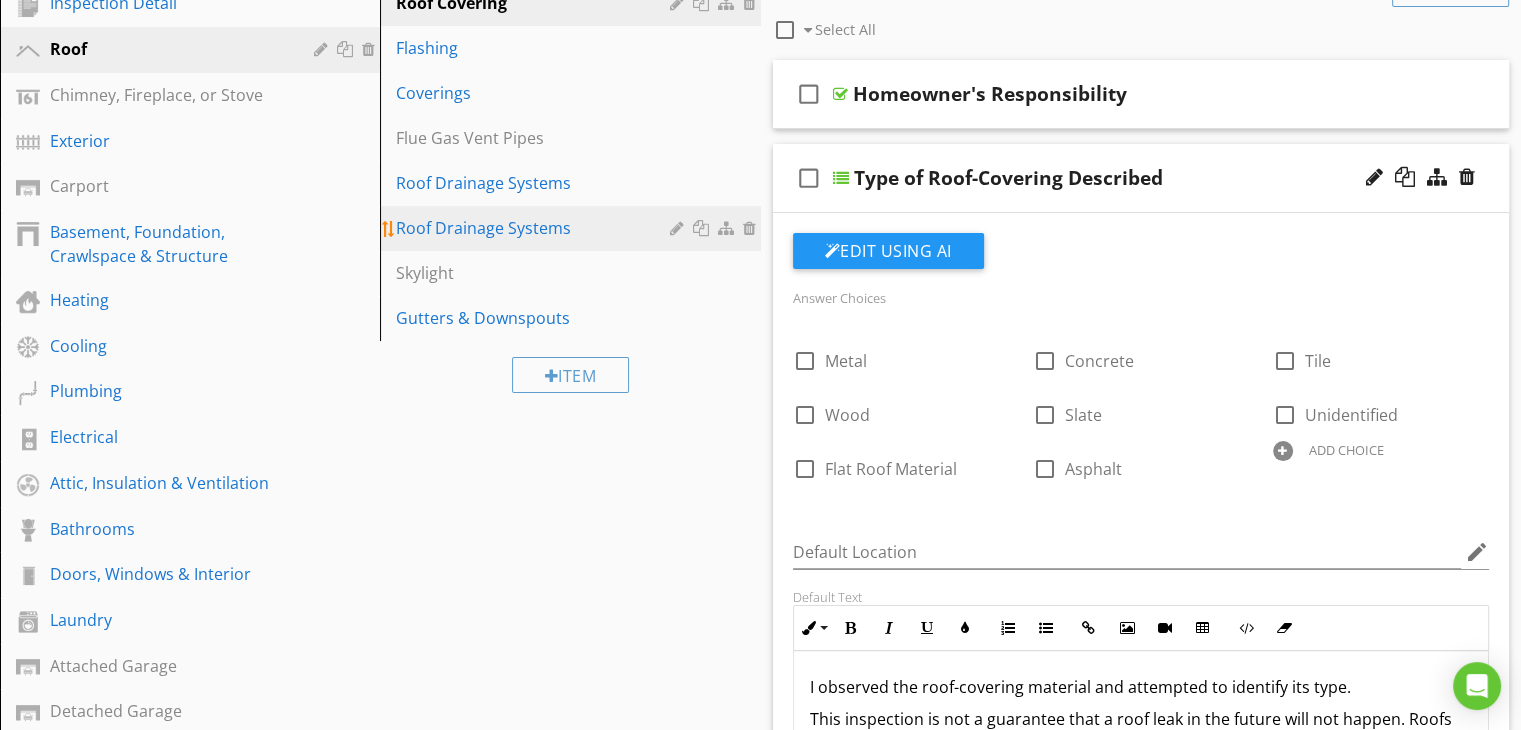 click on "Roof Drainage Systems" at bounding box center [535, 228] 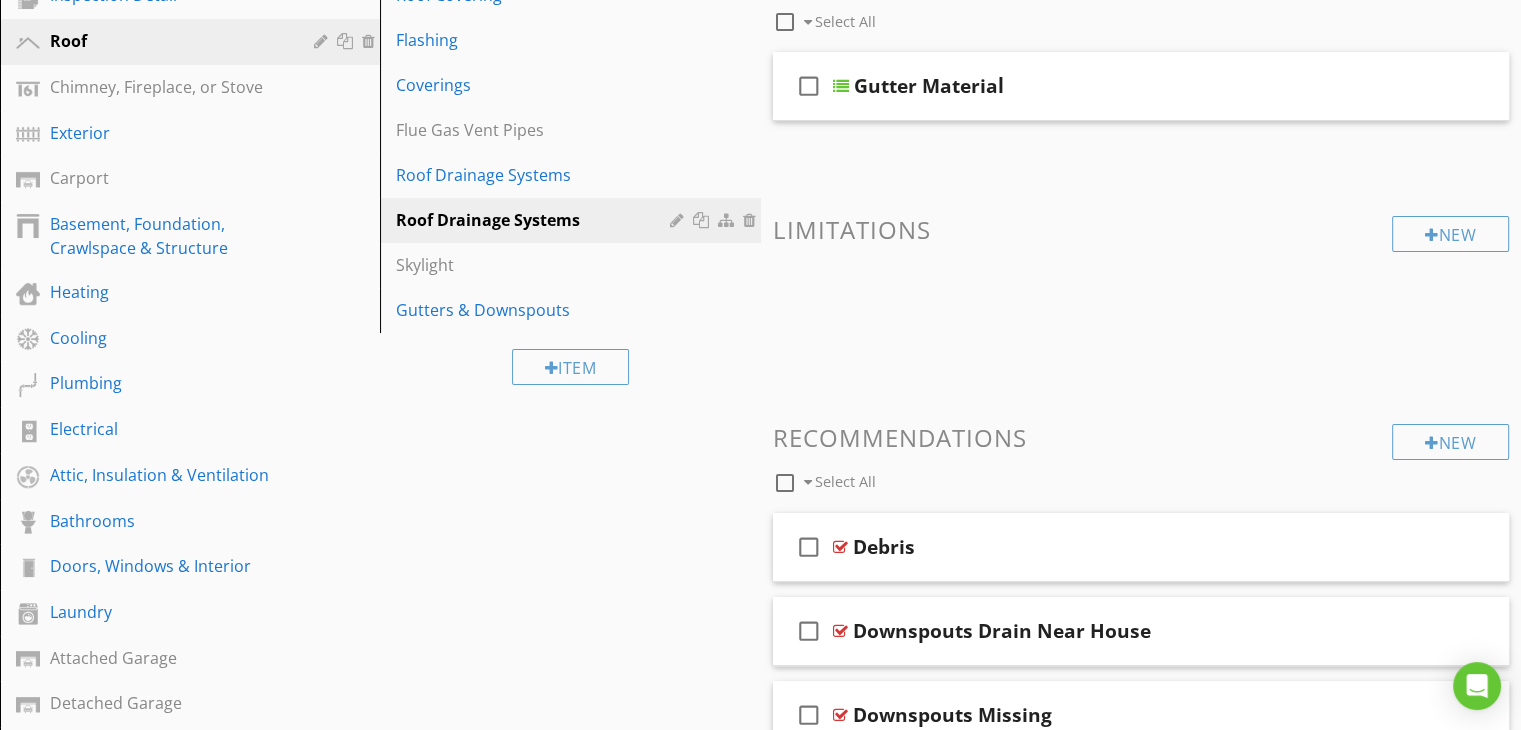 scroll, scrollTop: 200, scrollLeft: 0, axis: vertical 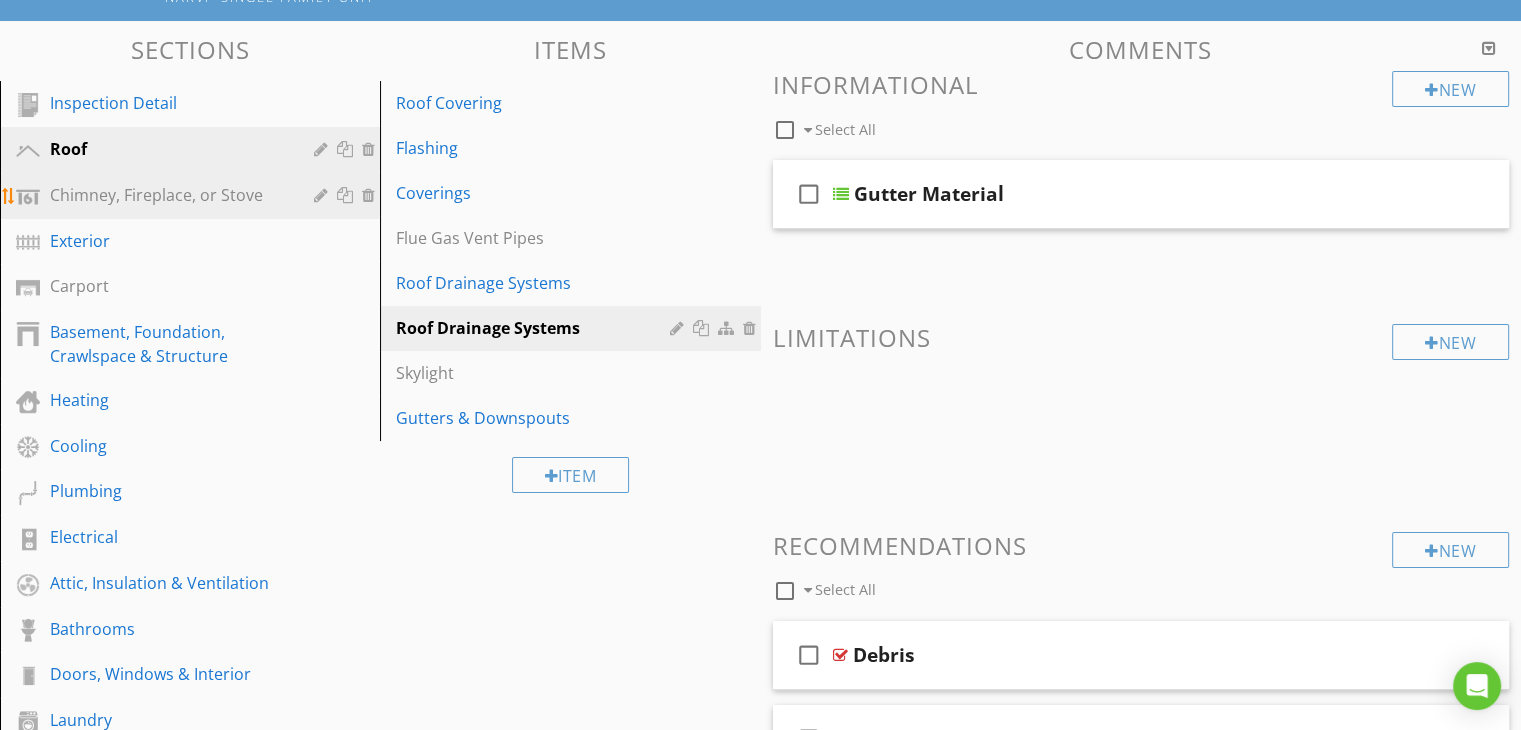 click on "Chimney, Fireplace, or Stove" at bounding box center (193, 196) 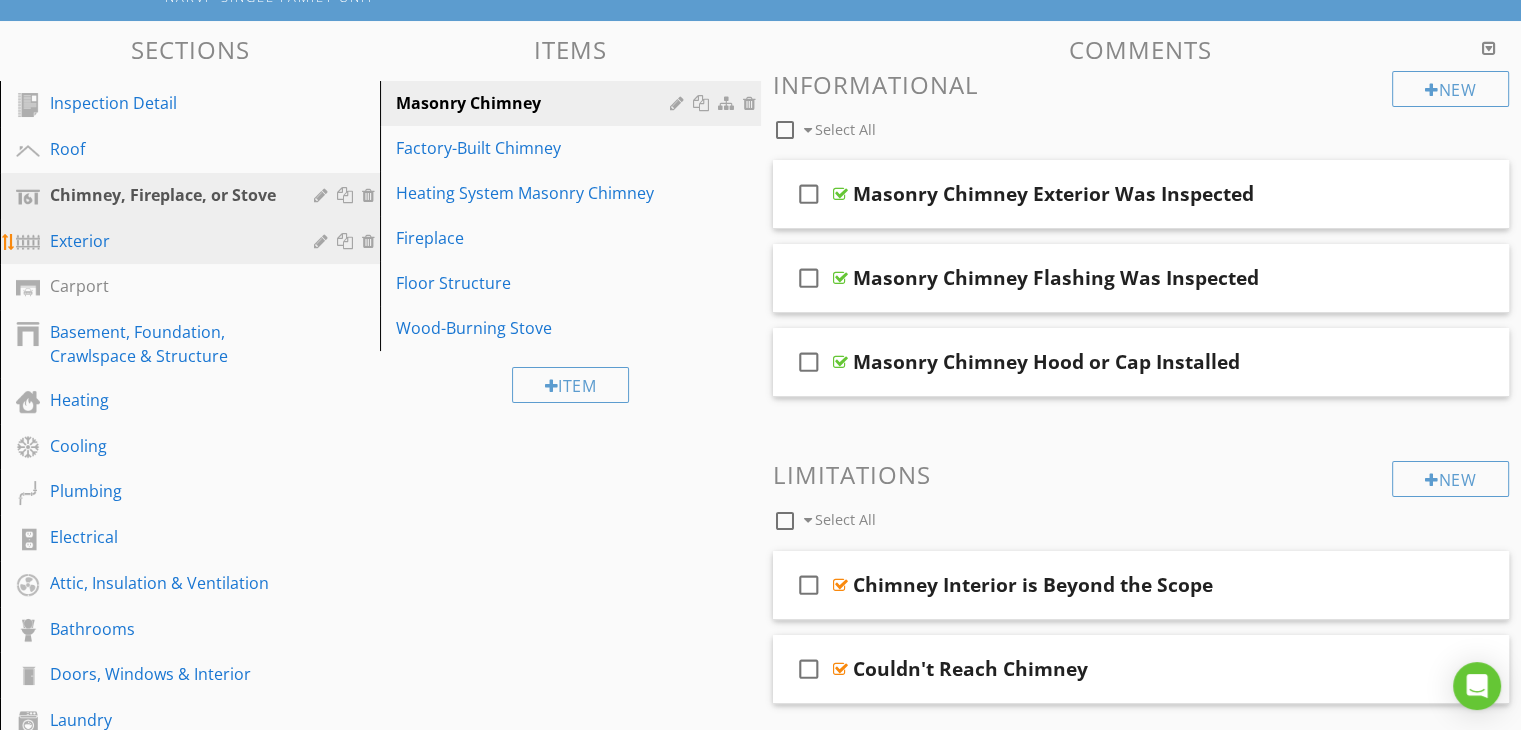 click on "Exterior" at bounding box center [167, 241] 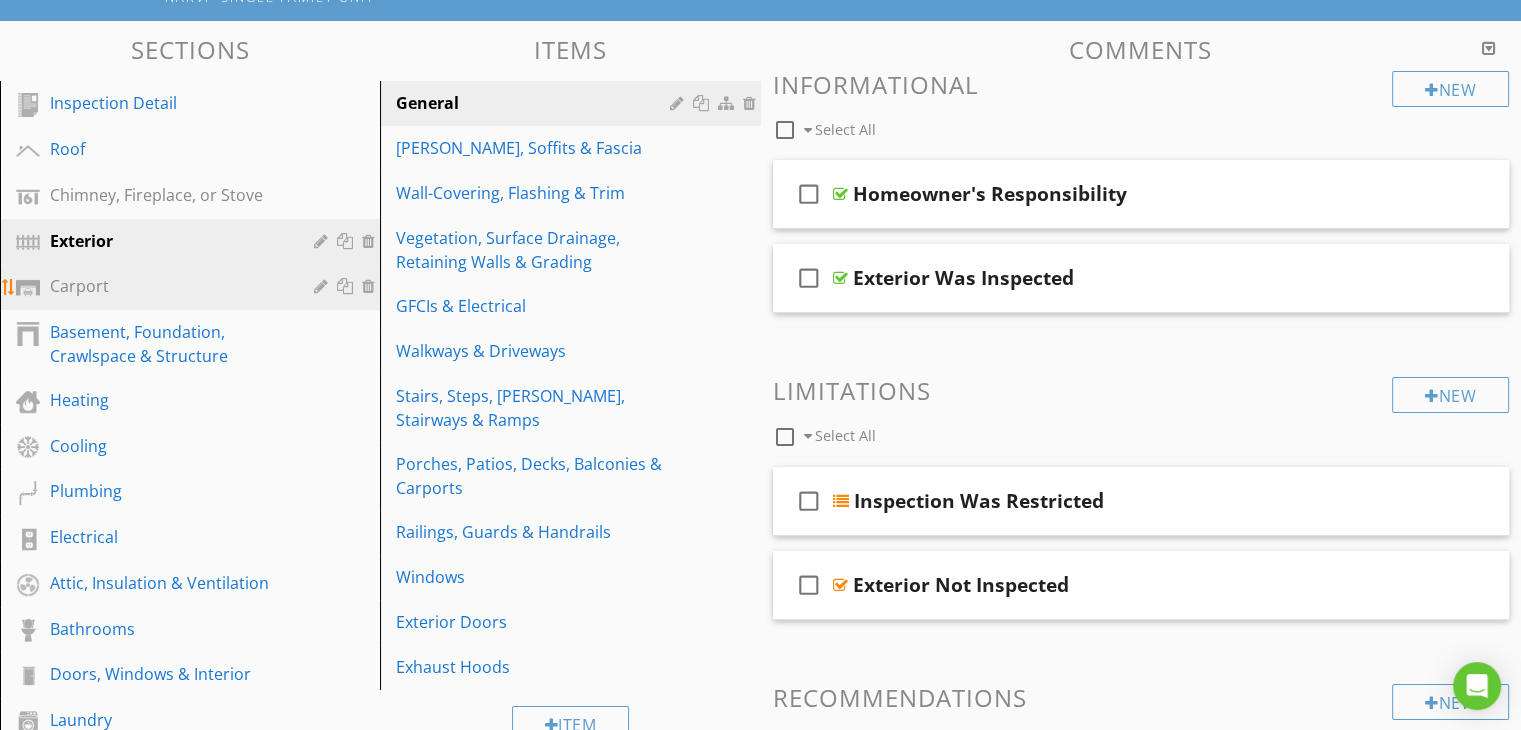 click on "Carport" at bounding box center (167, 286) 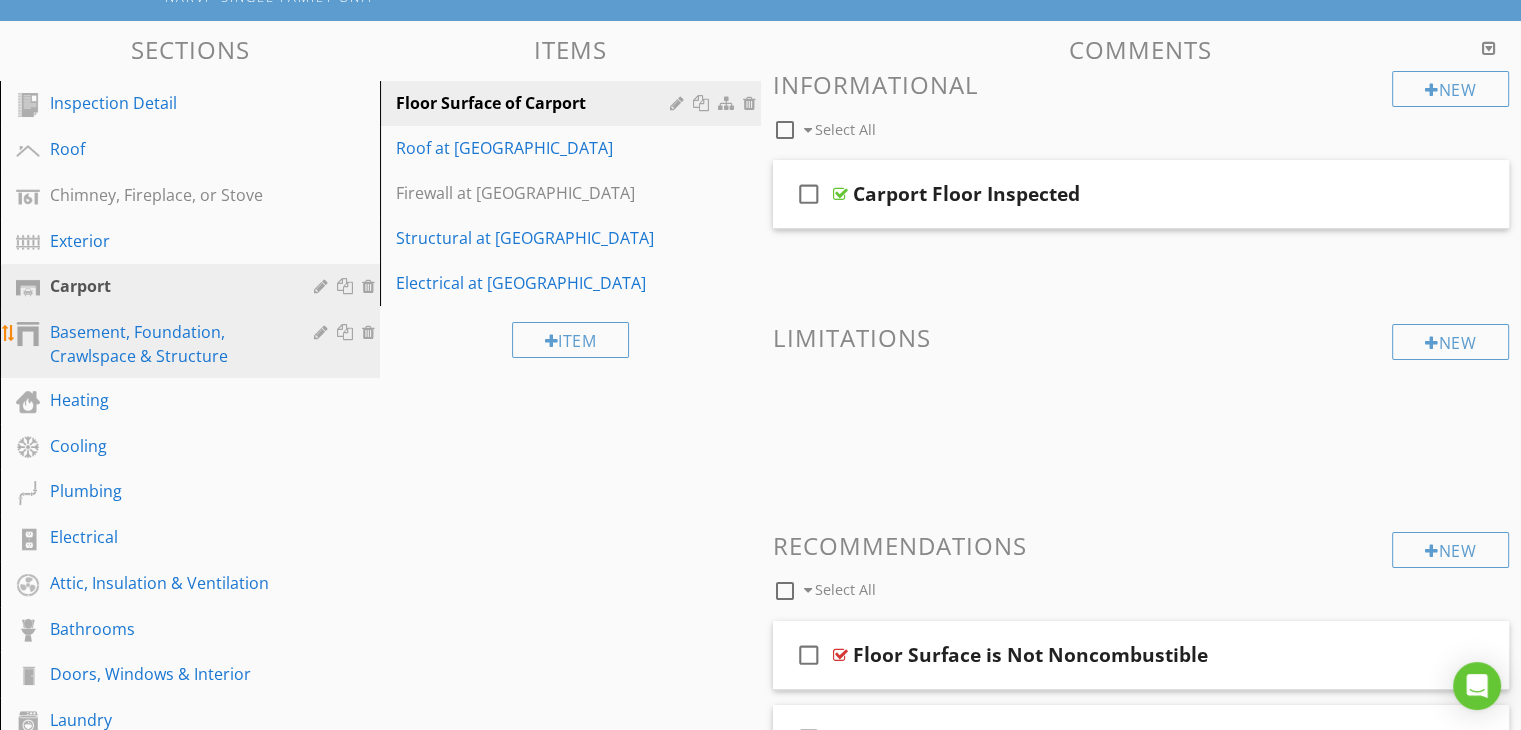 click on "Basement, Foundation, Crawlspace & Structure" at bounding box center (167, 344) 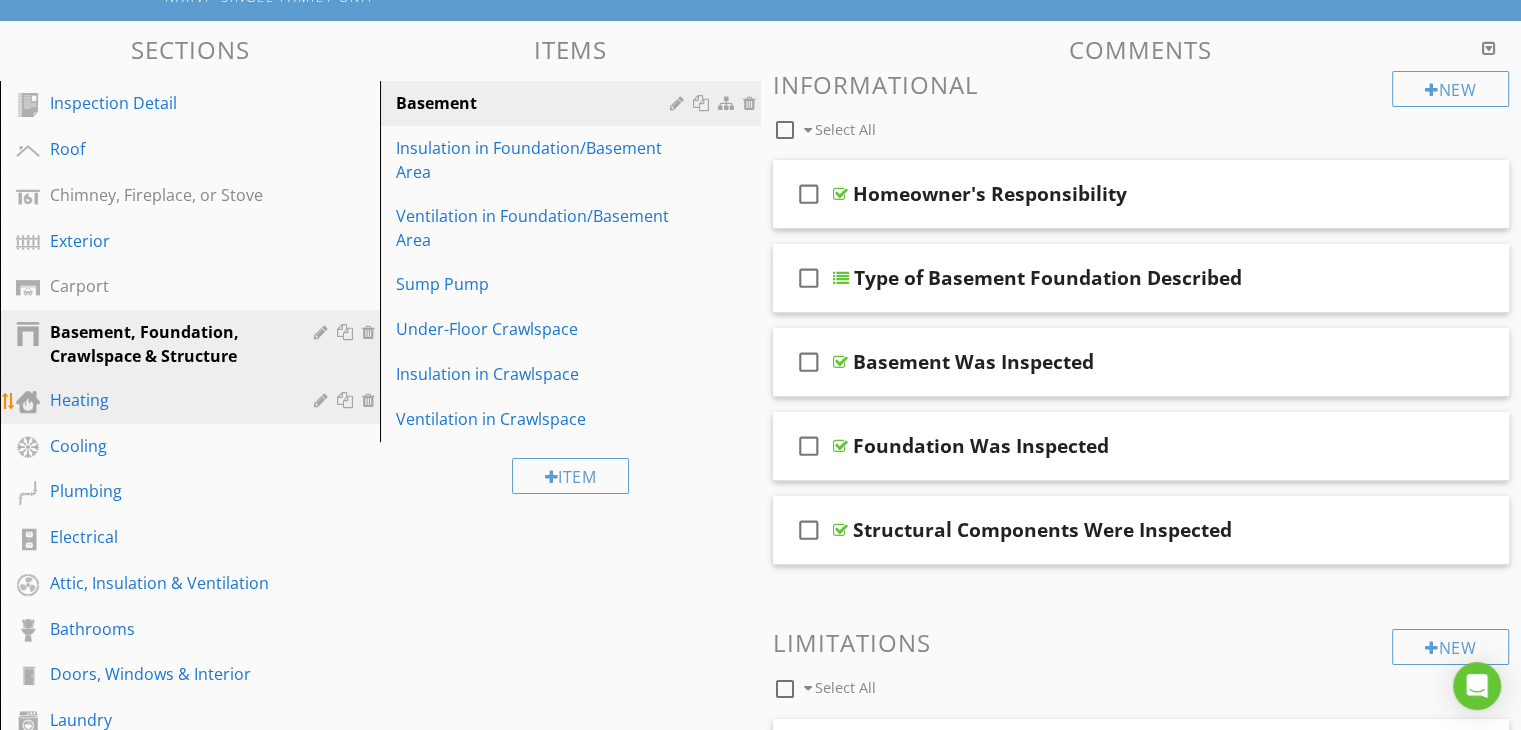 click on "Heating" at bounding box center (167, 400) 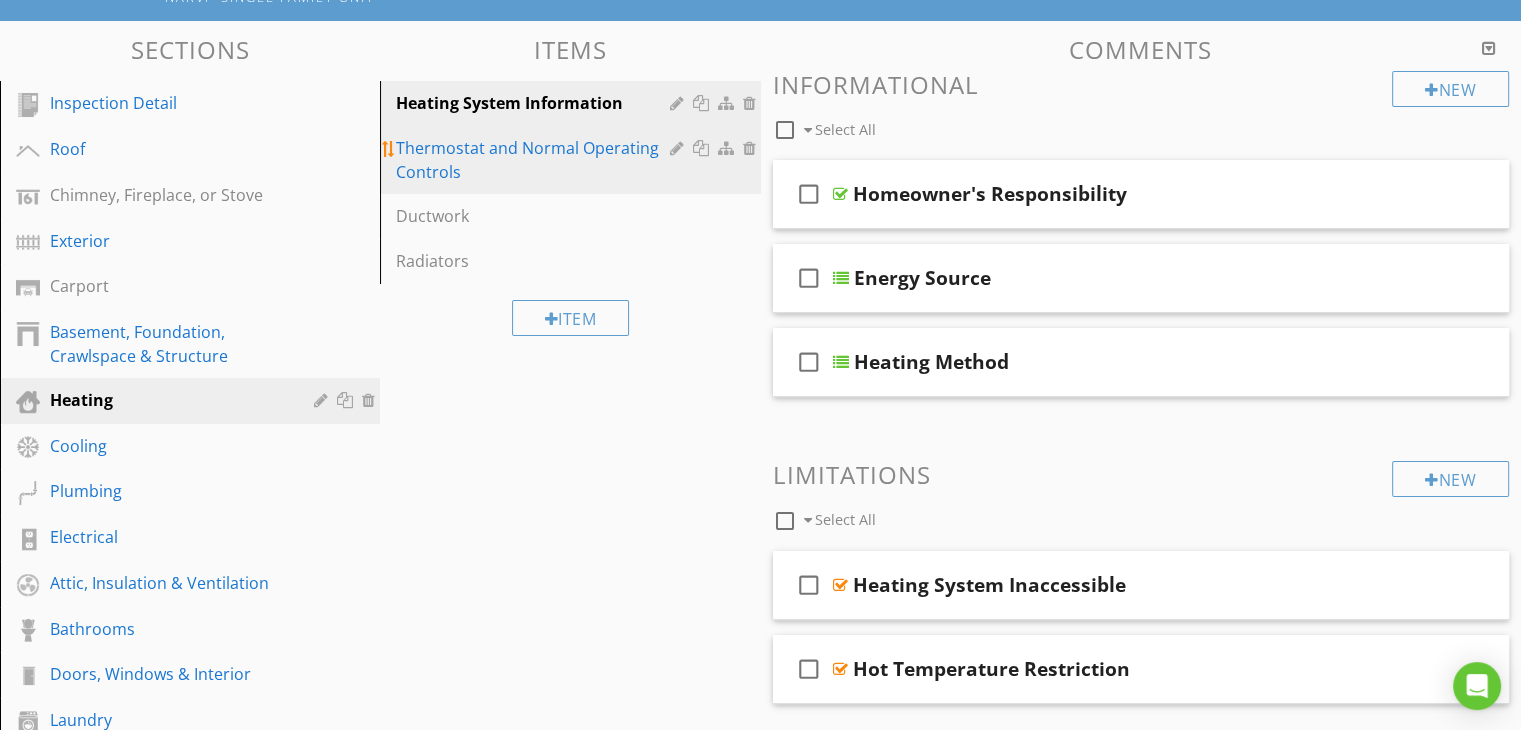 click on "Thermostat and Normal Operating Controls" at bounding box center [535, 160] 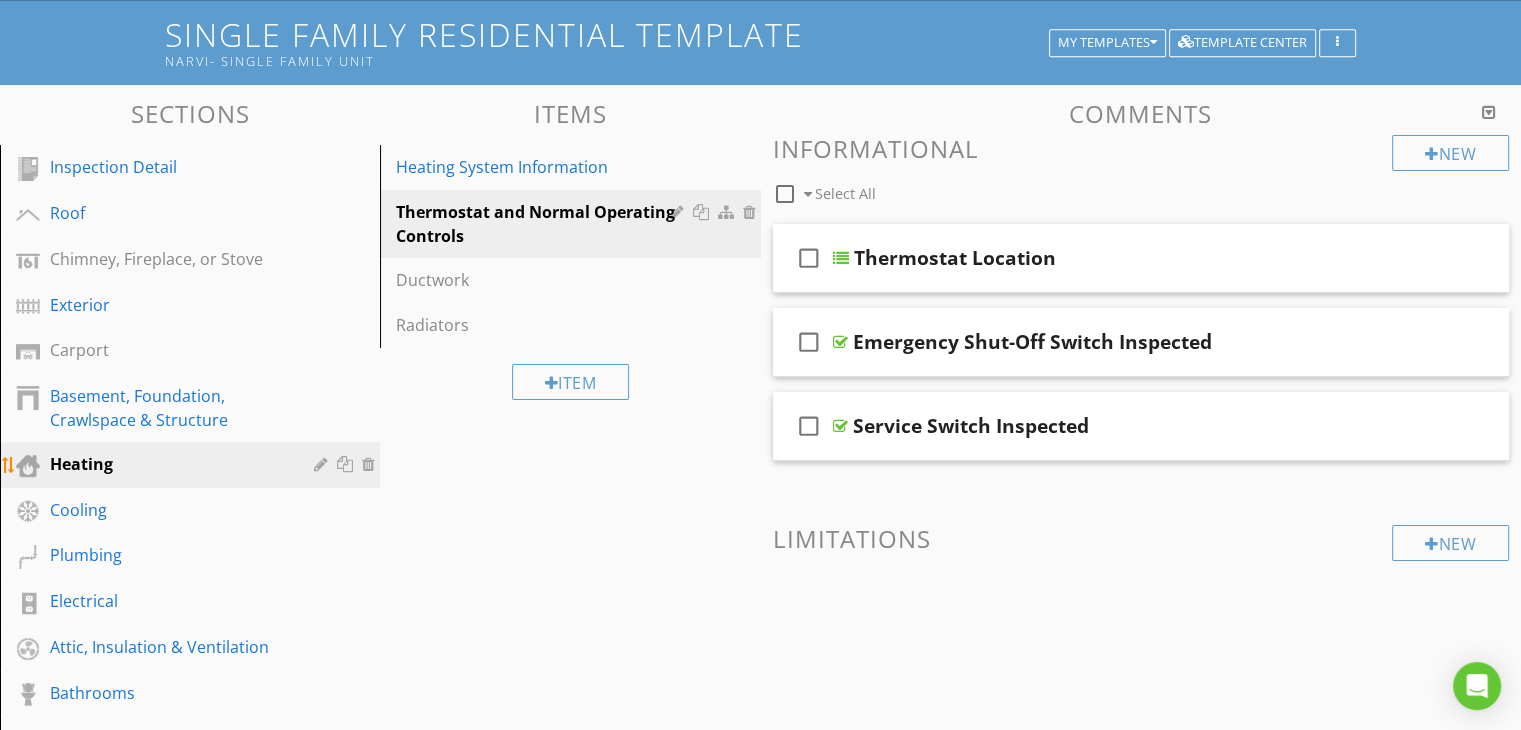 scroll, scrollTop: 116, scrollLeft: 0, axis: vertical 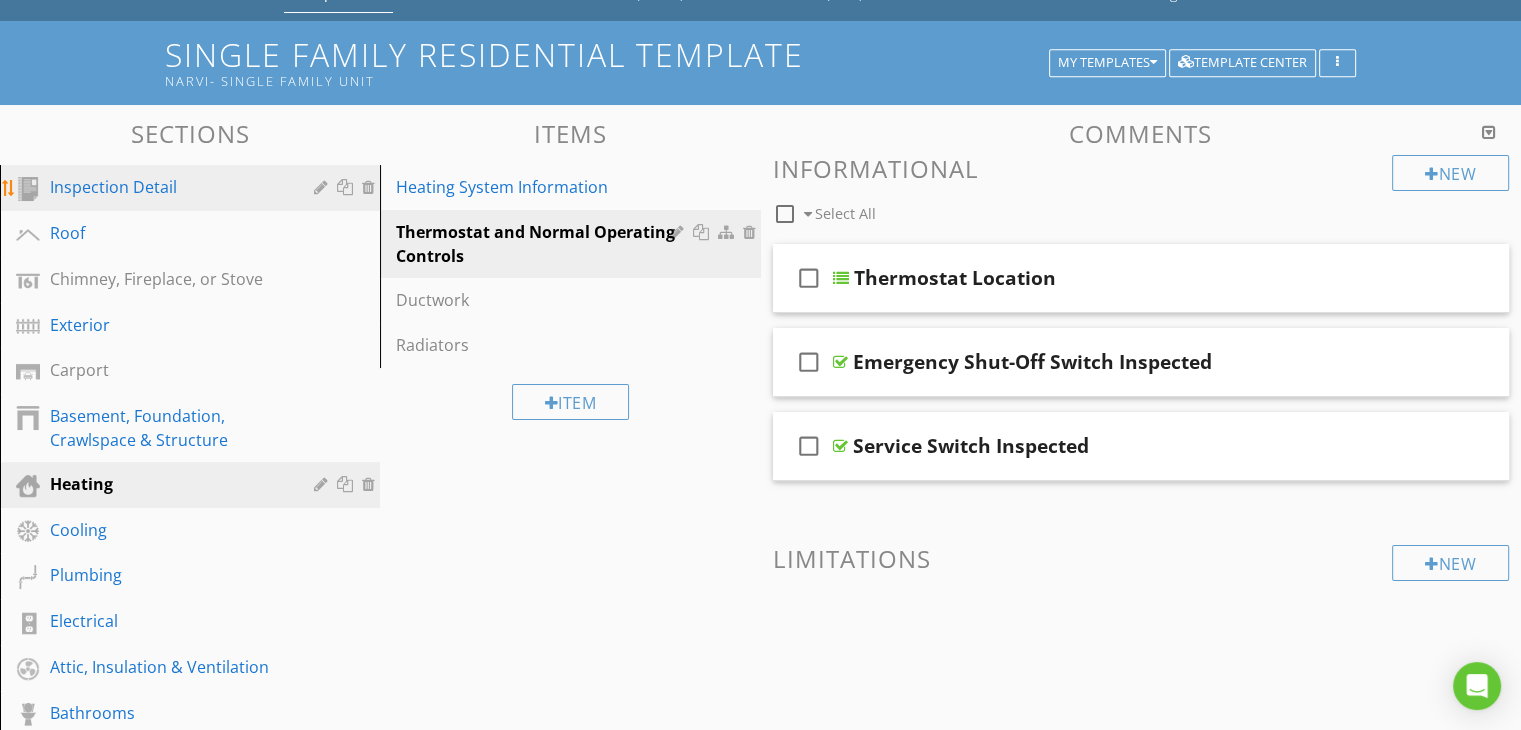 click on "Inspection Detail" at bounding box center (167, 187) 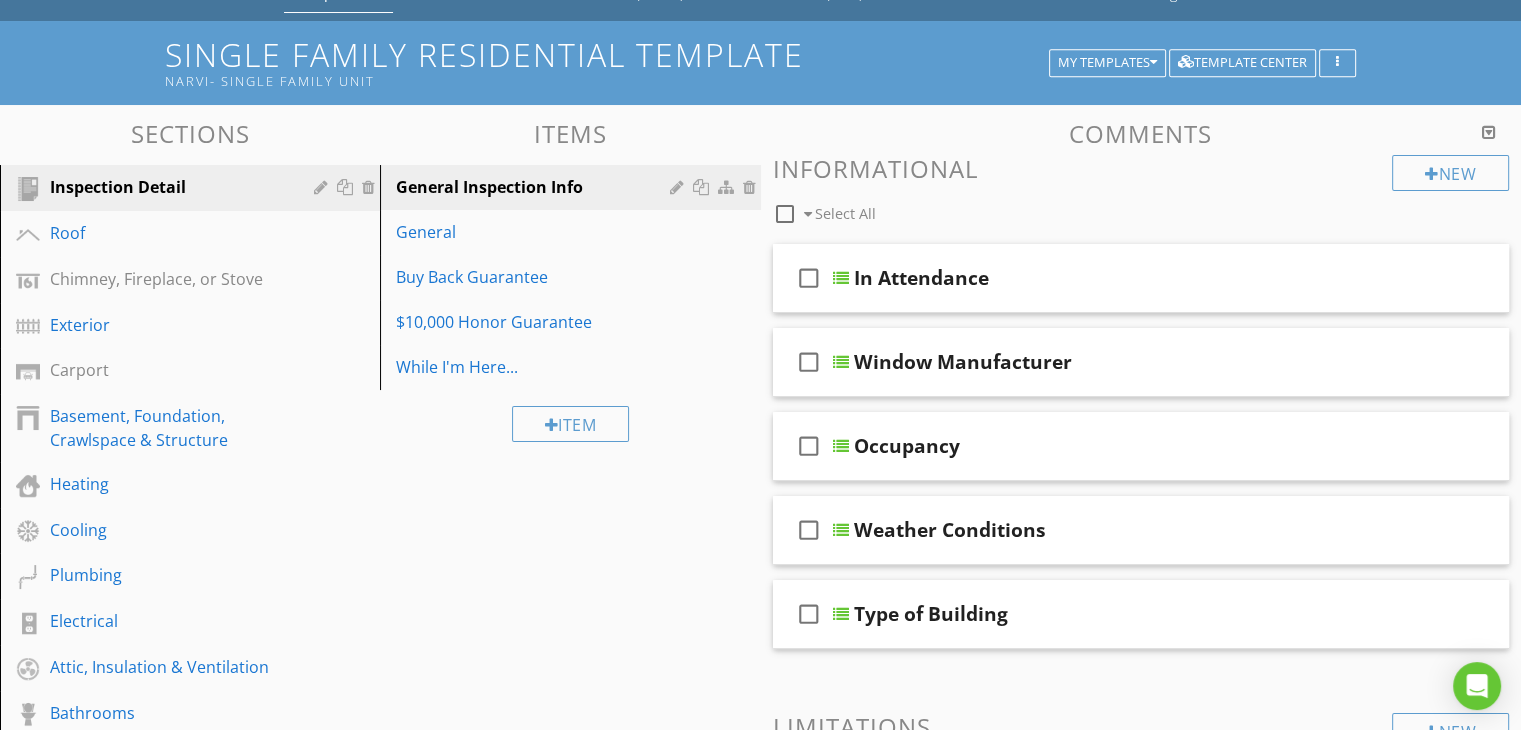 scroll, scrollTop: 16, scrollLeft: 0, axis: vertical 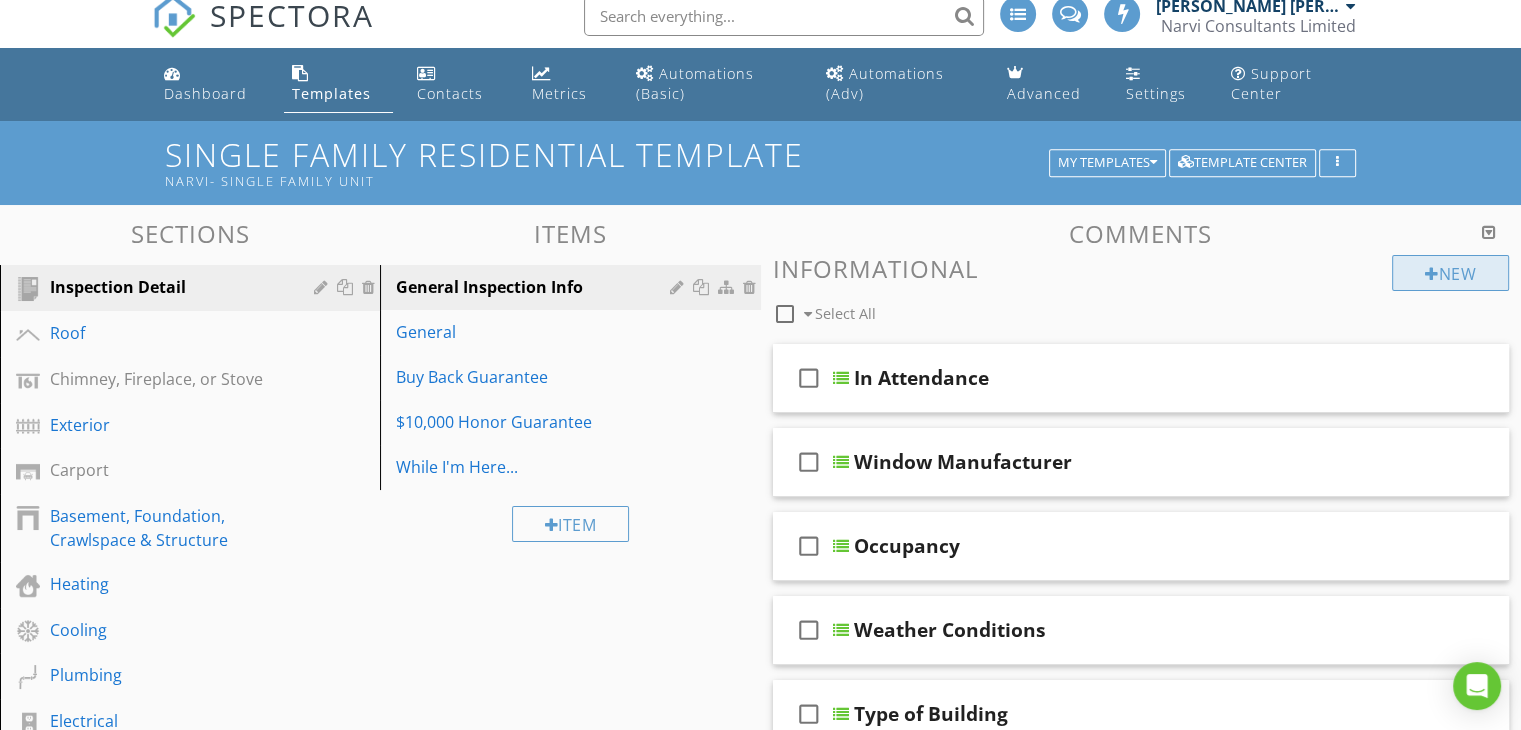 click on "New" at bounding box center [1450, 273] 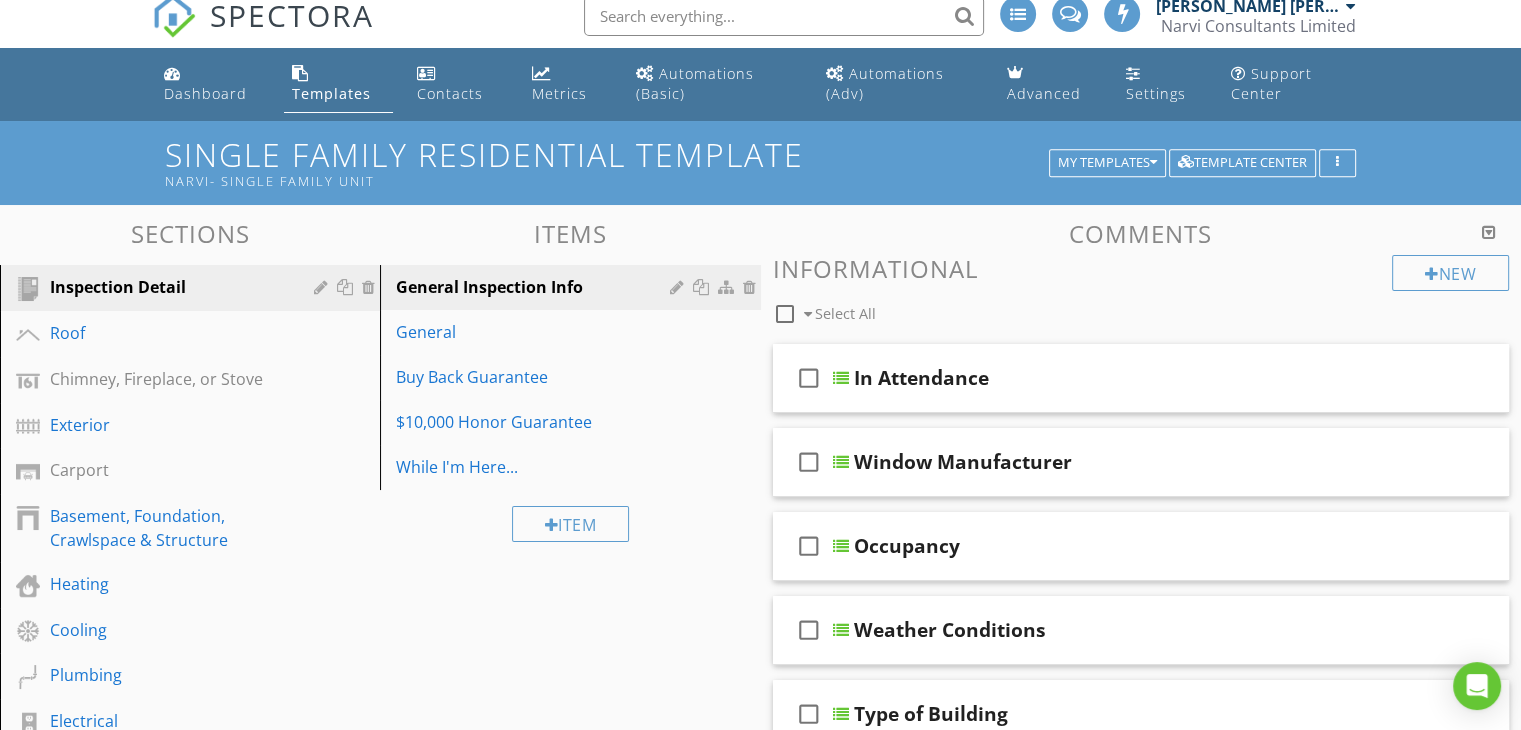 click on "Add a new comment
keyboard_arrow_down
This new comment will be saved to your template and available as an
add-on to any new report.
Answer Format Checkbox (i.e. Yes/No, Present/Not Present) arrow_drop_down
Generate Using AI
Default Location edit       Default Text
Save" at bounding box center (760, 365) 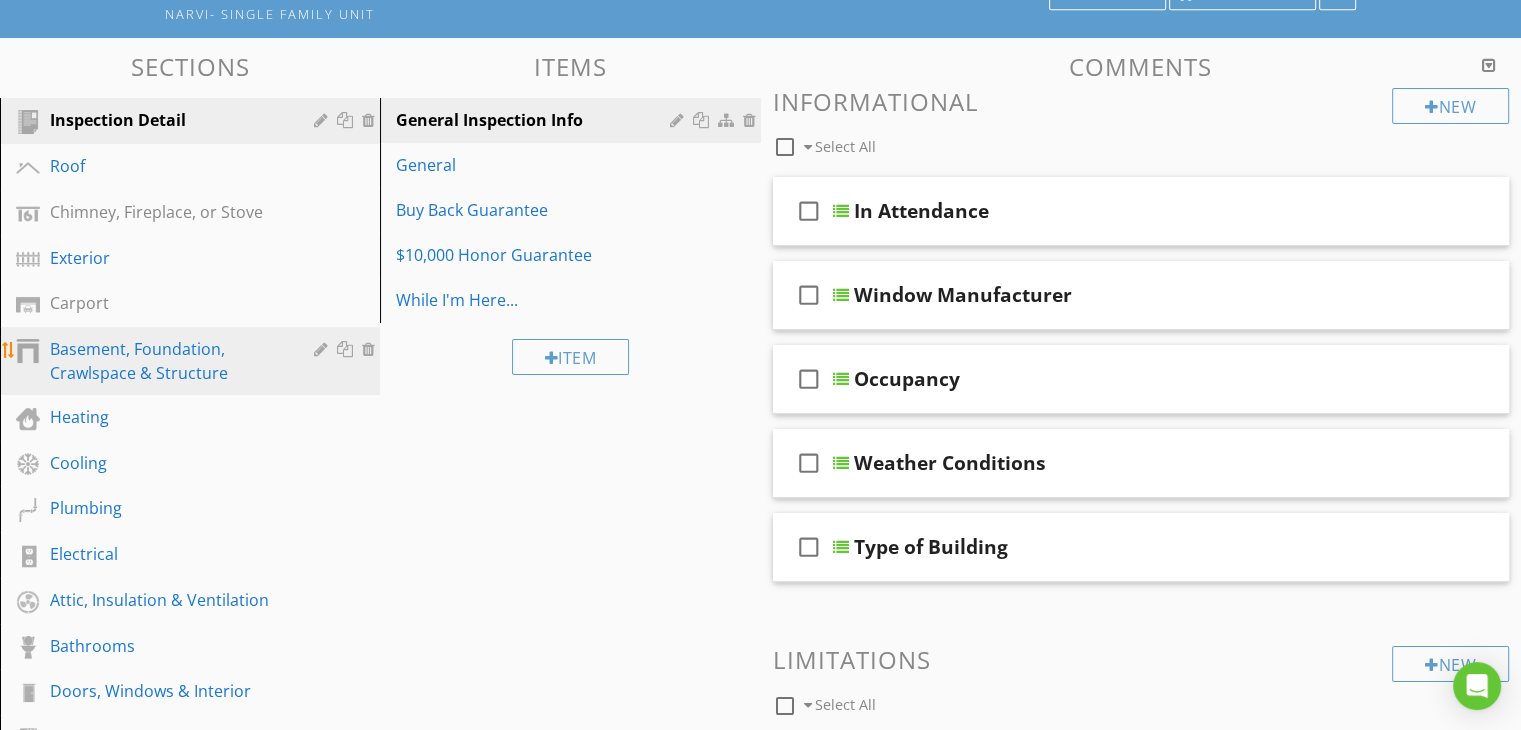 scroll, scrollTop: 216, scrollLeft: 0, axis: vertical 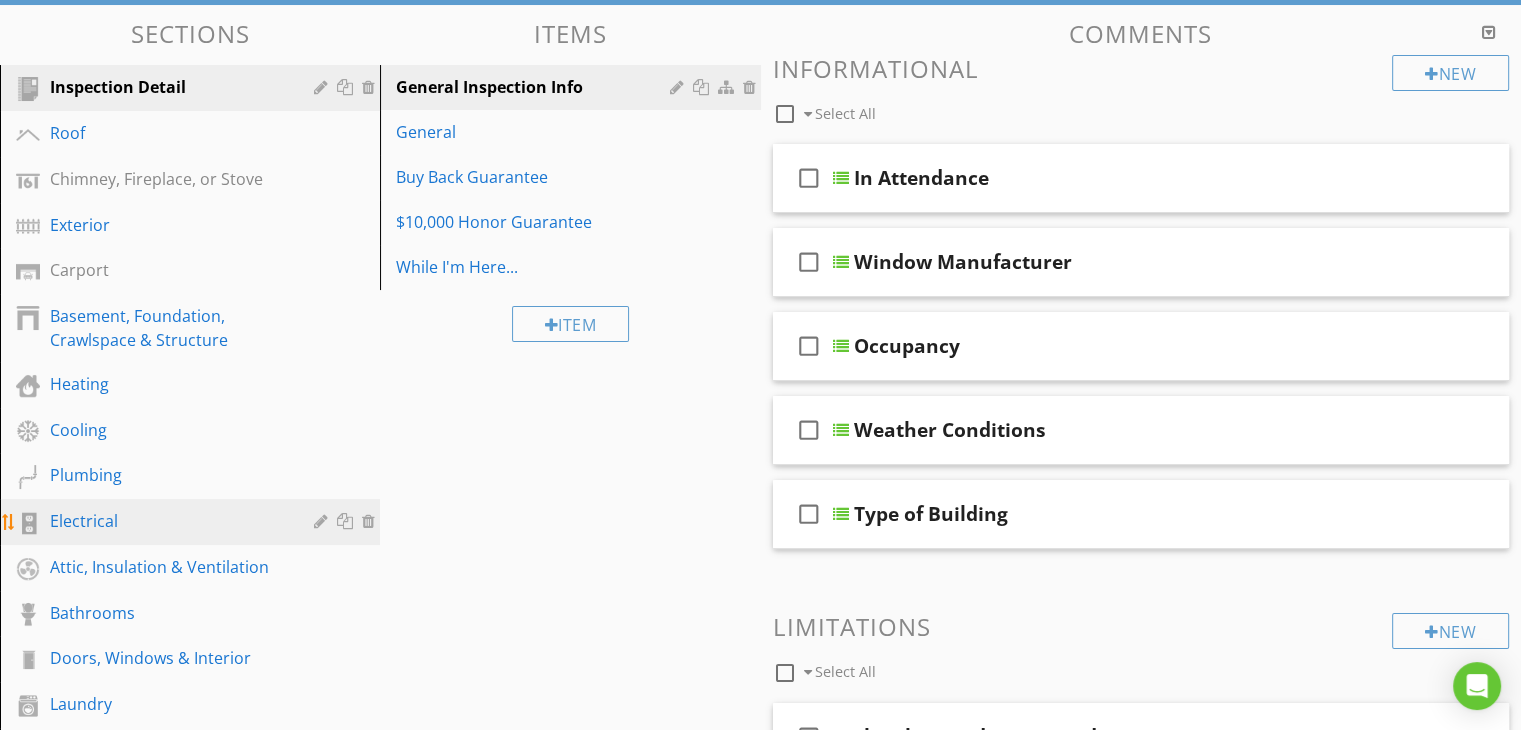click on "Electrical" at bounding box center [167, 521] 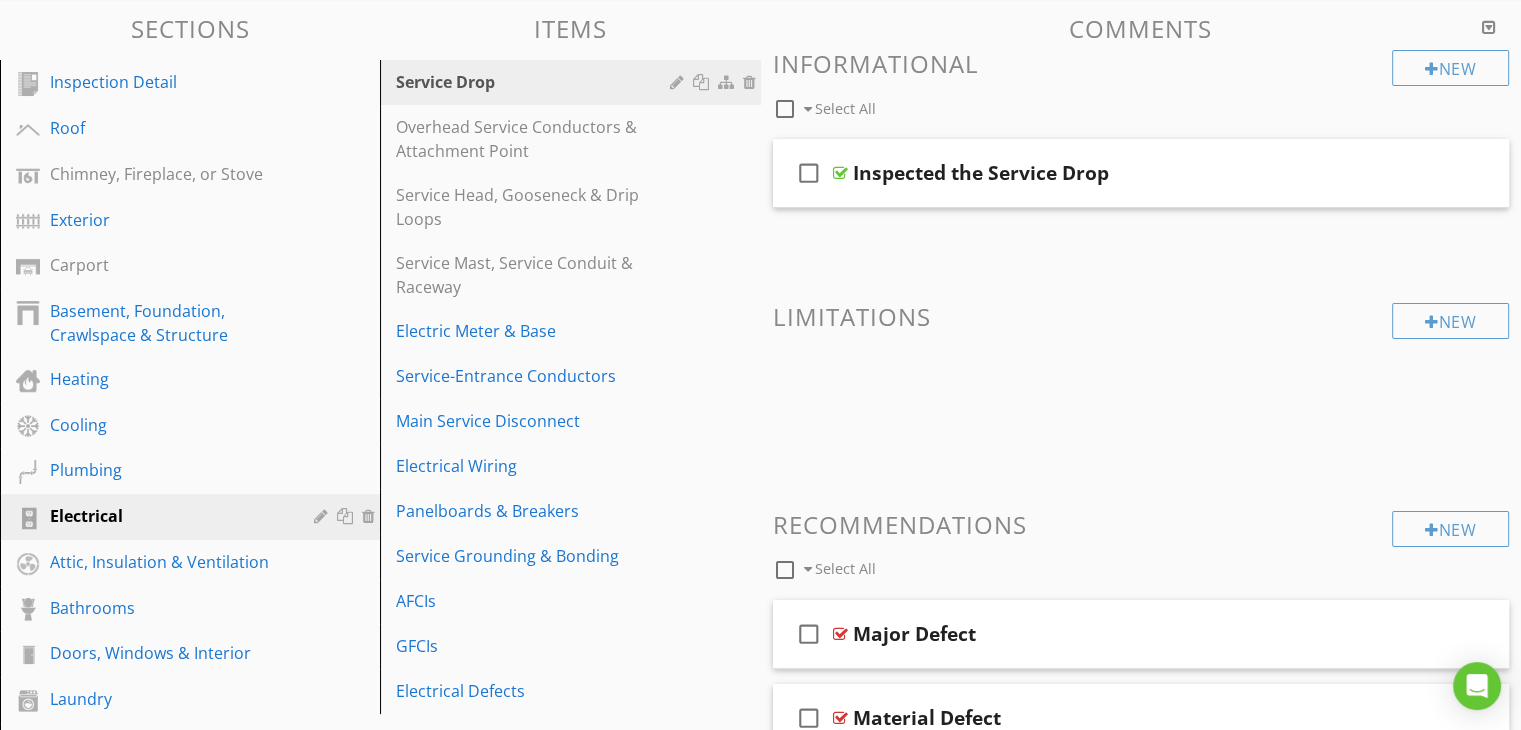 scroll, scrollTop: 216, scrollLeft: 0, axis: vertical 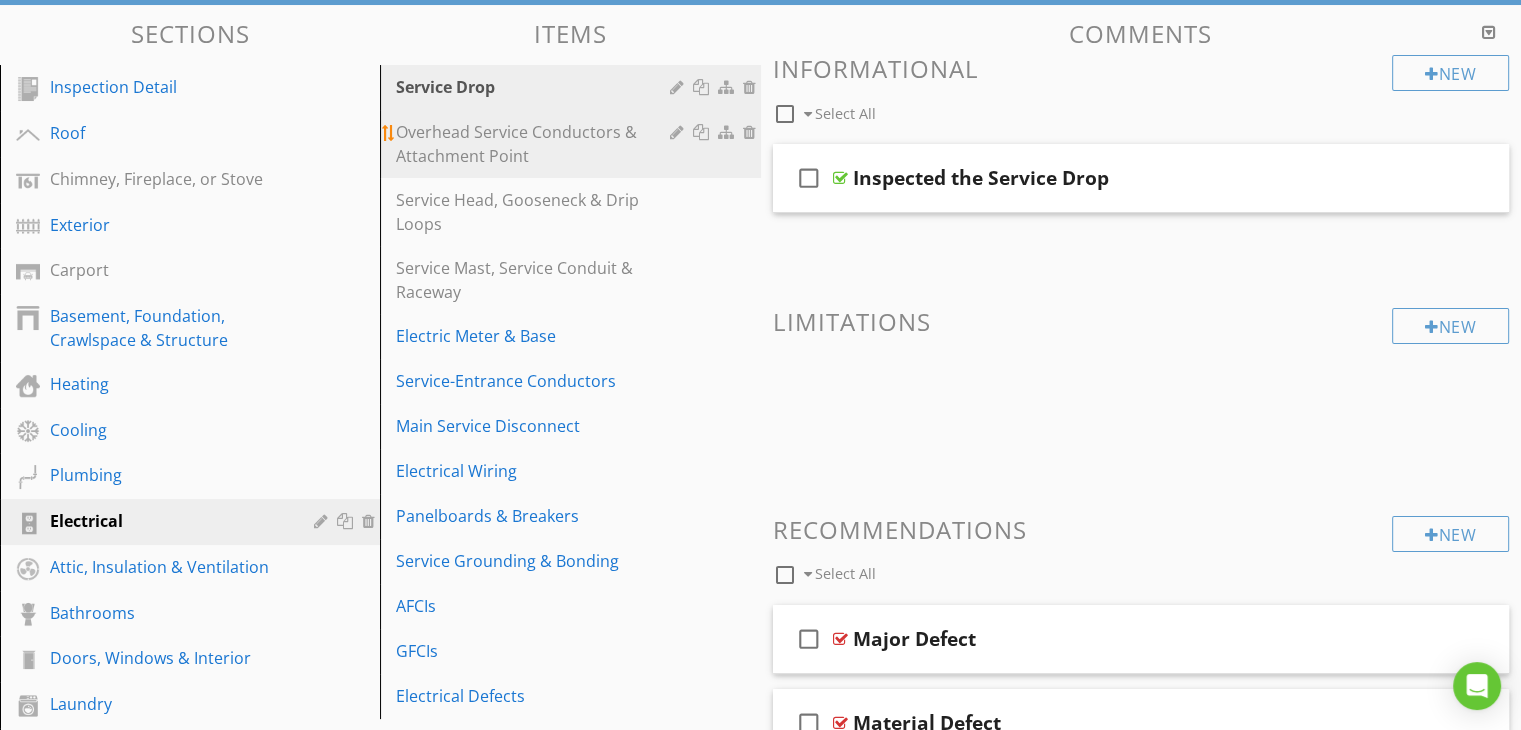 click on "Overhead Service Conductors & Attachment Point" at bounding box center [535, 144] 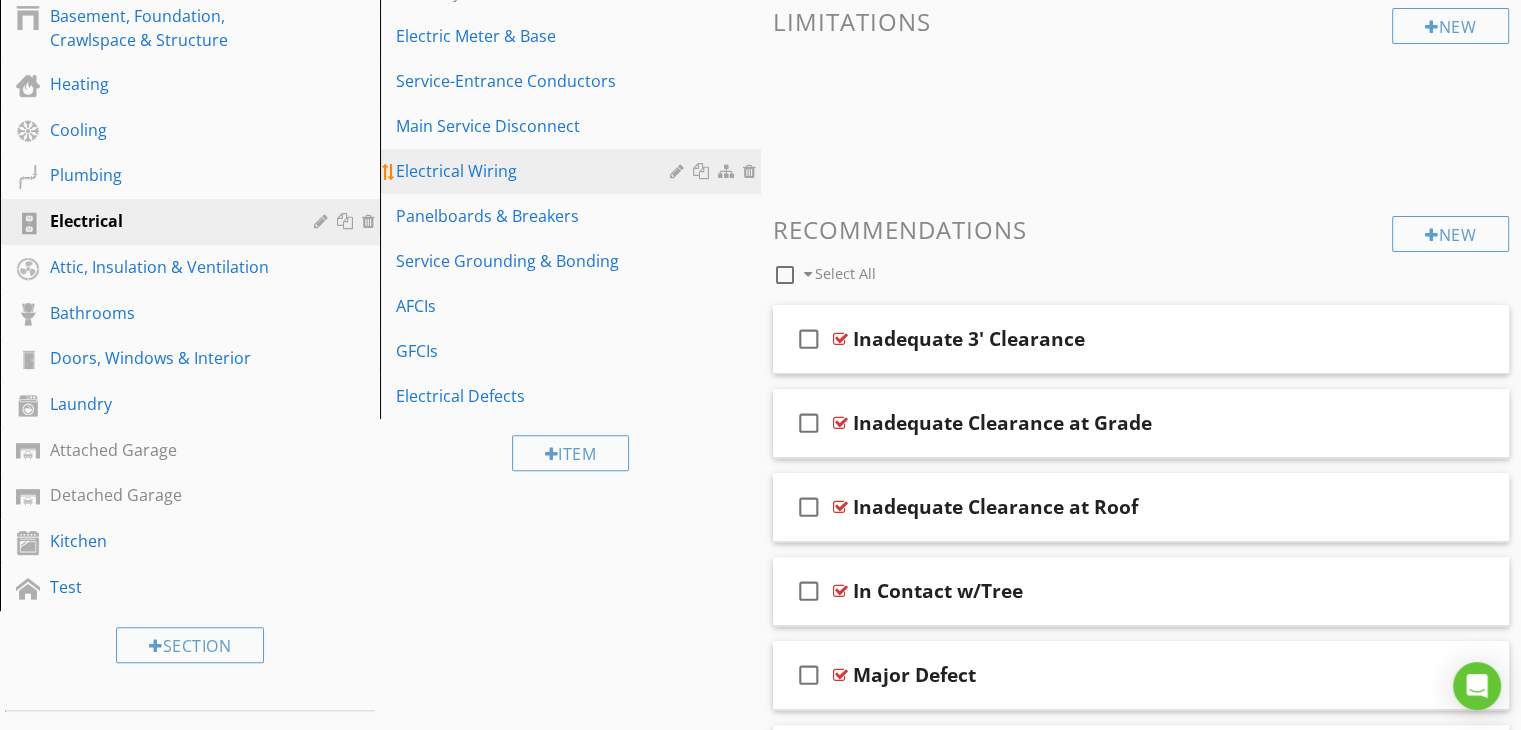 scroll, scrollTop: 316, scrollLeft: 0, axis: vertical 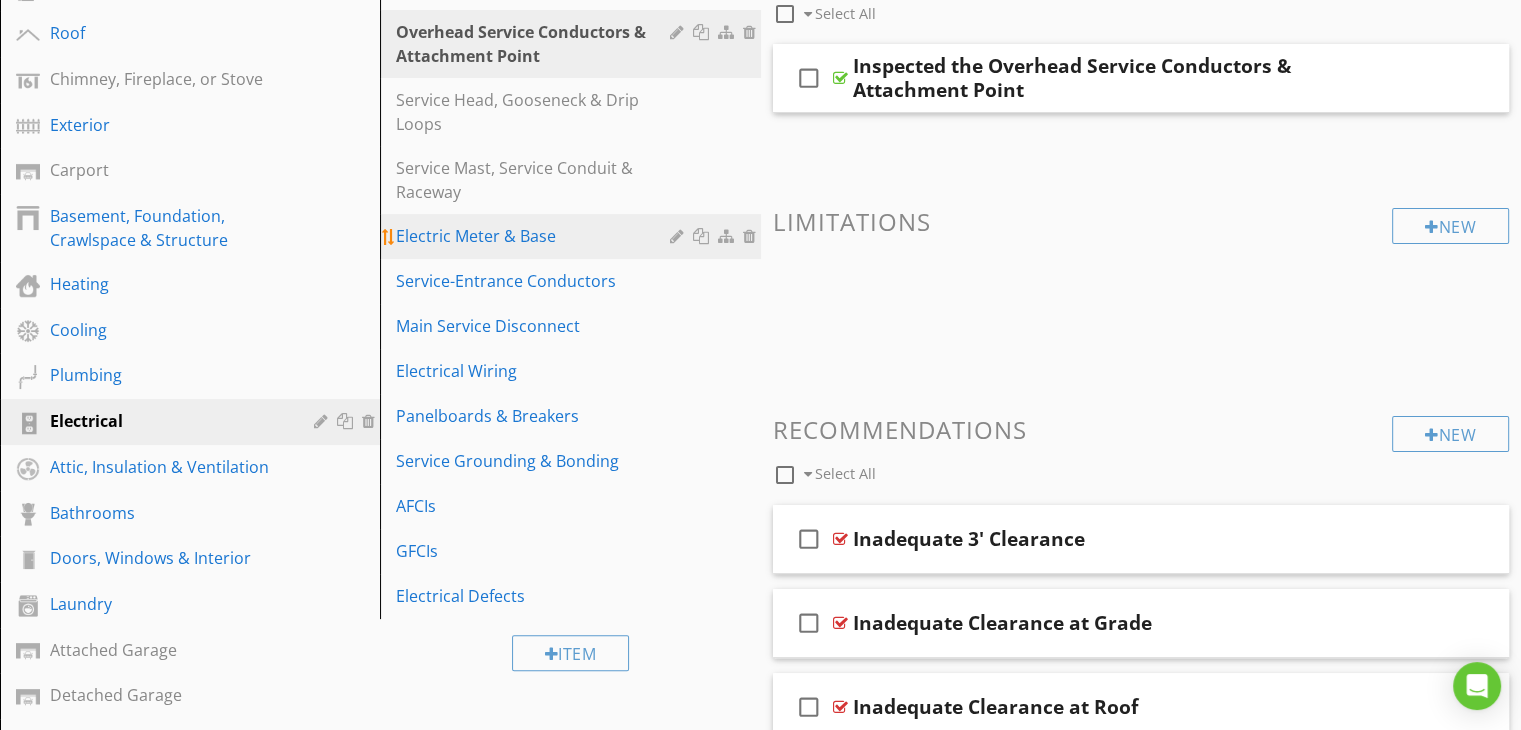 click on "Electric Meter & Base" at bounding box center (535, 236) 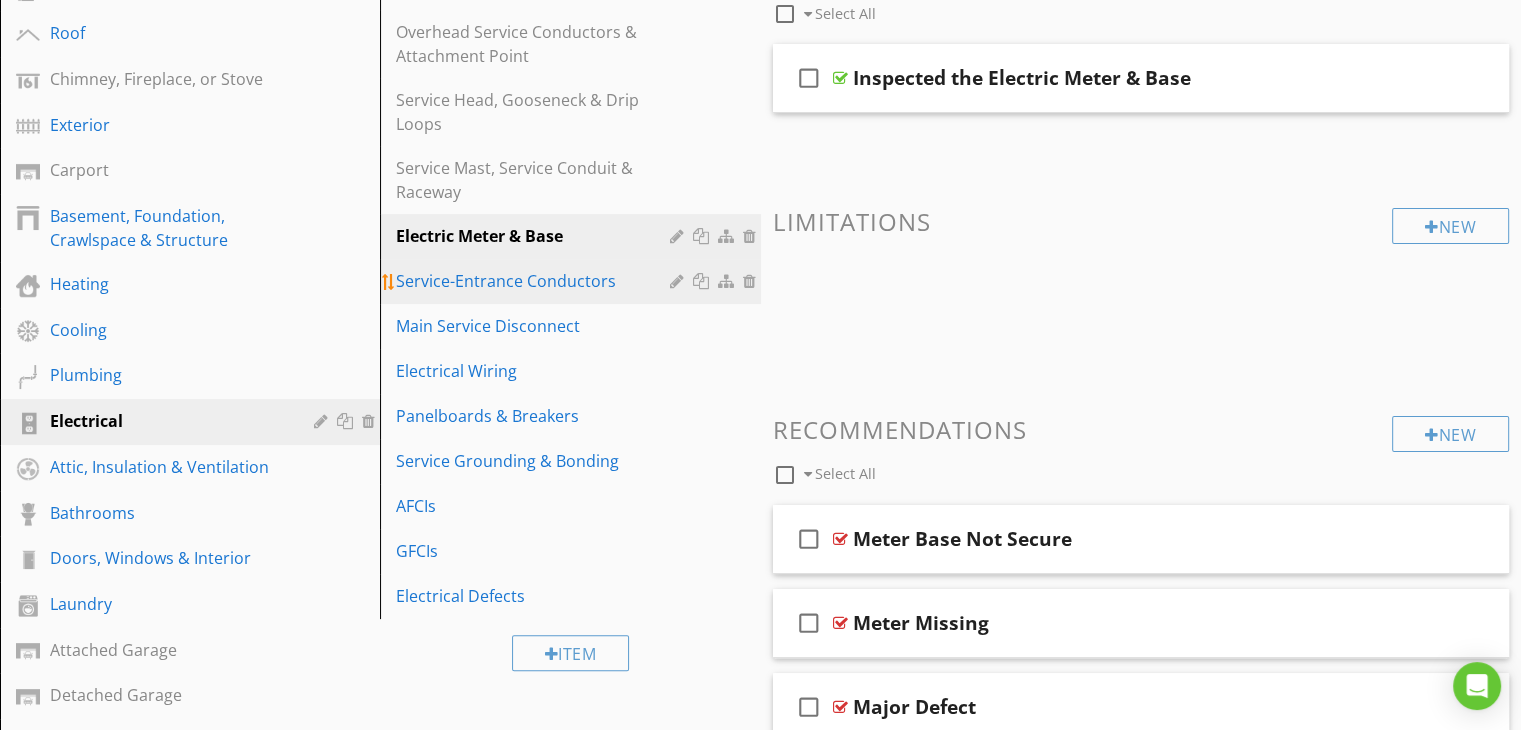 click on "Service-Entrance Conductors" at bounding box center [535, 281] 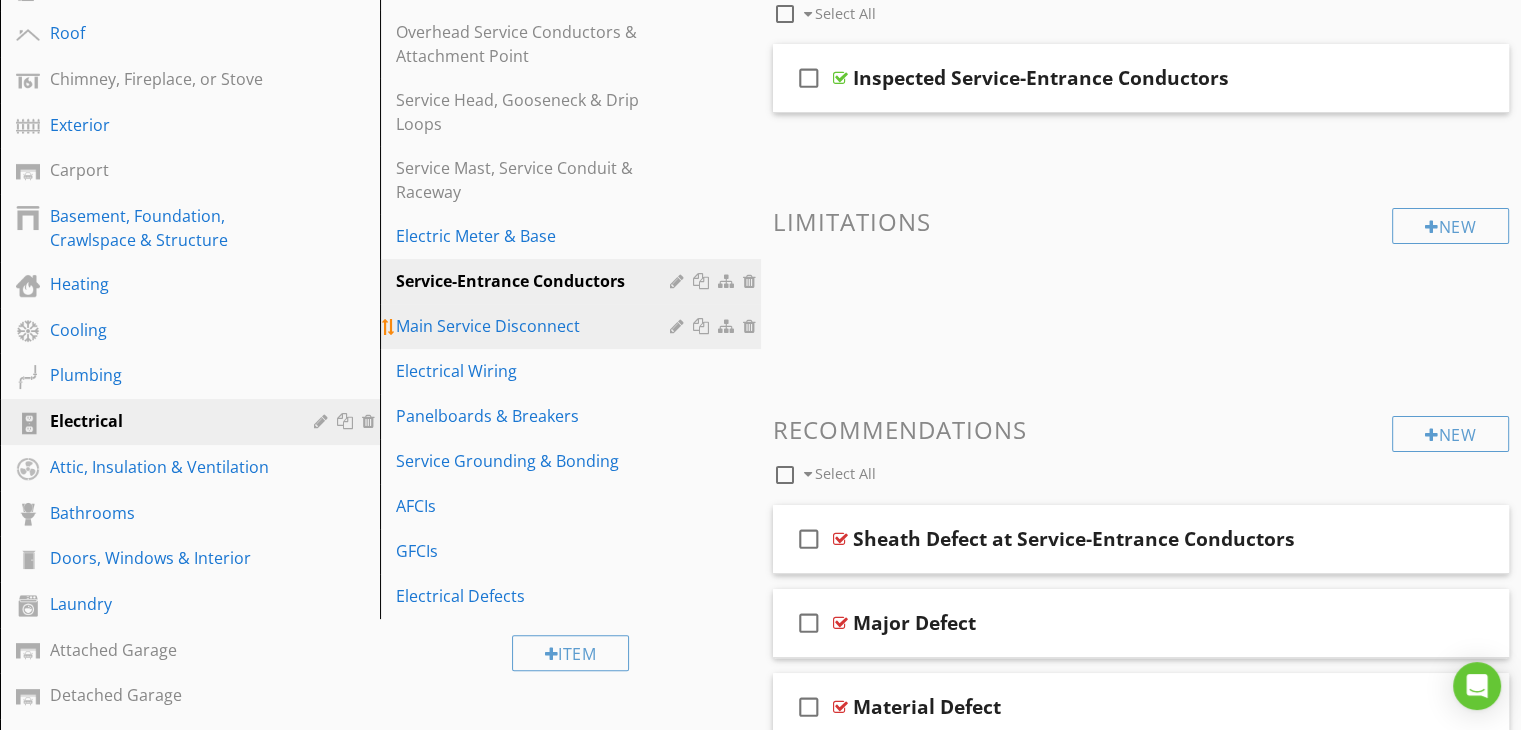 click on "Main Service Disconnect" at bounding box center (535, 326) 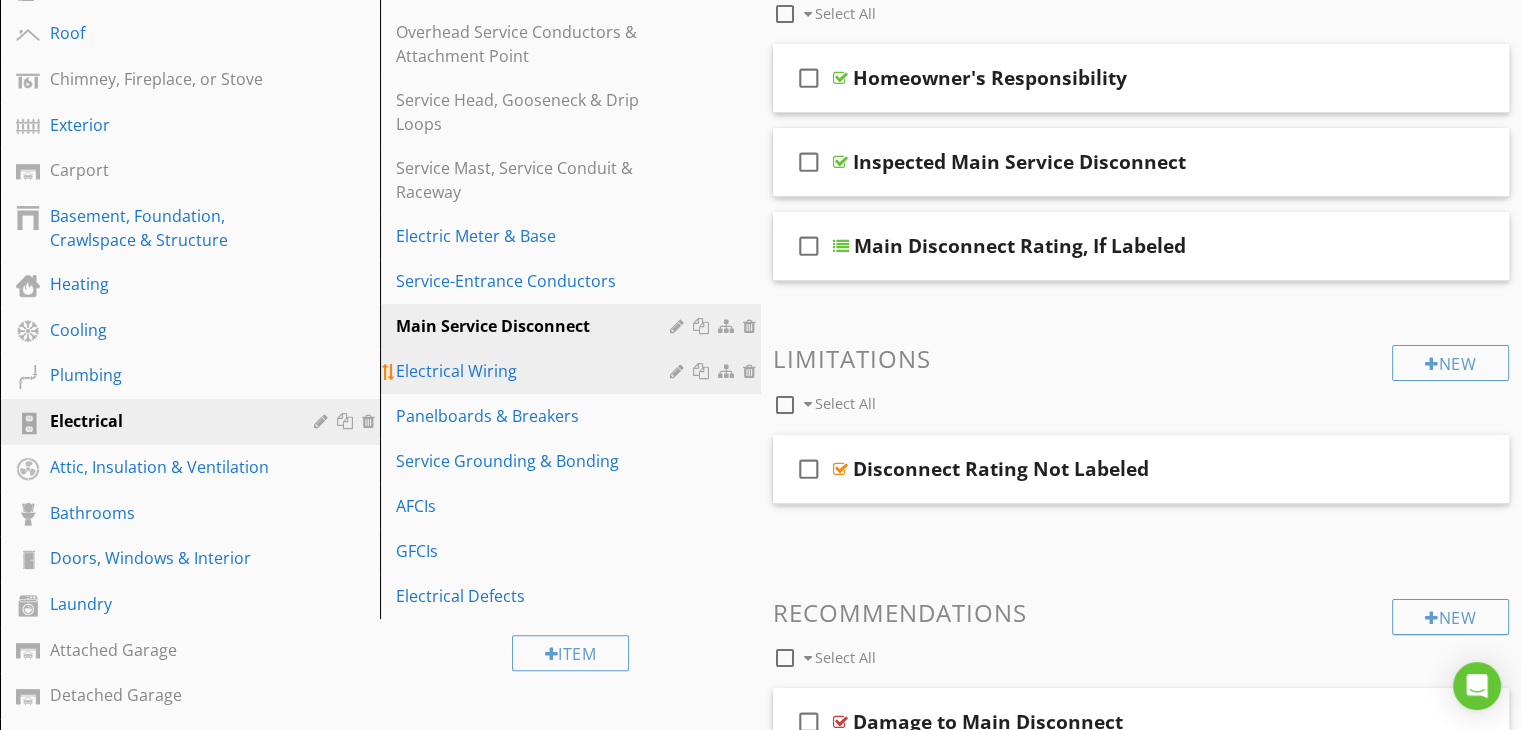 click on "Electrical Wiring" at bounding box center (535, 371) 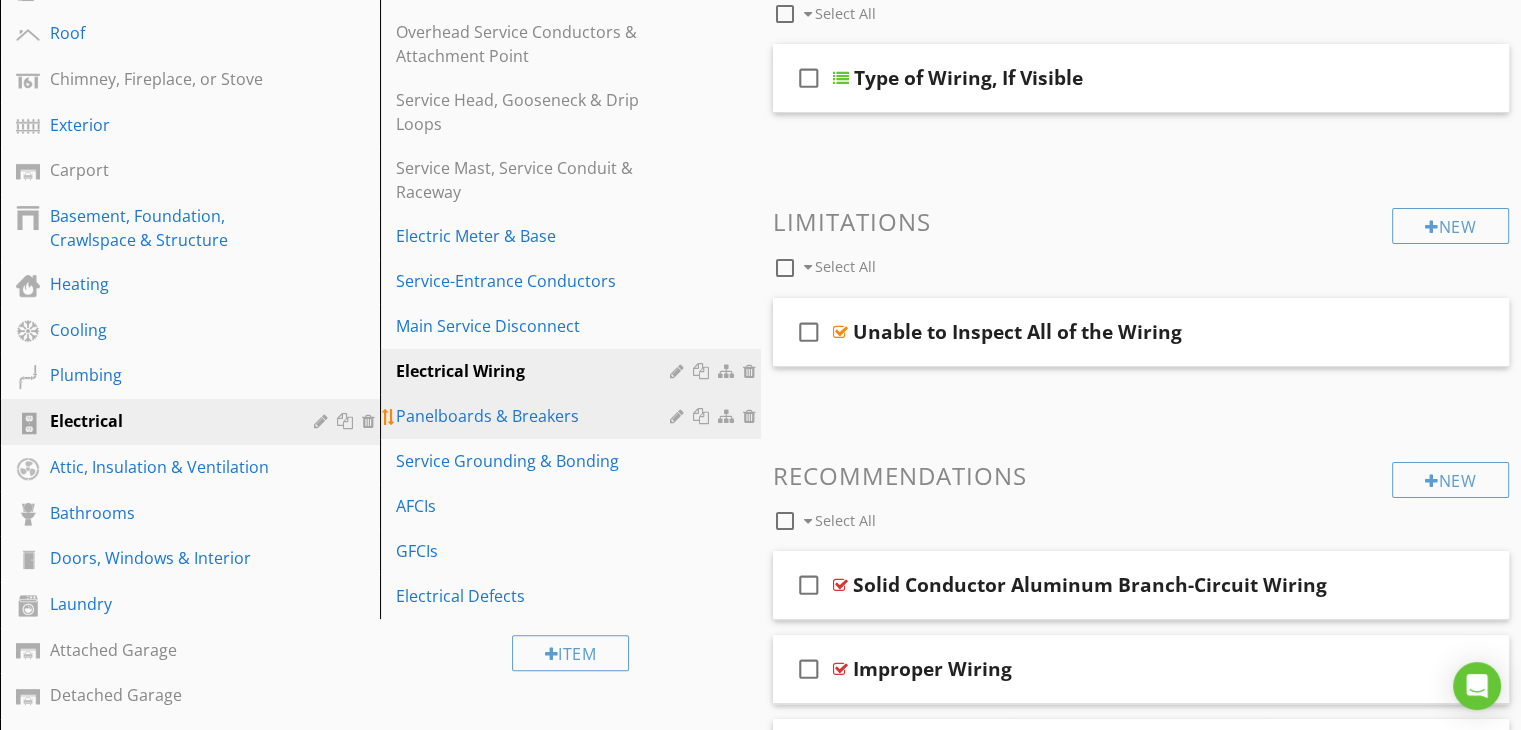 click on "Panelboards & Breakers" at bounding box center (535, 416) 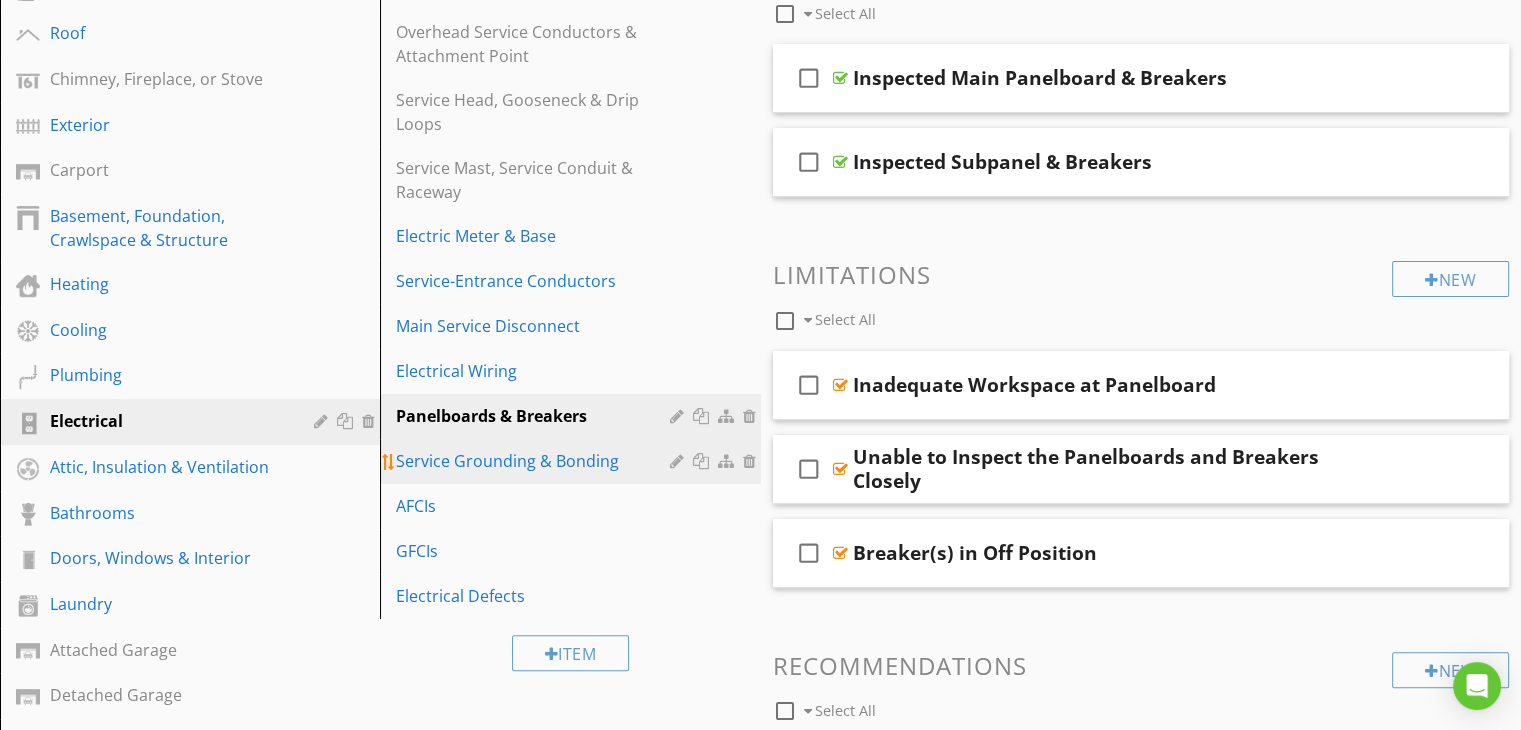 click on "Service Grounding & Bonding" at bounding box center (535, 461) 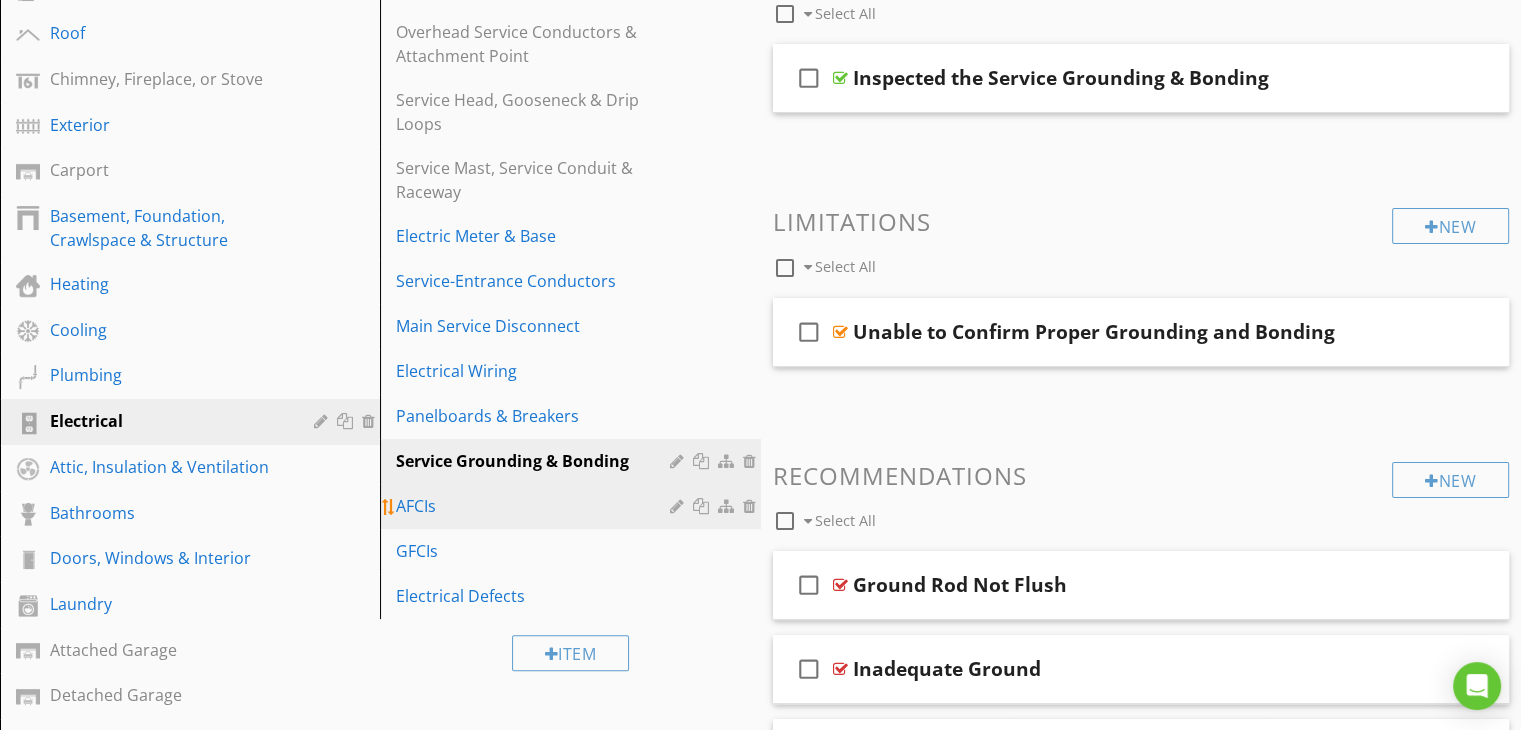 click on "AFCIs" at bounding box center (535, 506) 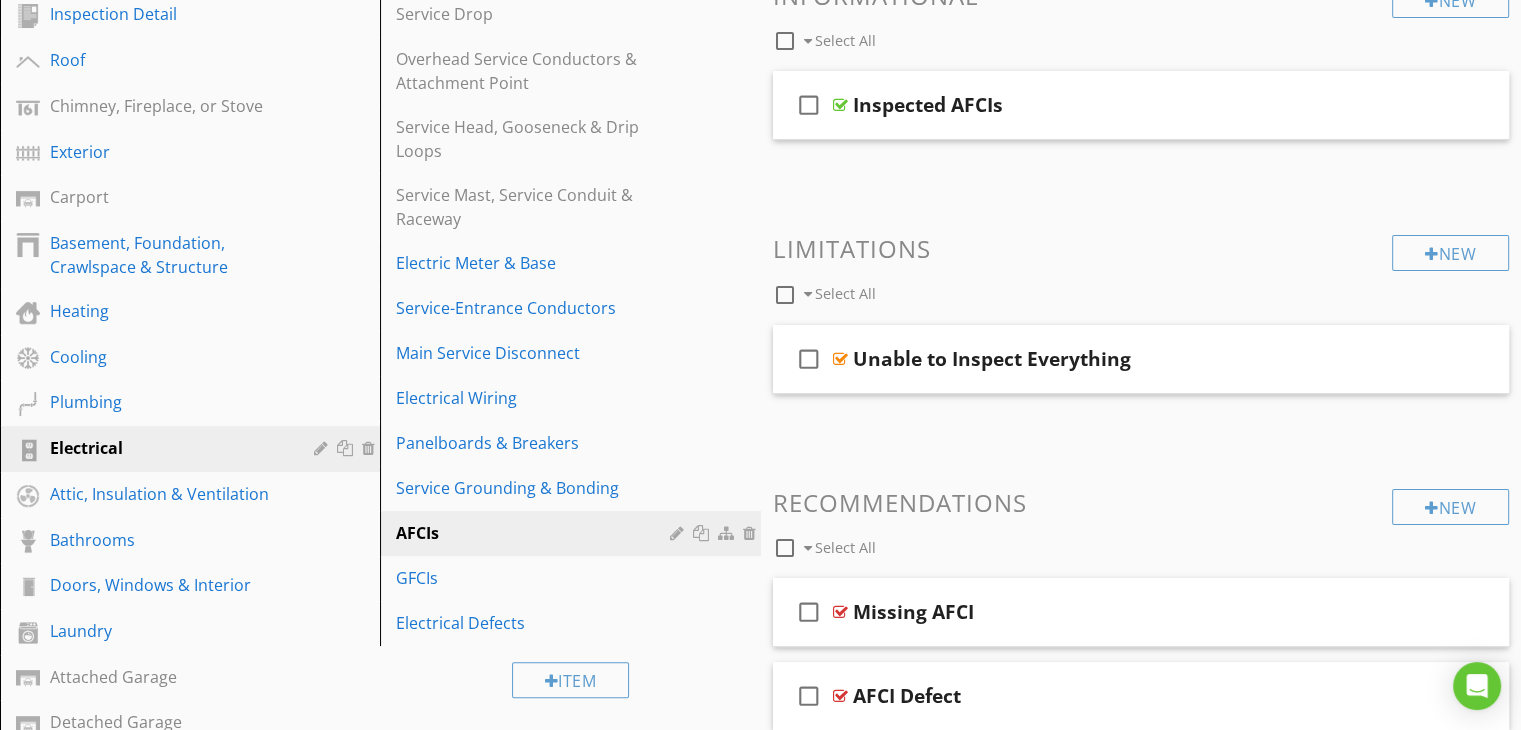 scroll, scrollTop: 416, scrollLeft: 0, axis: vertical 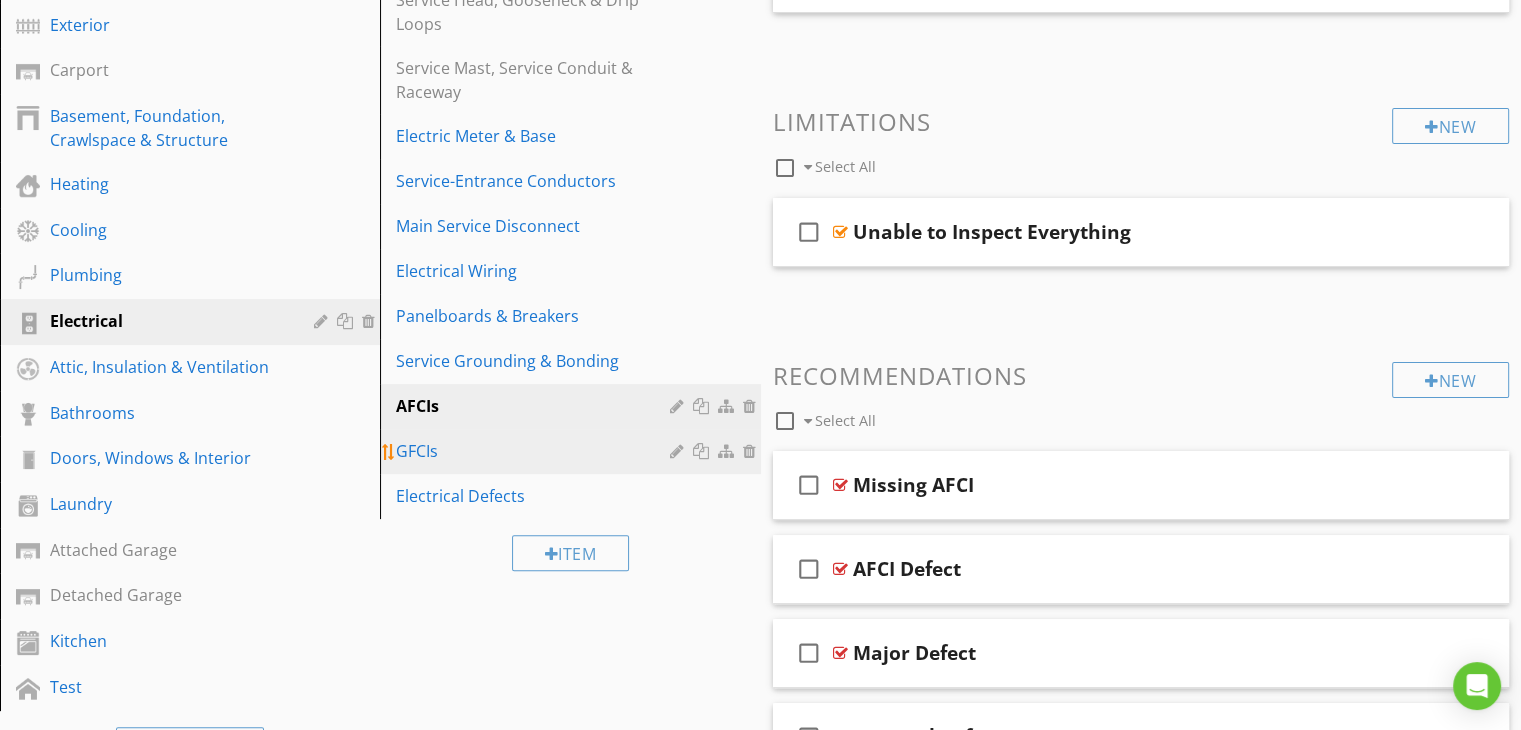 click on "GFCIs" at bounding box center [573, 451] 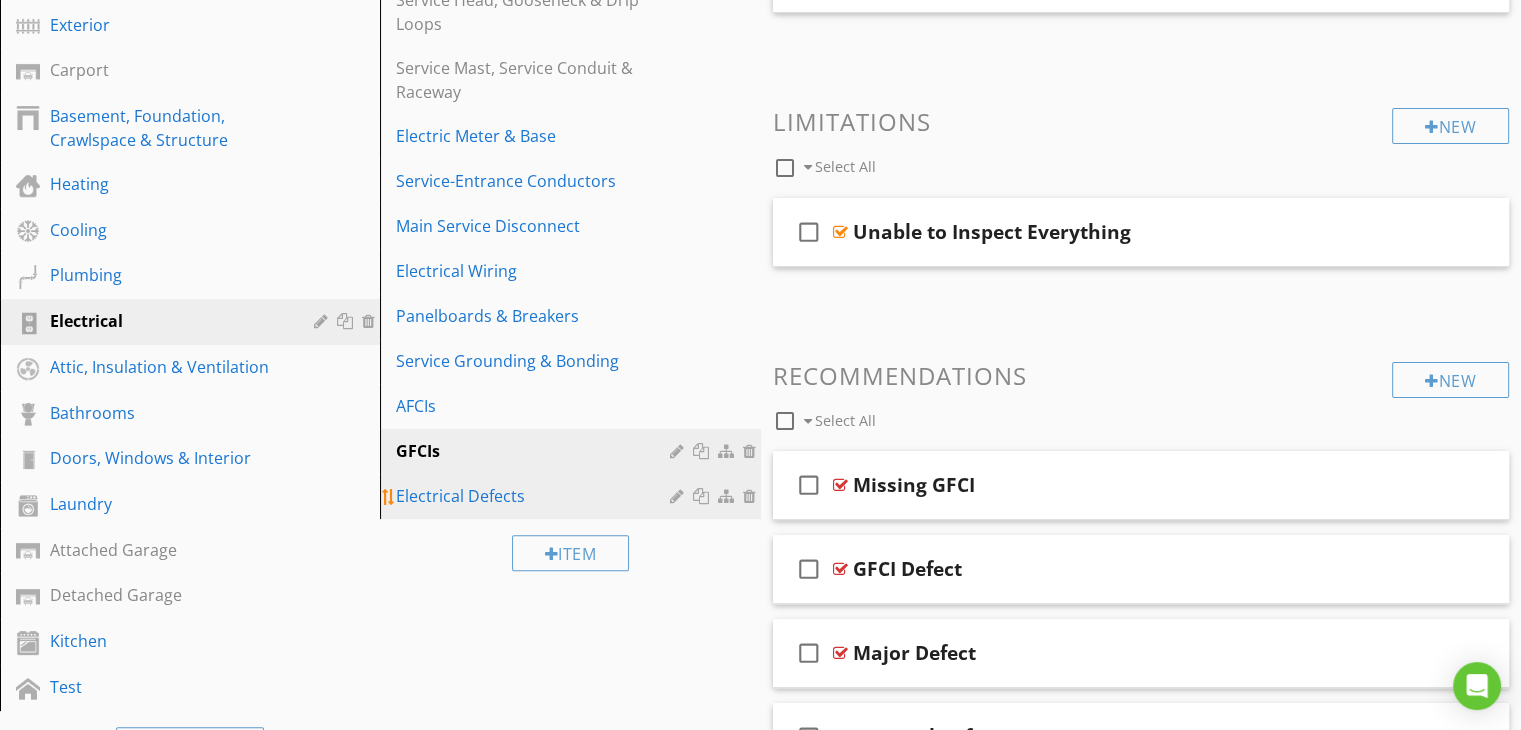 click on "Electrical Defects" at bounding box center (535, 496) 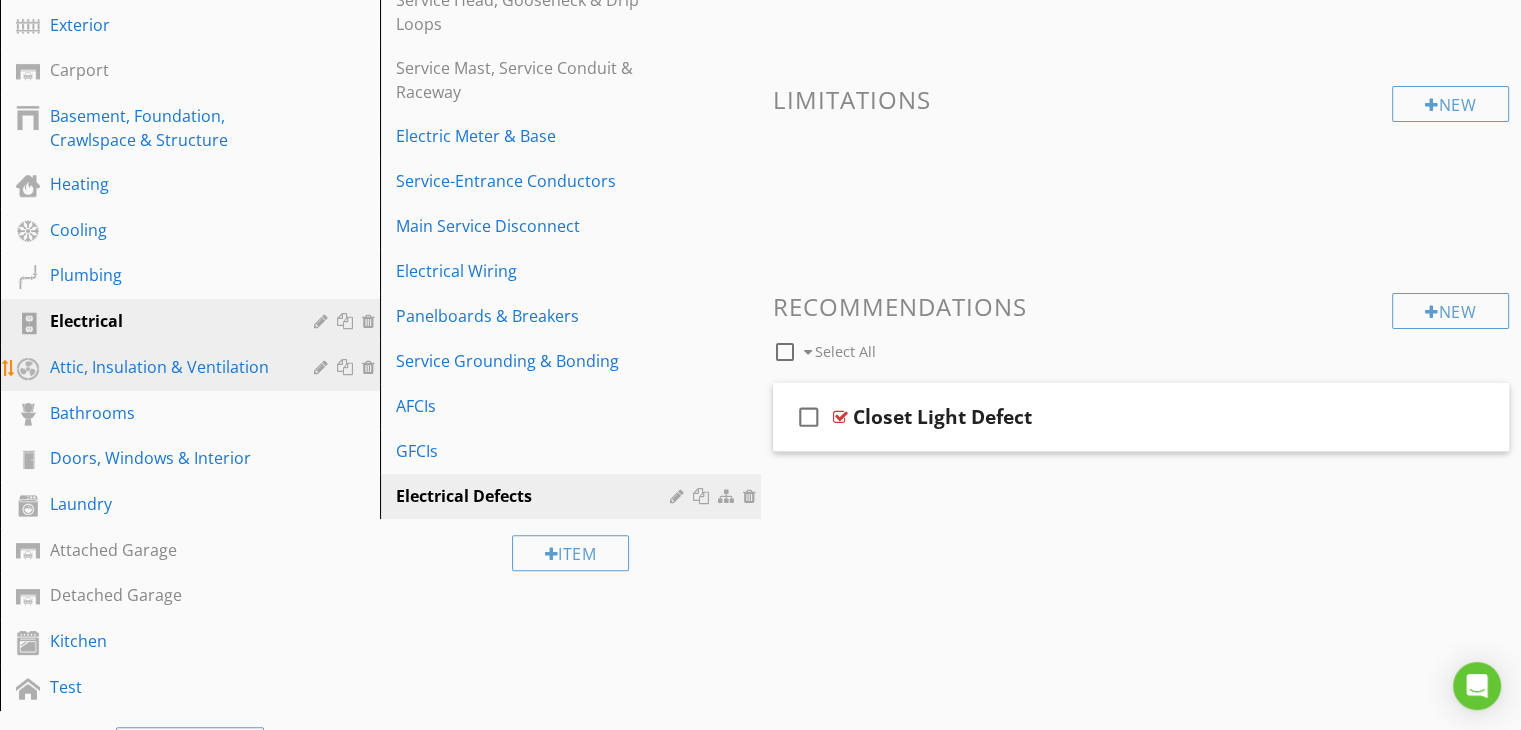 click on "Attic, Insulation & Ventilation" at bounding box center [167, 367] 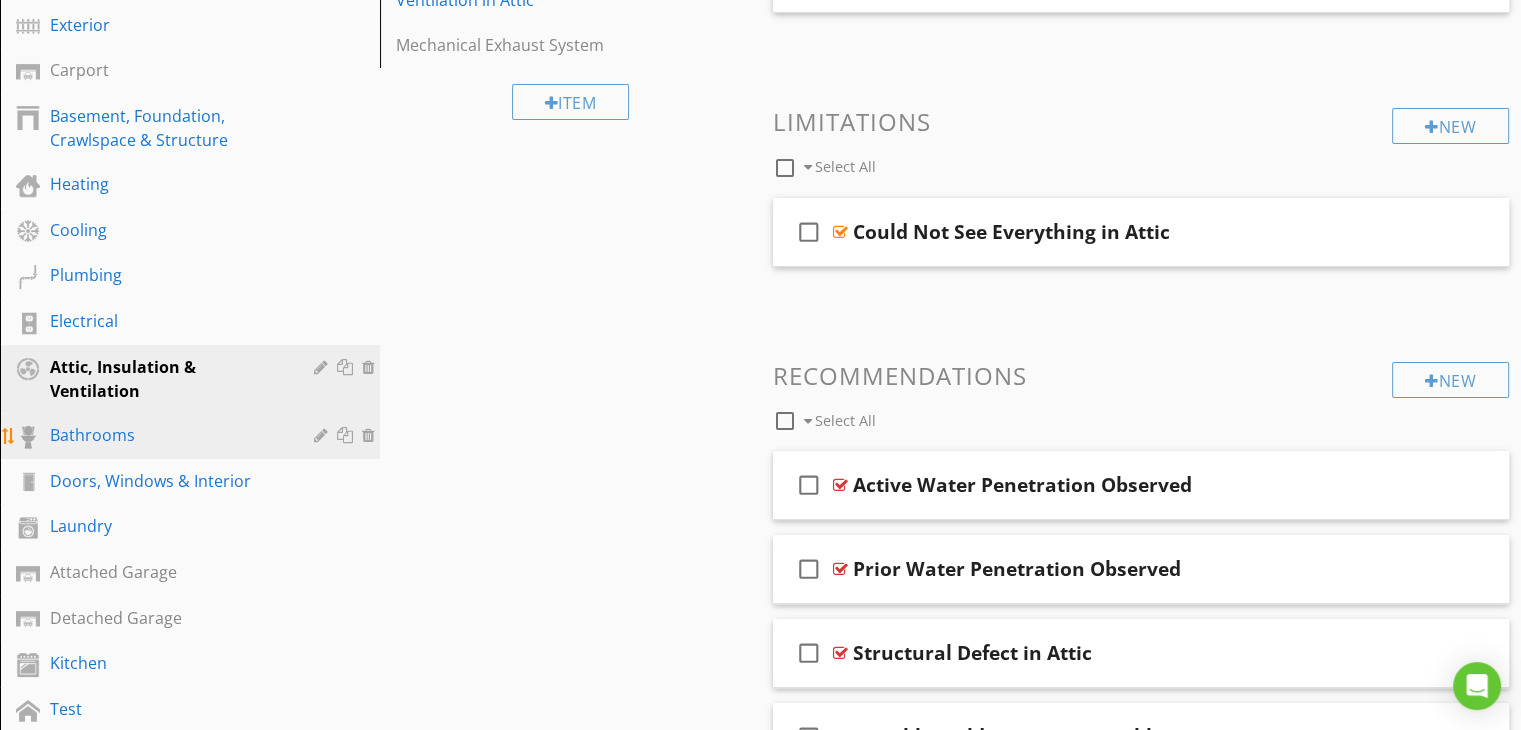 click on "Bathrooms" at bounding box center [167, 435] 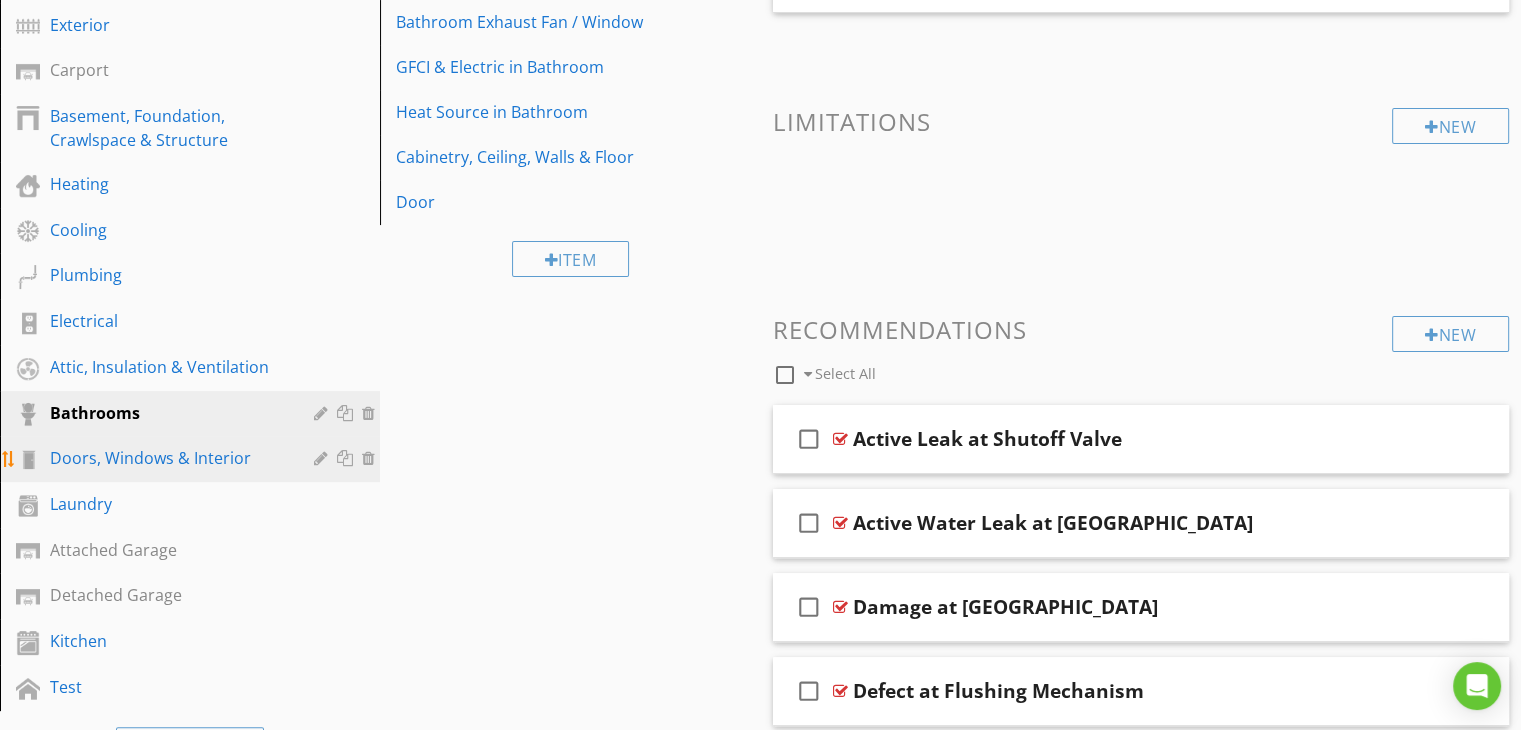 click on "Doors, Windows & Interior" at bounding box center [193, 459] 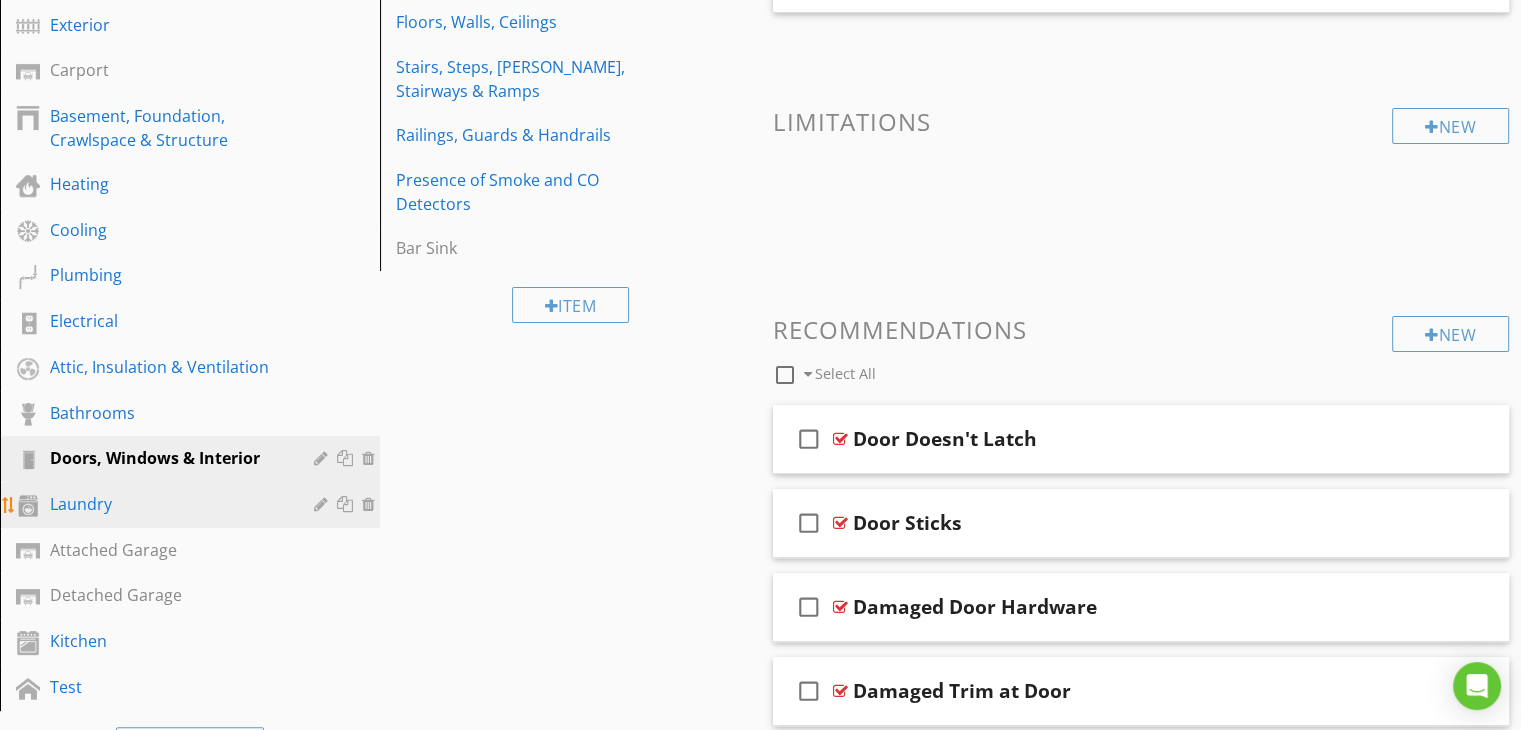 click on "Laundry" at bounding box center (167, 504) 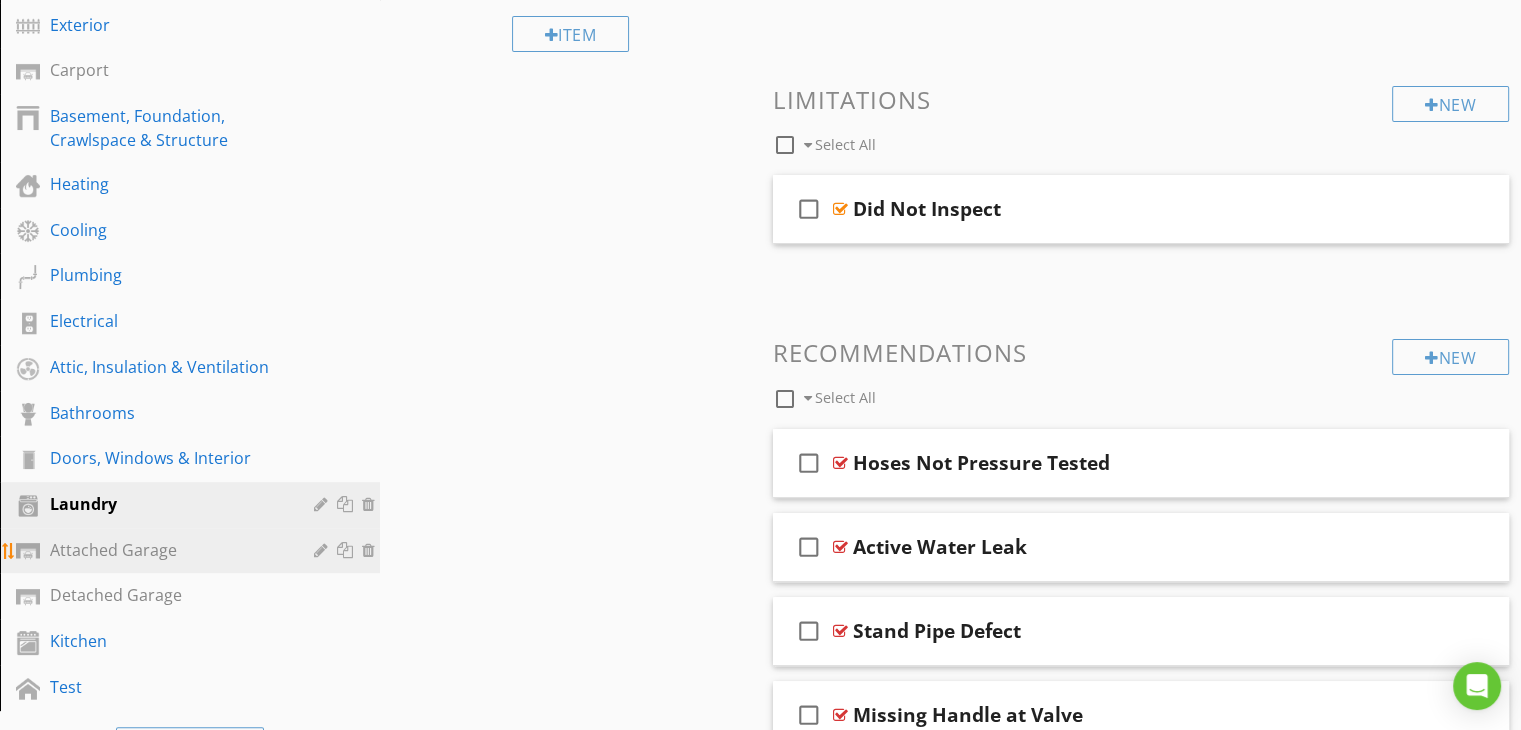 click on "Attached Garage" at bounding box center (167, 550) 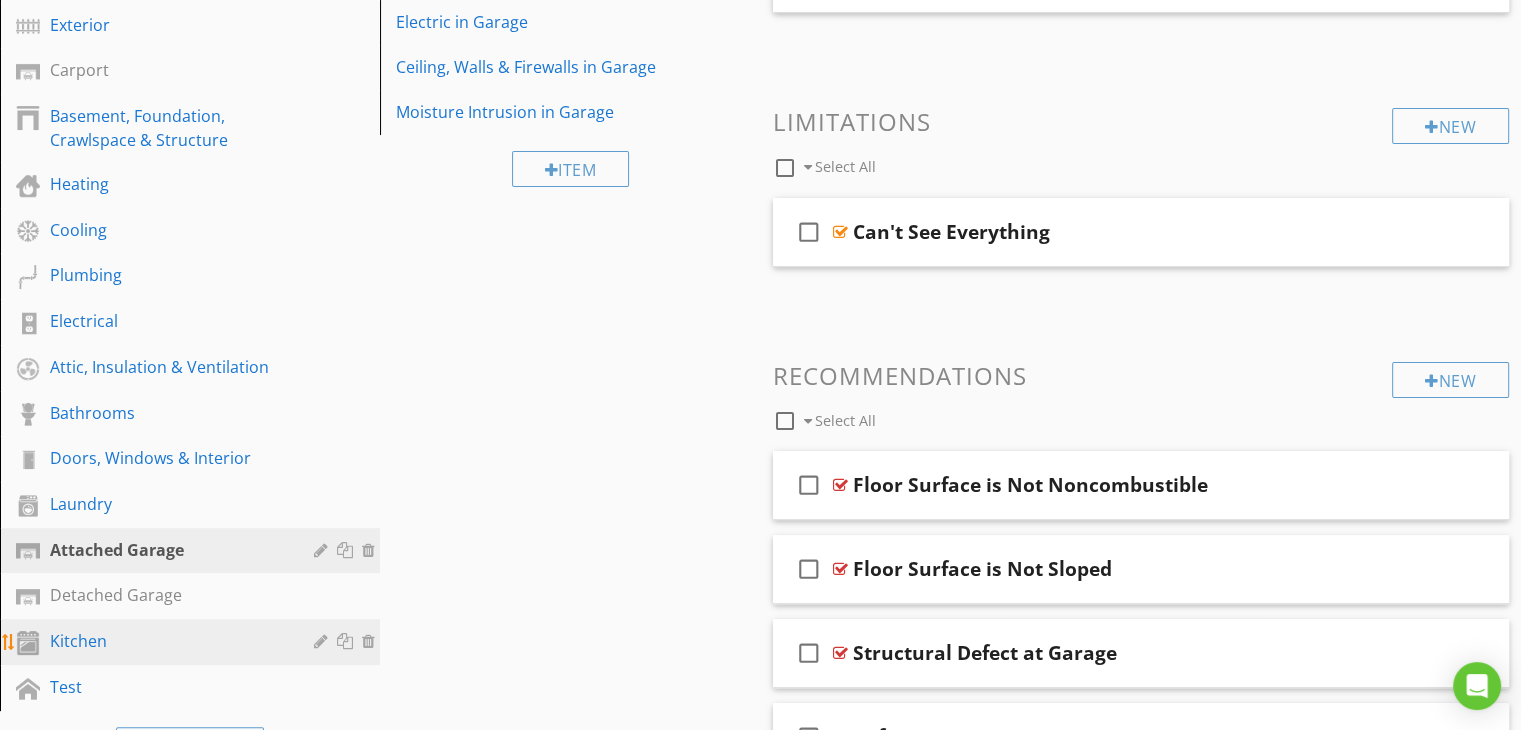click on "Kitchen" at bounding box center (167, 641) 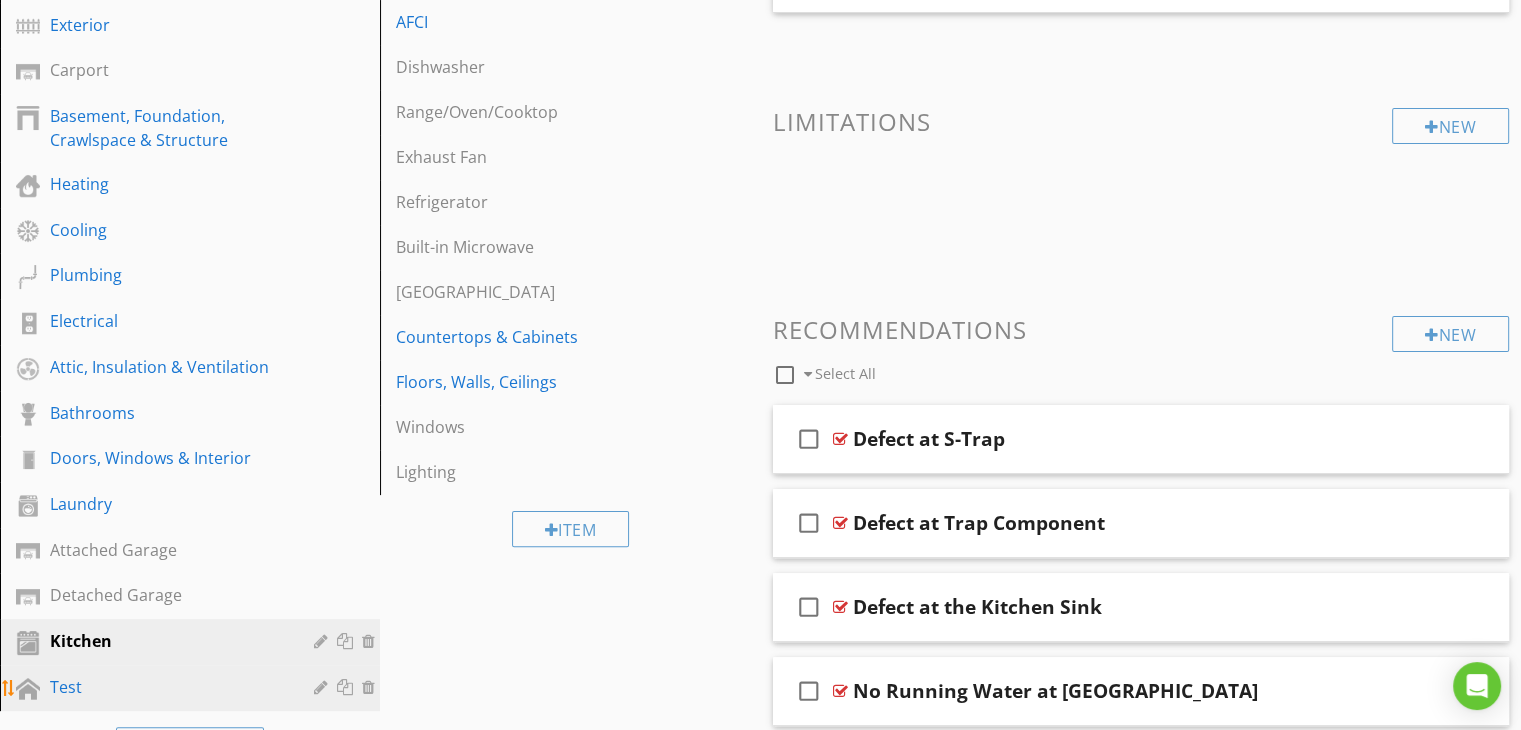 click on "Test" at bounding box center (167, 687) 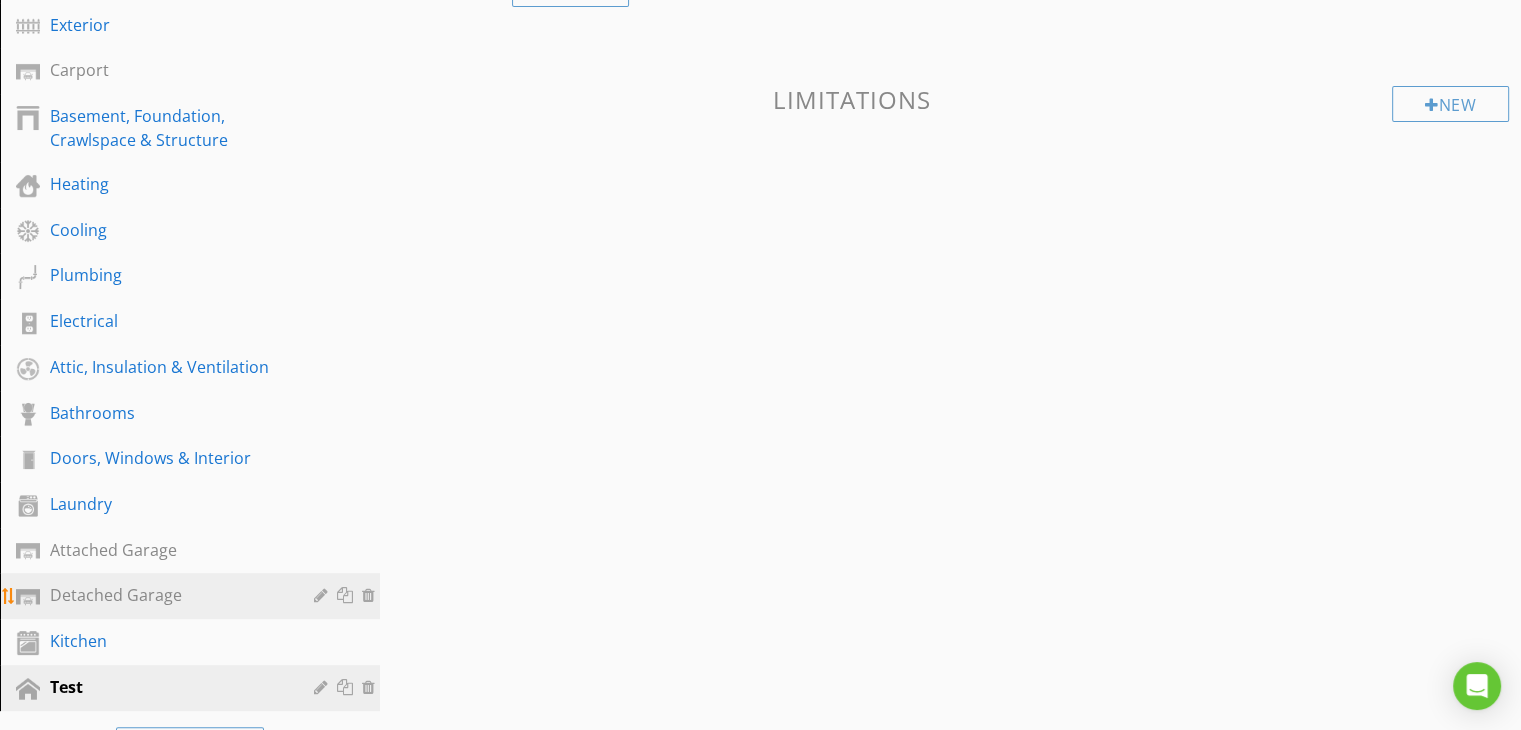 scroll, scrollTop: 116, scrollLeft: 0, axis: vertical 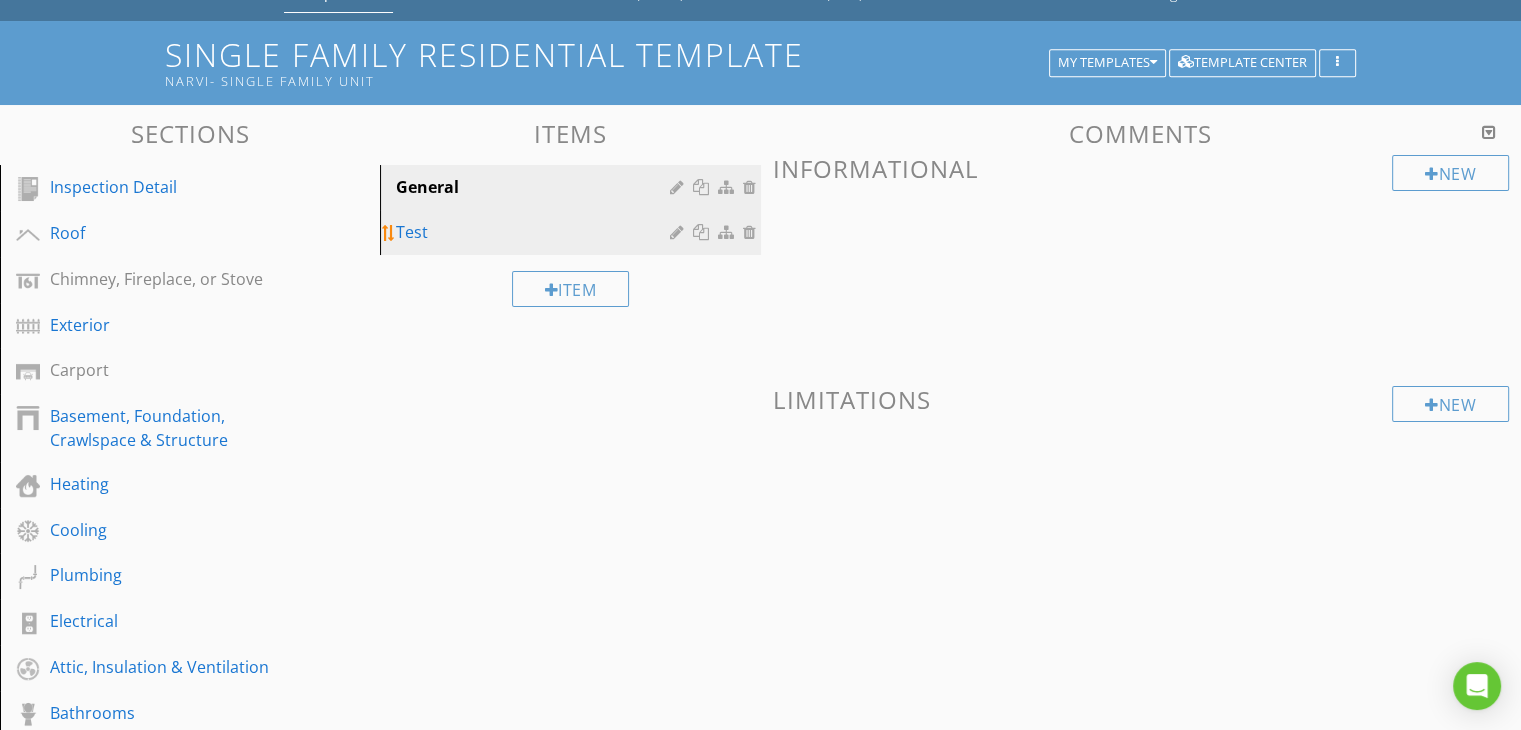 click on "Test" at bounding box center (573, 232) 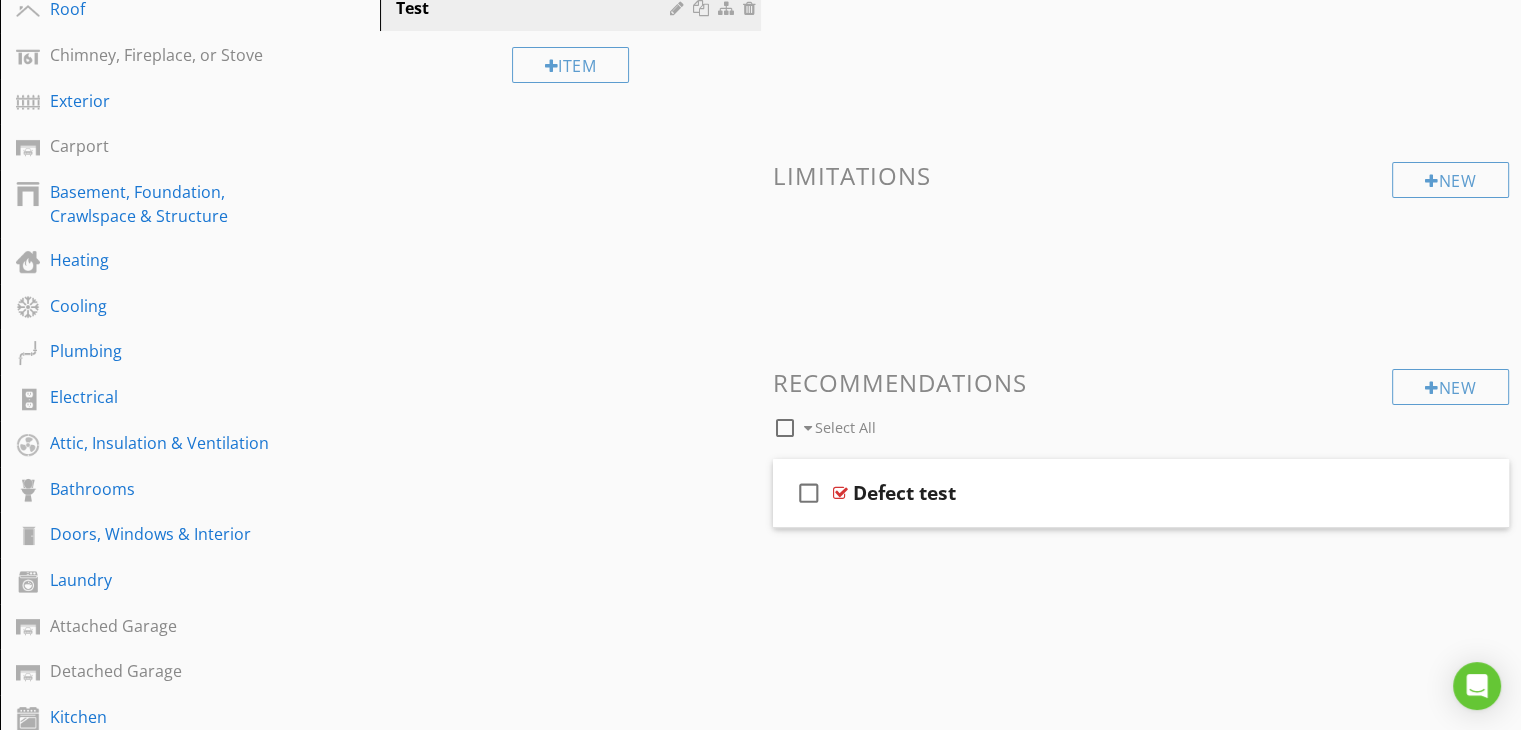 scroll, scrollTop: 655, scrollLeft: 0, axis: vertical 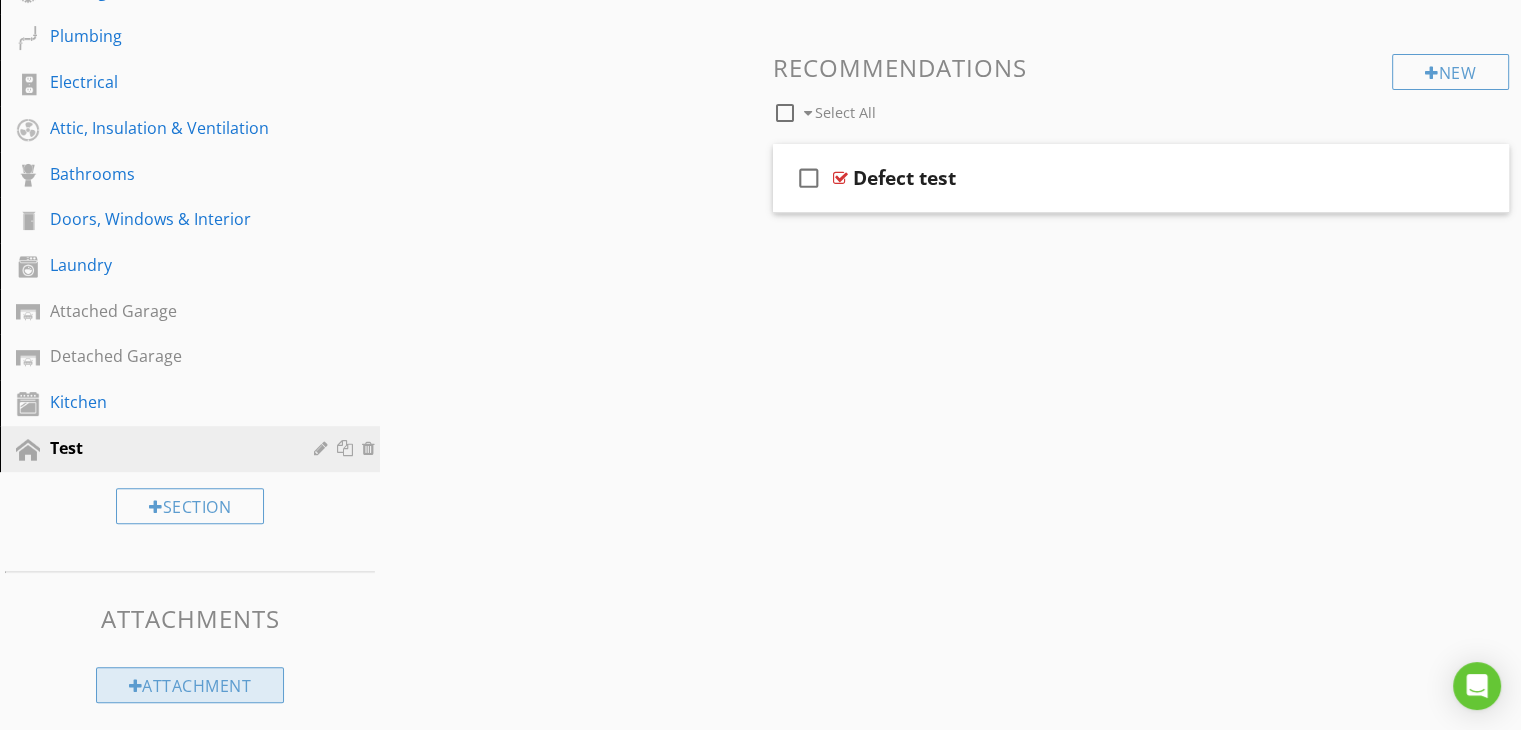click on "Attachment" at bounding box center [190, 685] 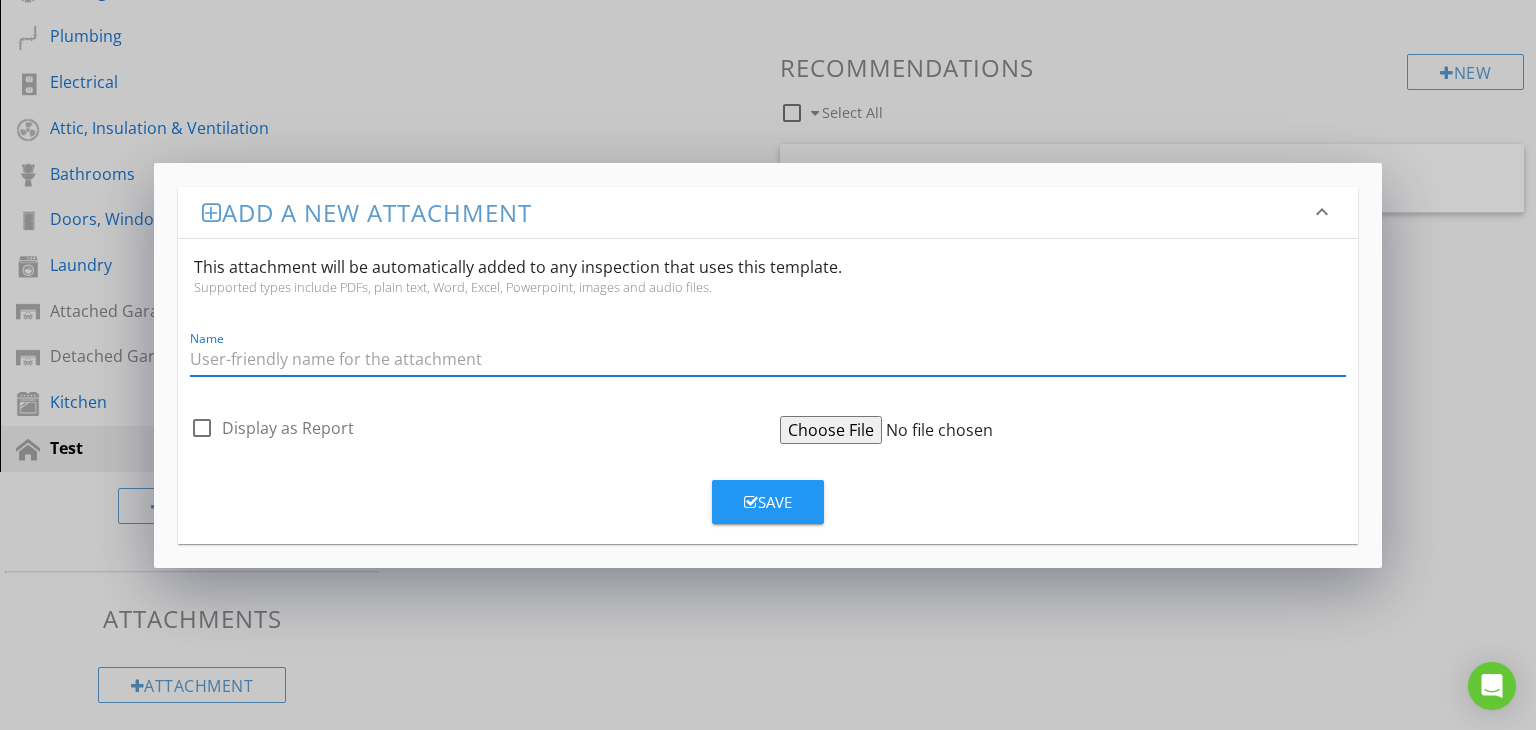 click on "SPECTORA
Narendra Chowdary Parimi
Narvi Consultants Limited
Role:
Inspector
Change Role
Dashboard
New Inspection
Inspections
Calendar
Template Editor
Contacts
Automations (Basic)
Automations (Adv)
Team
Metrics
Payments
Data Exports
Time Tracking
Billing
Conversations
Tasks
Reporting
Advanced
Equipment
Settings
What's New
Sign Out
Change Active Role
Your account has more than one possible role. Please choose how you'd like to view the site:
Company/Agency
City
Role
Dashboard
Templates
Contacts
Metrics
Automations (Basic)
Automations (Adv)
Advanced
Settings" at bounding box center [768, 41] 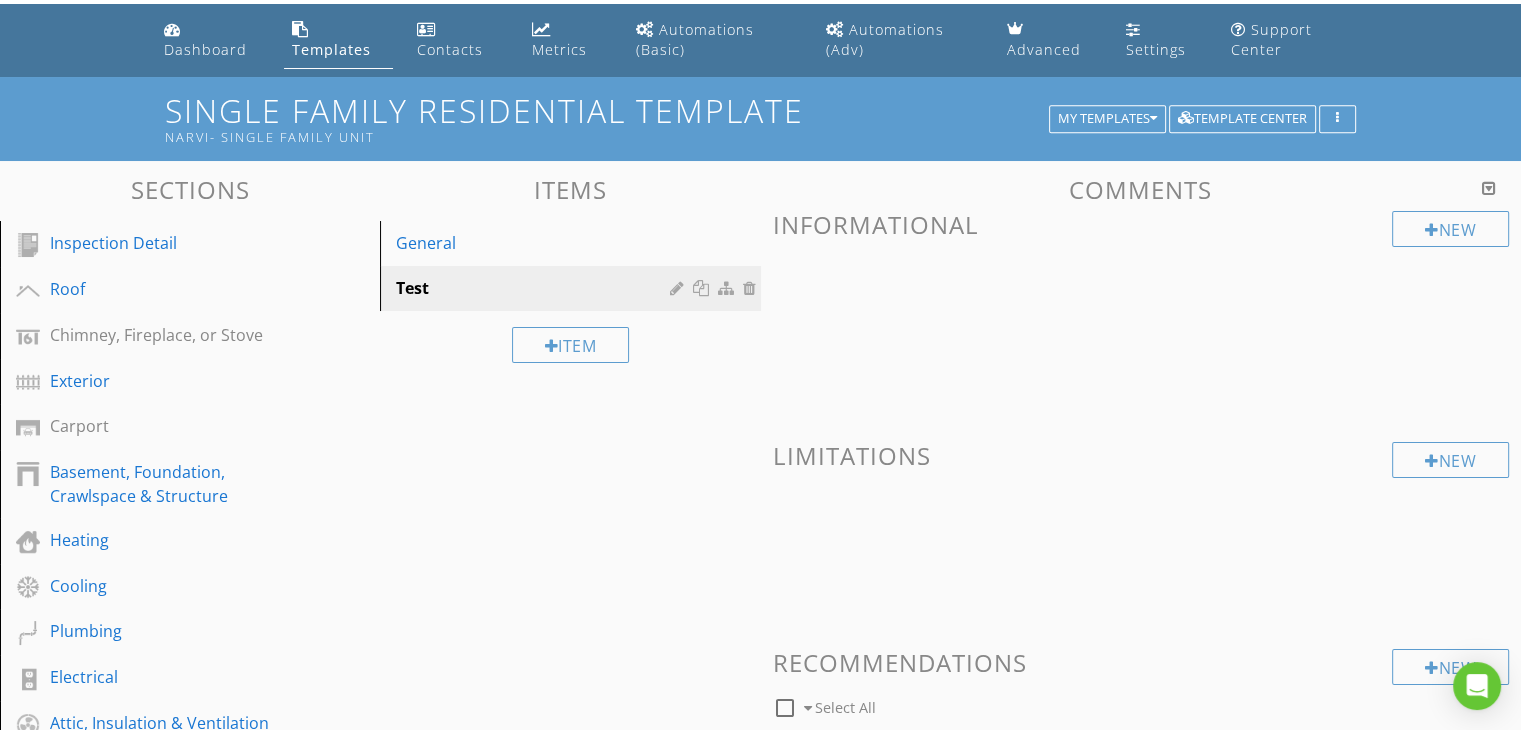 scroll, scrollTop: 0, scrollLeft: 0, axis: both 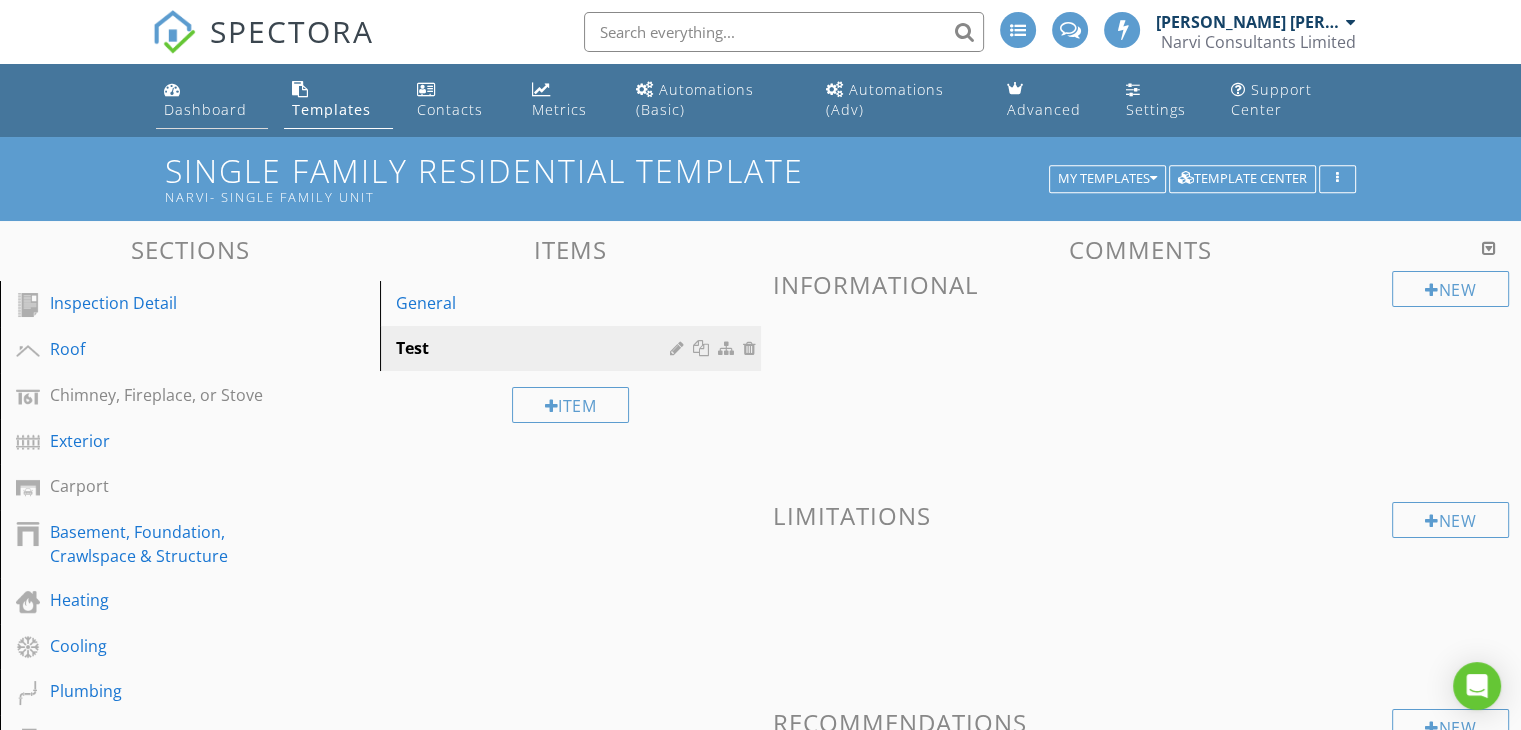 click on "Dashboard" at bounding box center (212, 100) 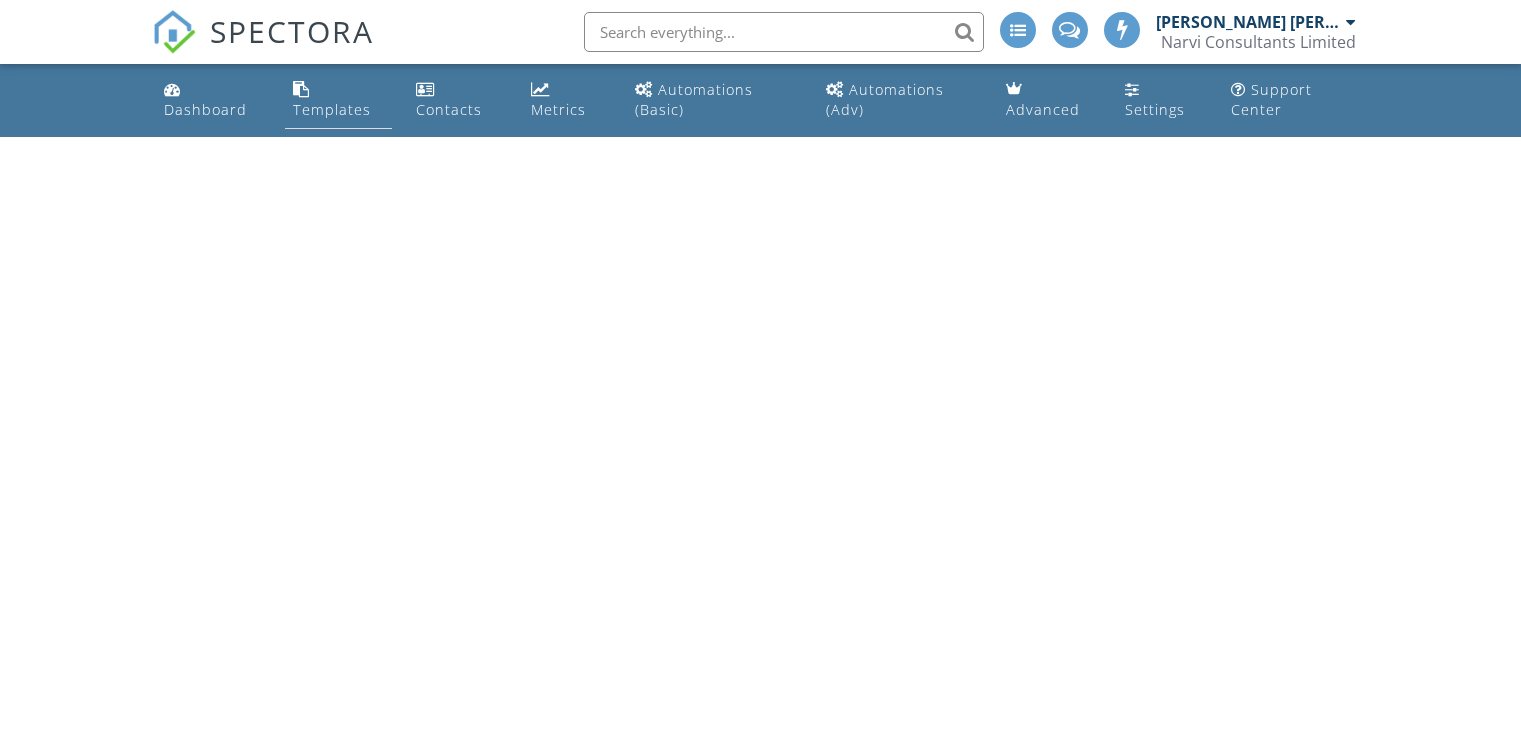 scroll, scrollTop: 0, scrollLeft: 0, axis: both 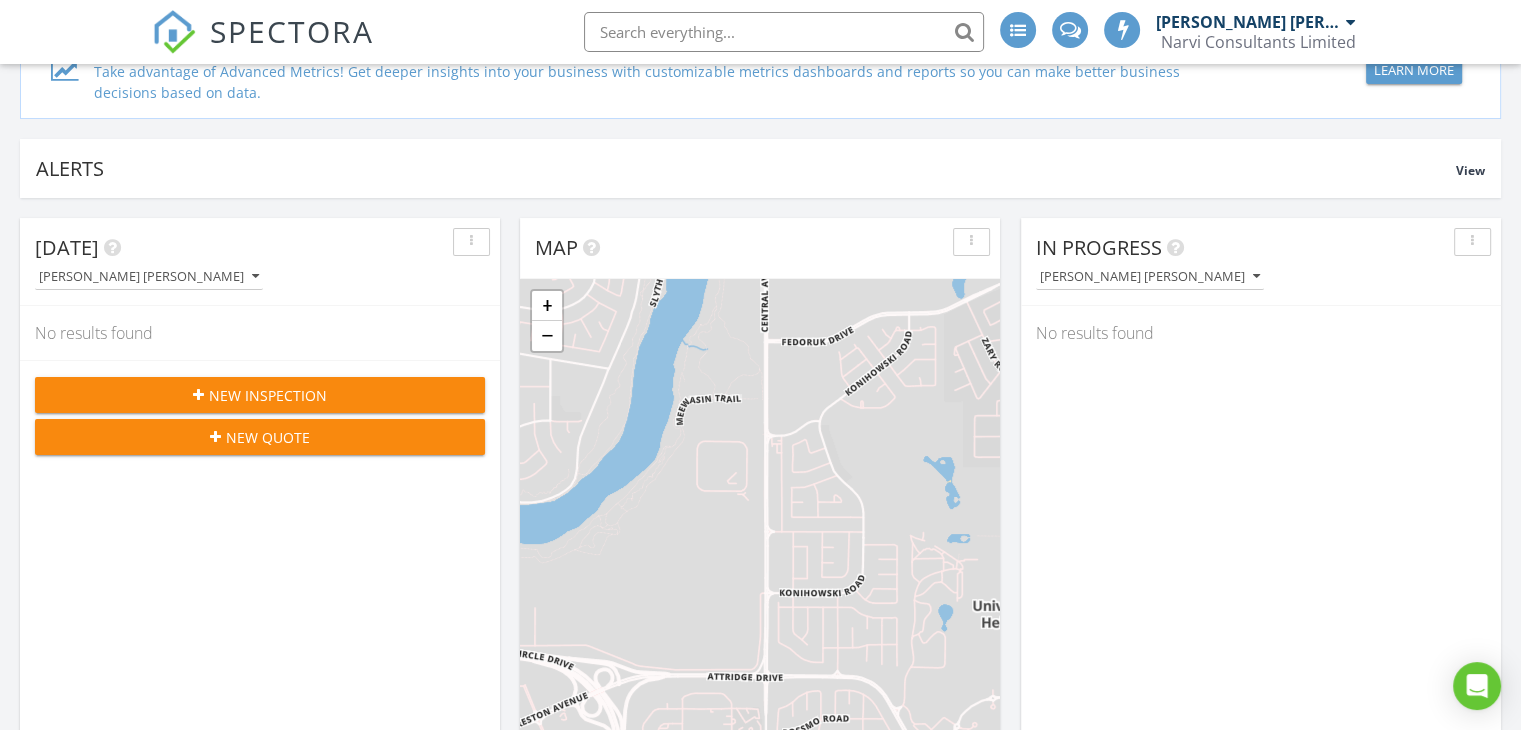 click on "New Quote" at bounding box center [268, 437] 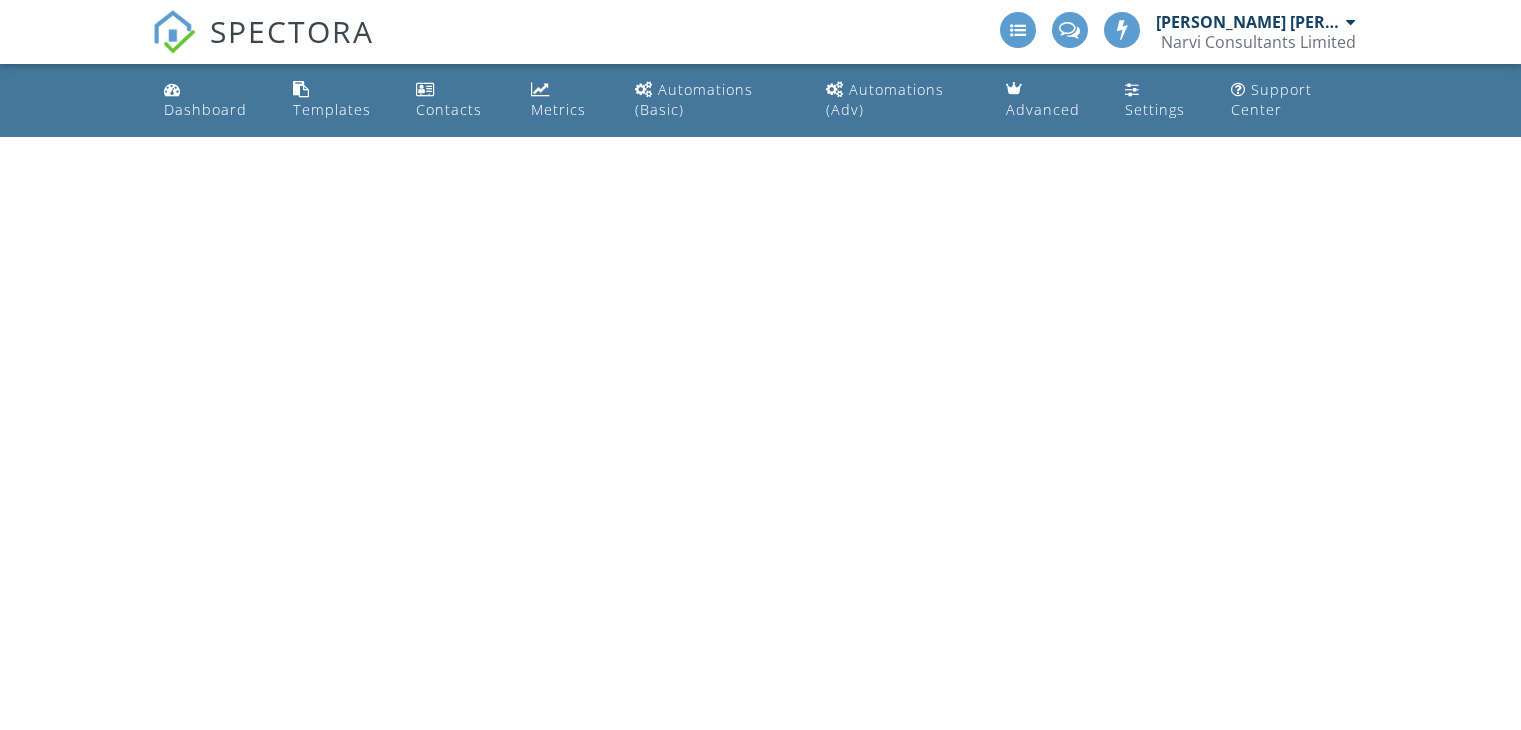 scroll, scrollTop: 0, scrollLeft: 0, axis: both 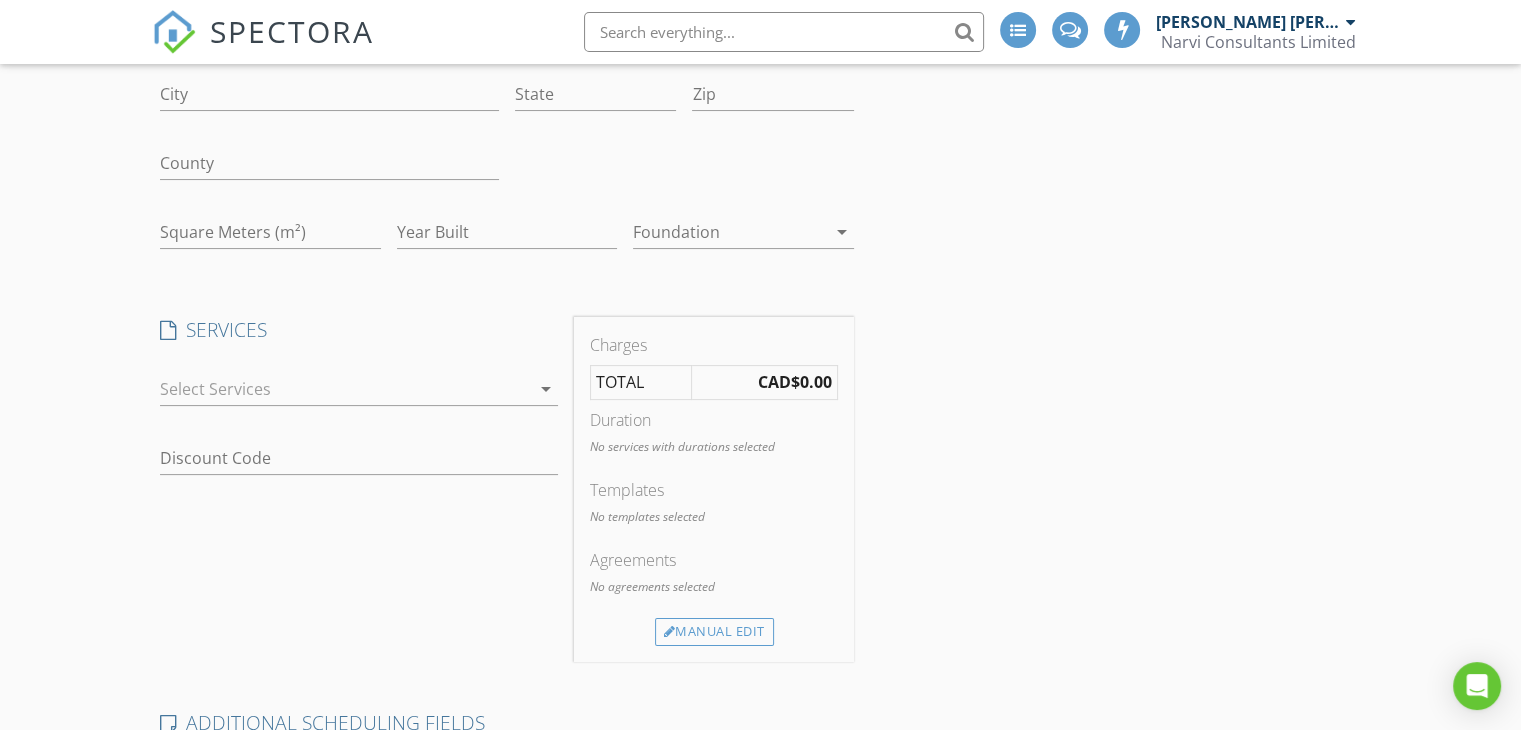 click at bounding box center (345, 389) 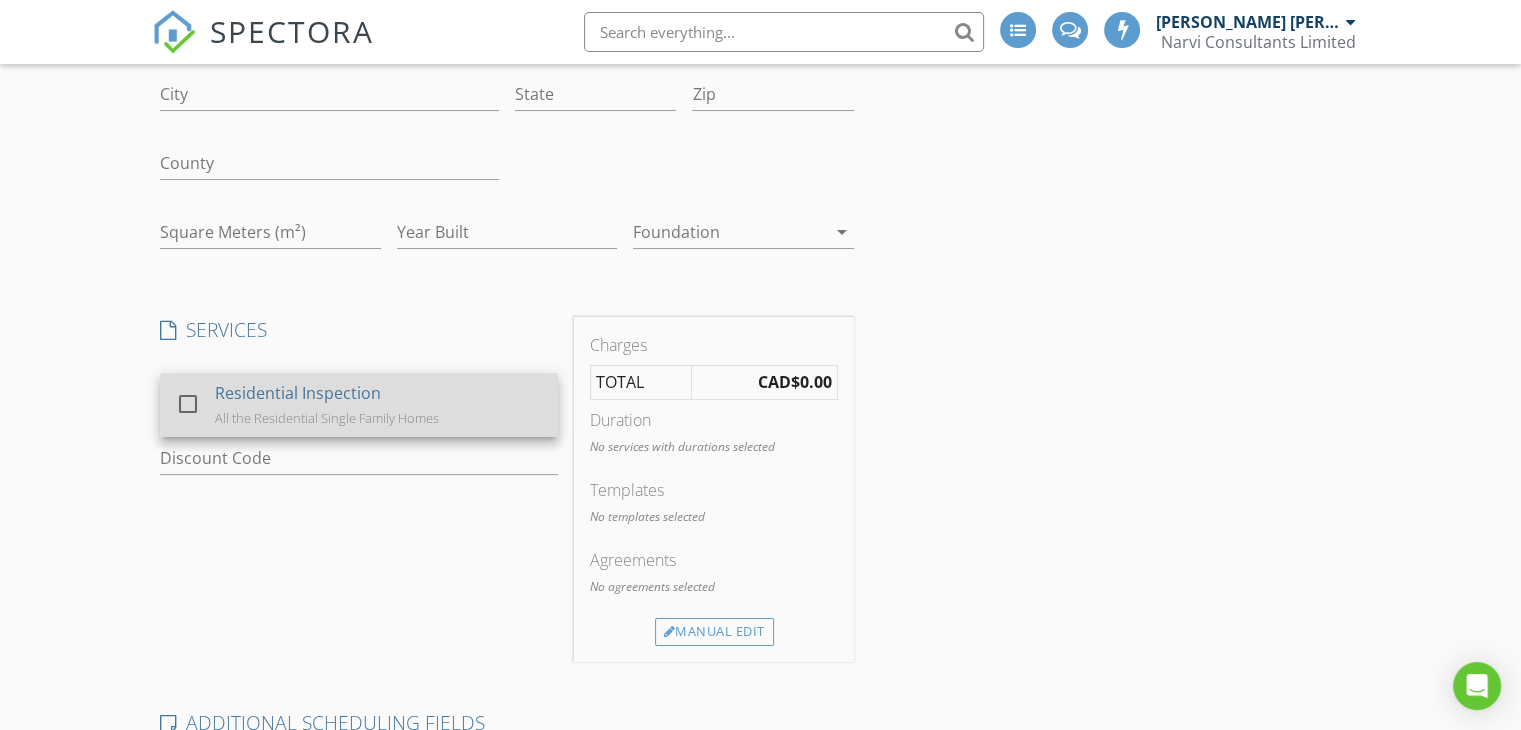 click on "All the Residential Single Family  Homes" at bounding box center (327, 418) 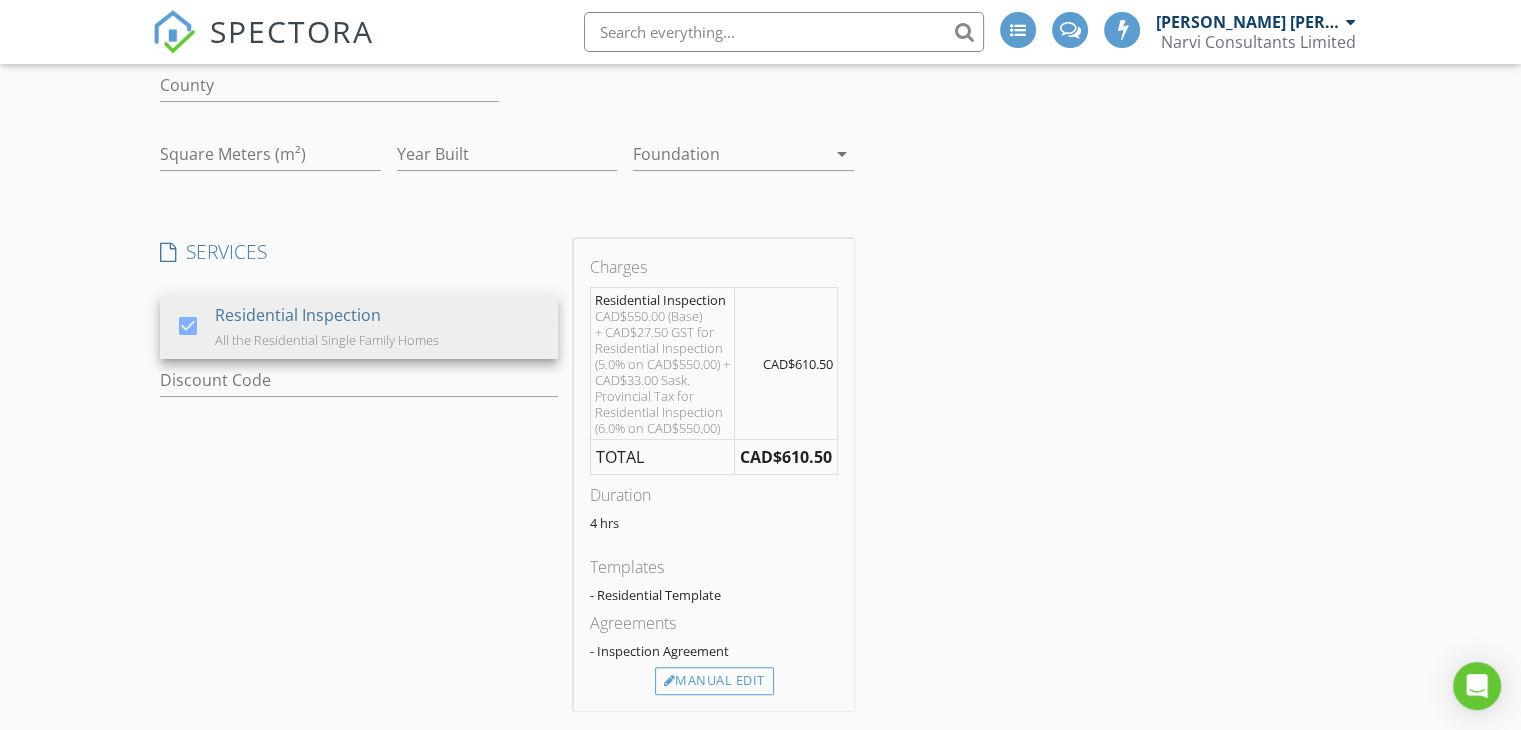 scroll, scrollTop: 400, scrollLeft: 0, axis: vertical 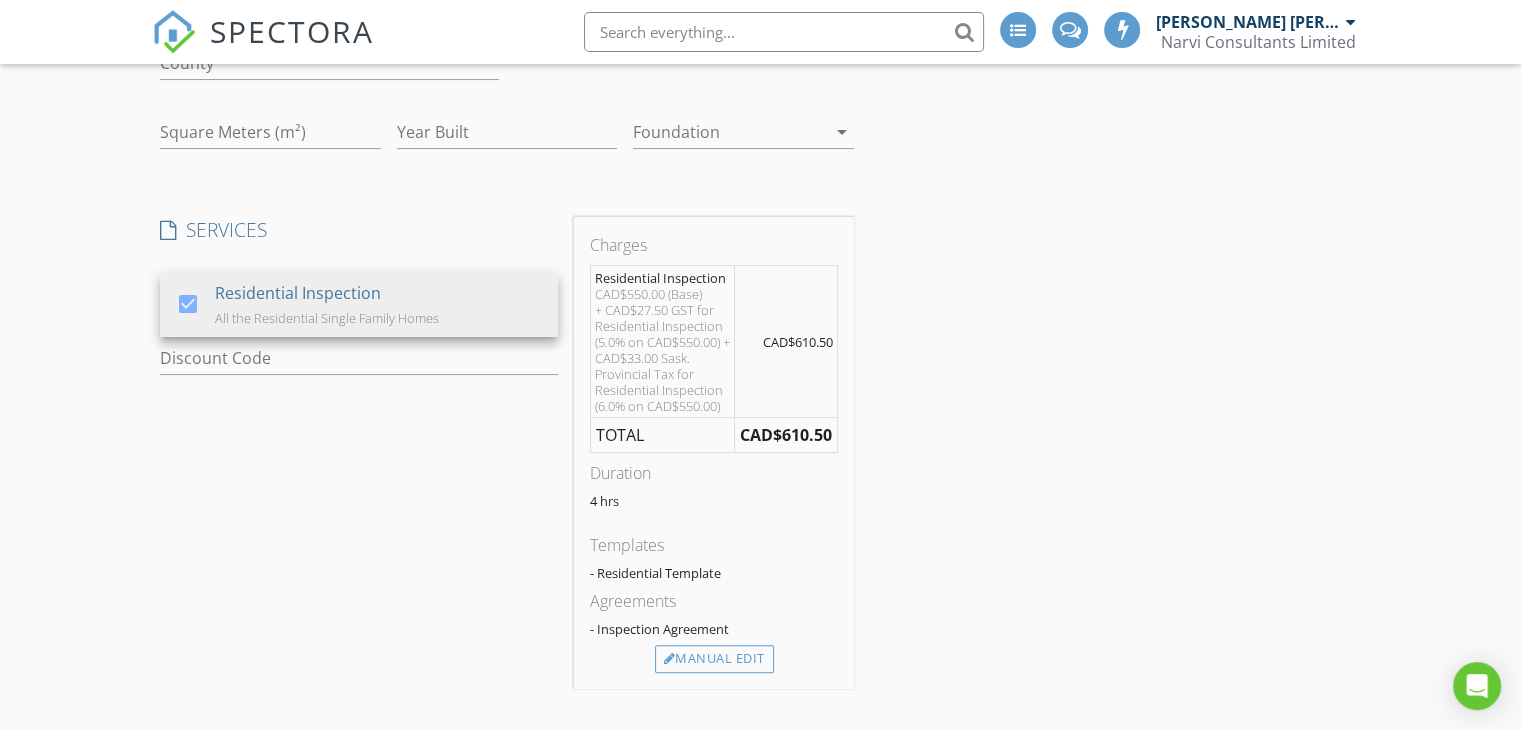 click on "SERVICES
check_box   Residential Inspection   All the Residential Single Family  Homes Residential Inspection arrow_drop_down     Discount Code" at bounding box center [359, 453] 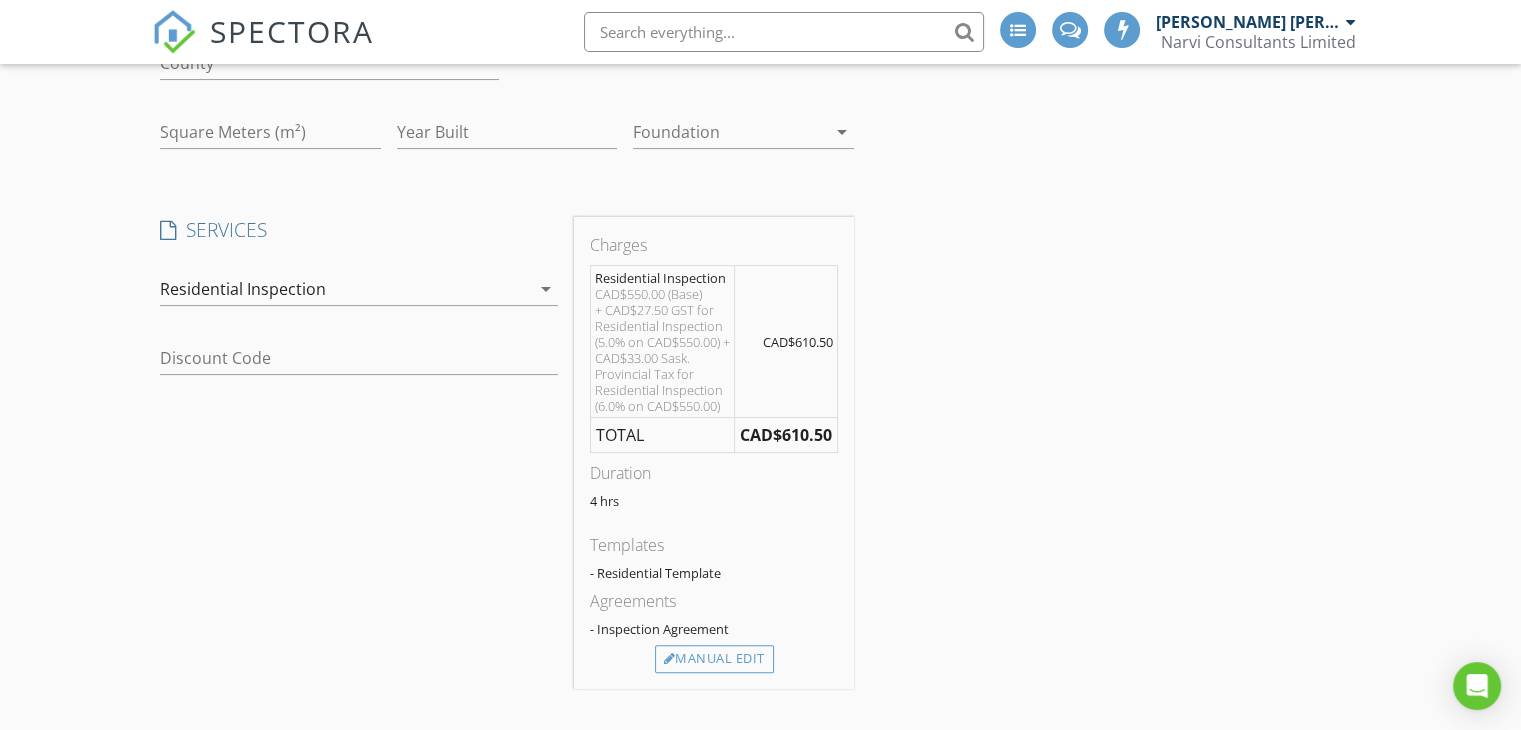 click on "Residential Inspection" at bounding box center [345, 289] 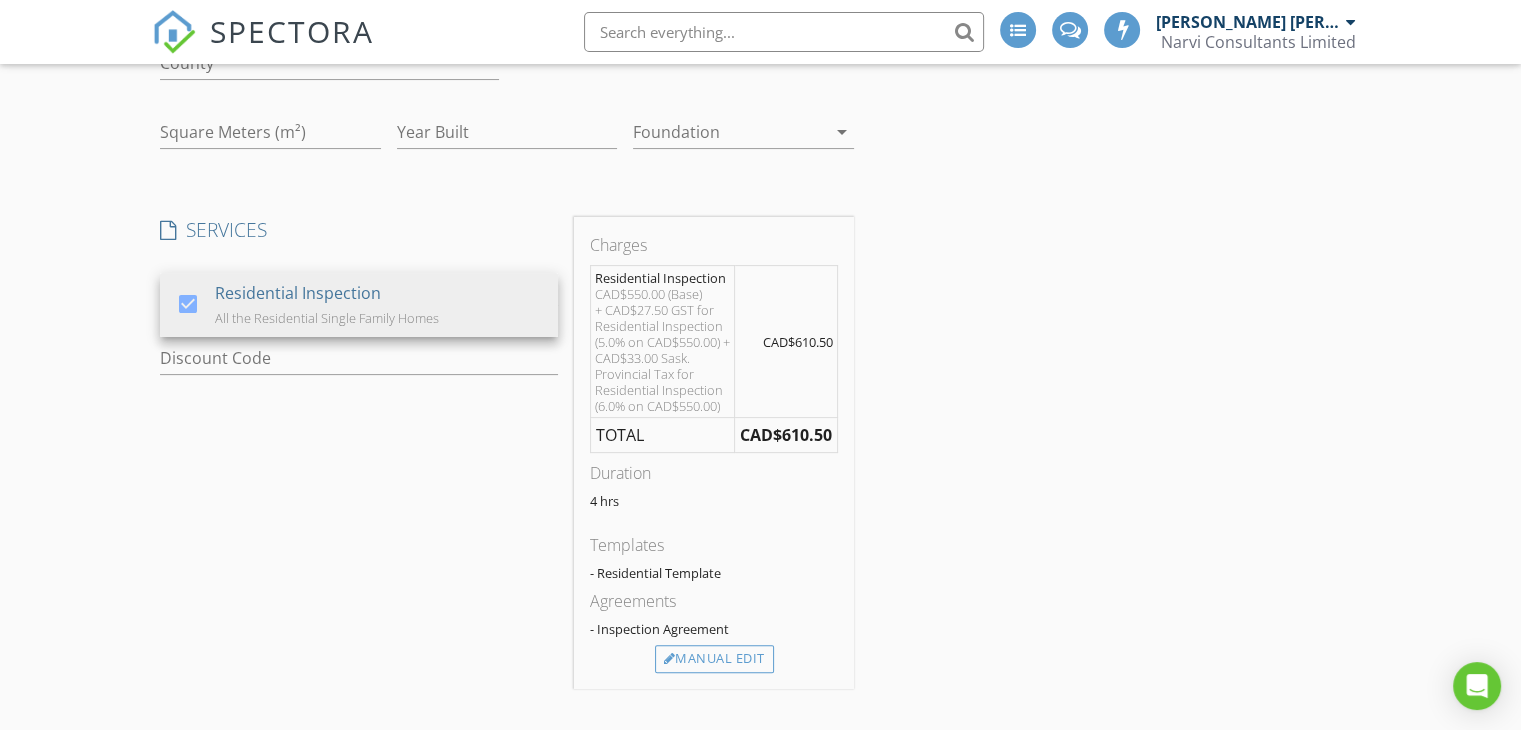 click on "SERVICES" at bounding box center (359, 230) 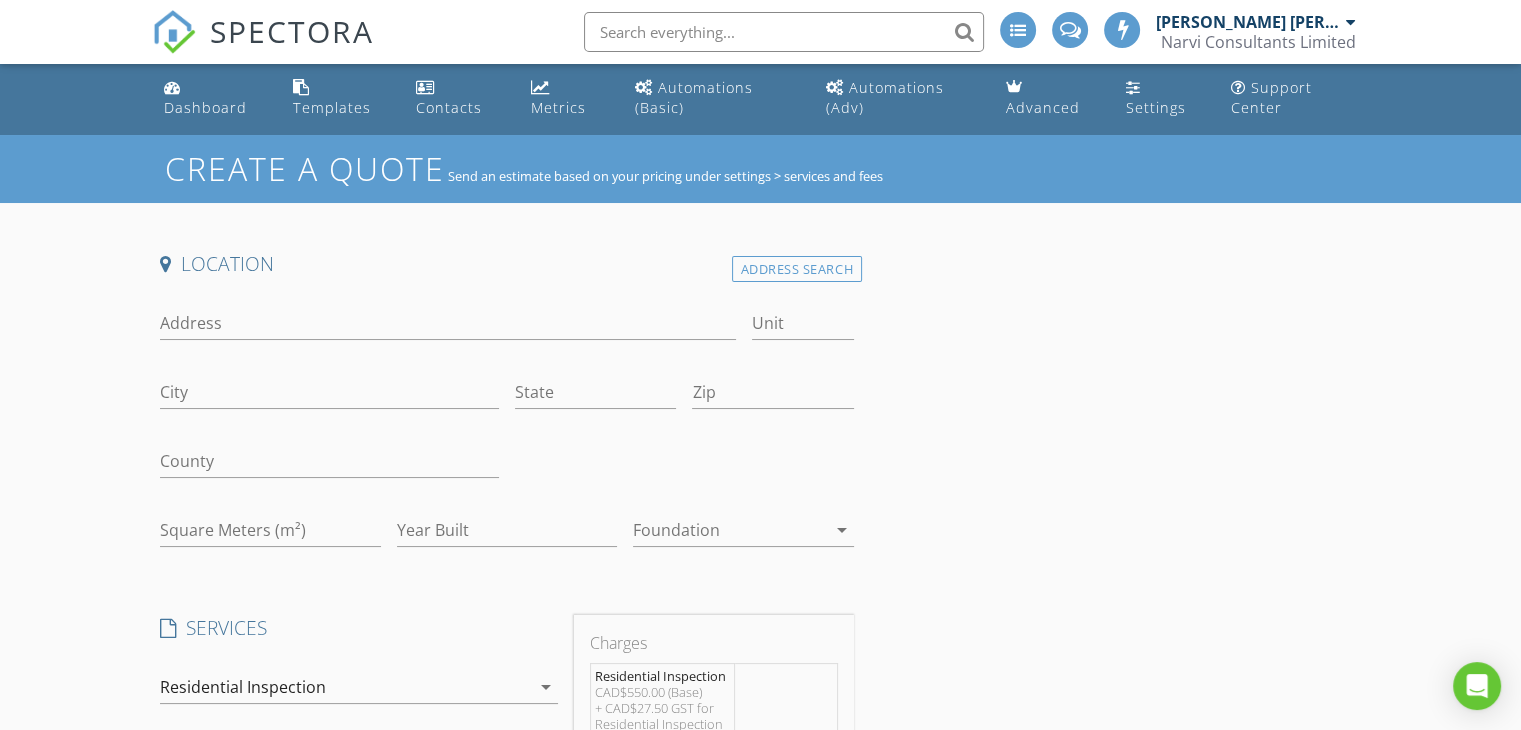 scroll, scrollTop: 0, scrollLeft: 0, axis: both 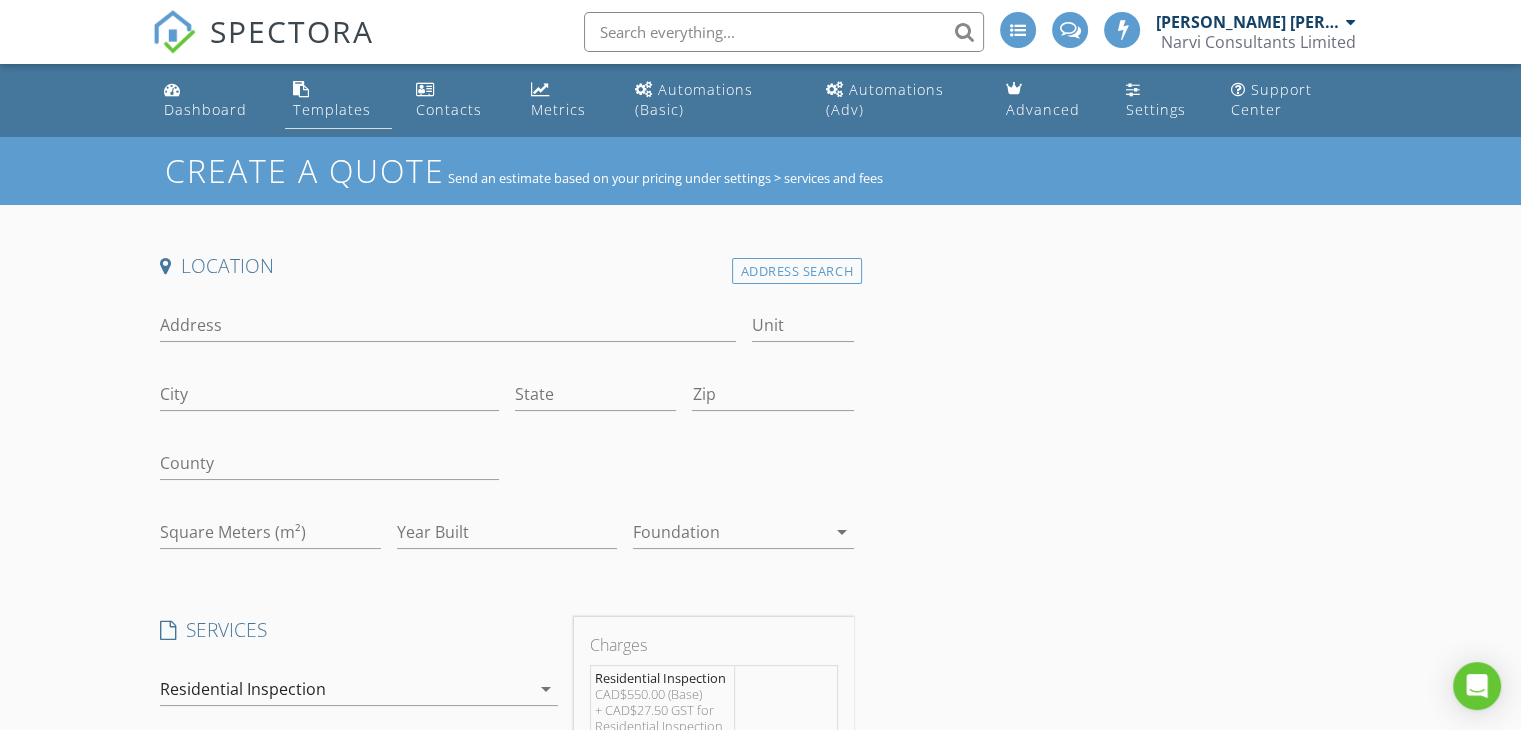 click on "Templates" at bounding box center (339, 100) 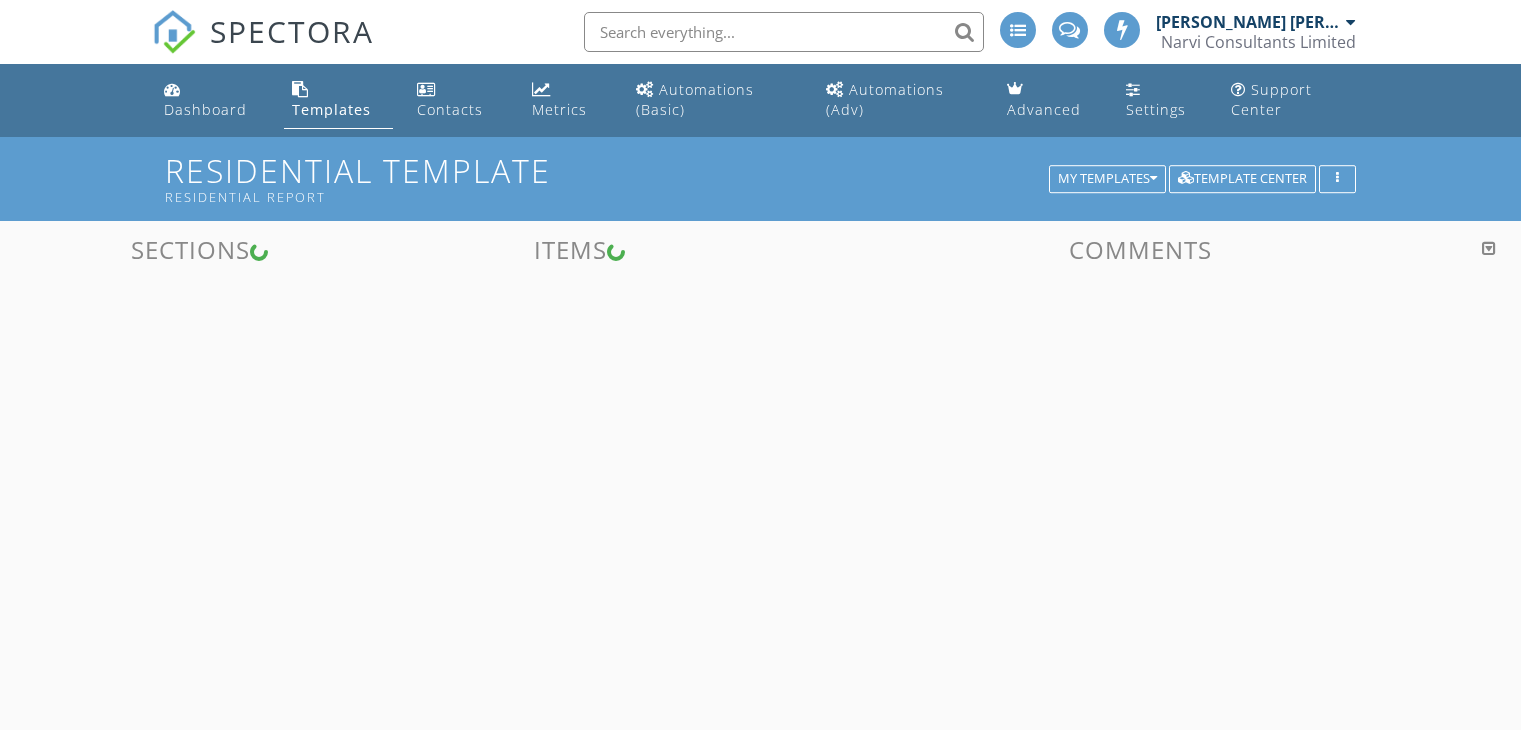 scroll, scrollTop: 0, scrollLeft: 0, axis: both 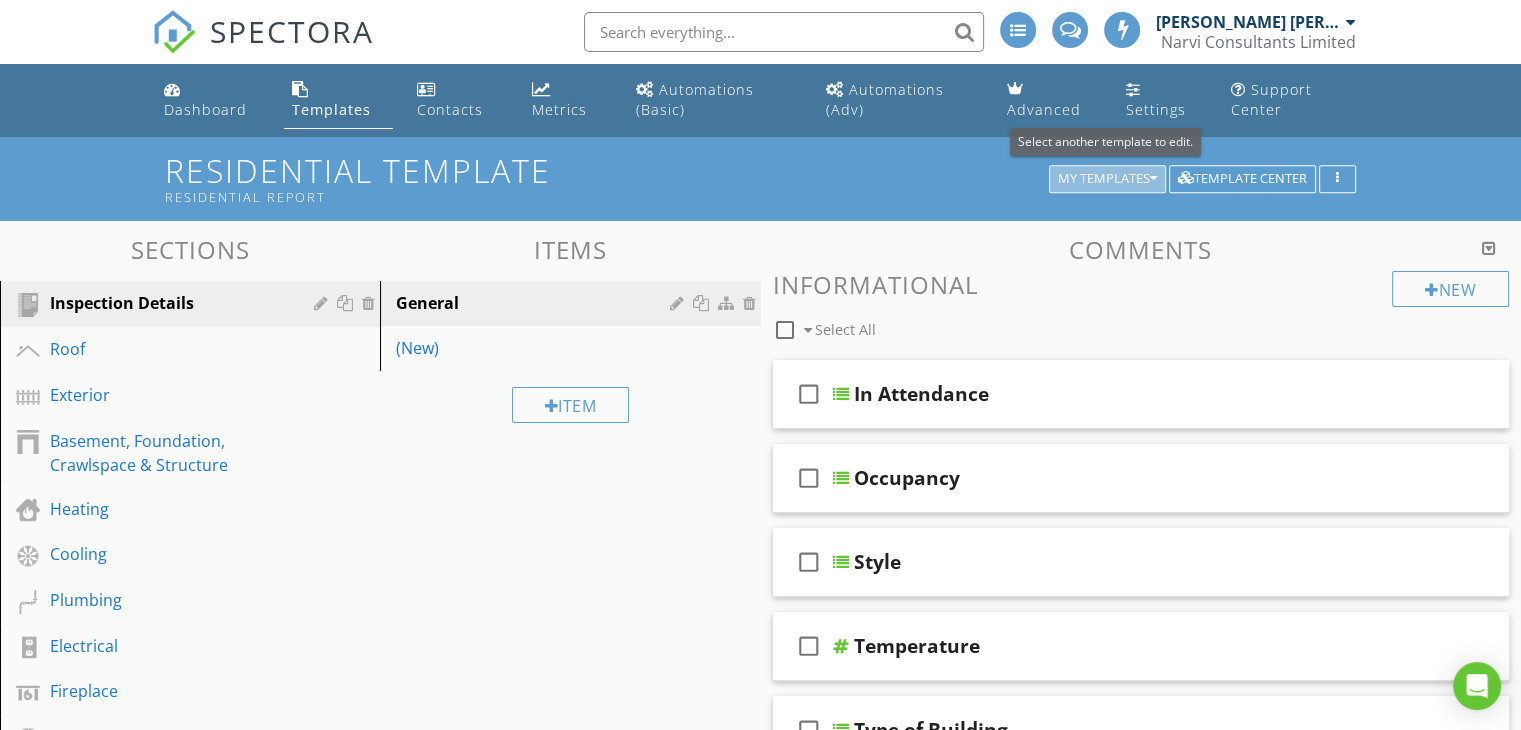 click at bounding box center (1153, 179) 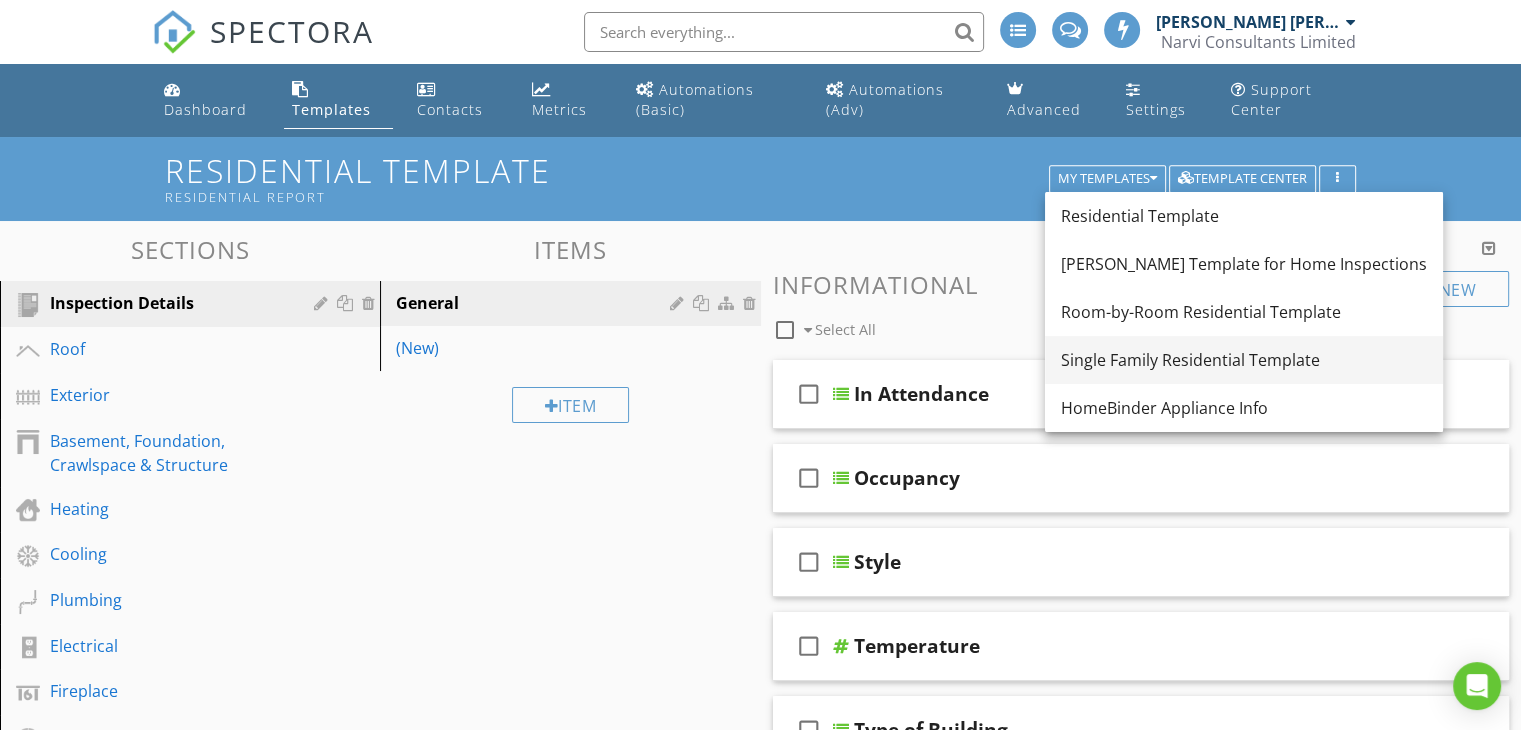 click on "Single Family Residential Template" at bounding box center [1244, 360] 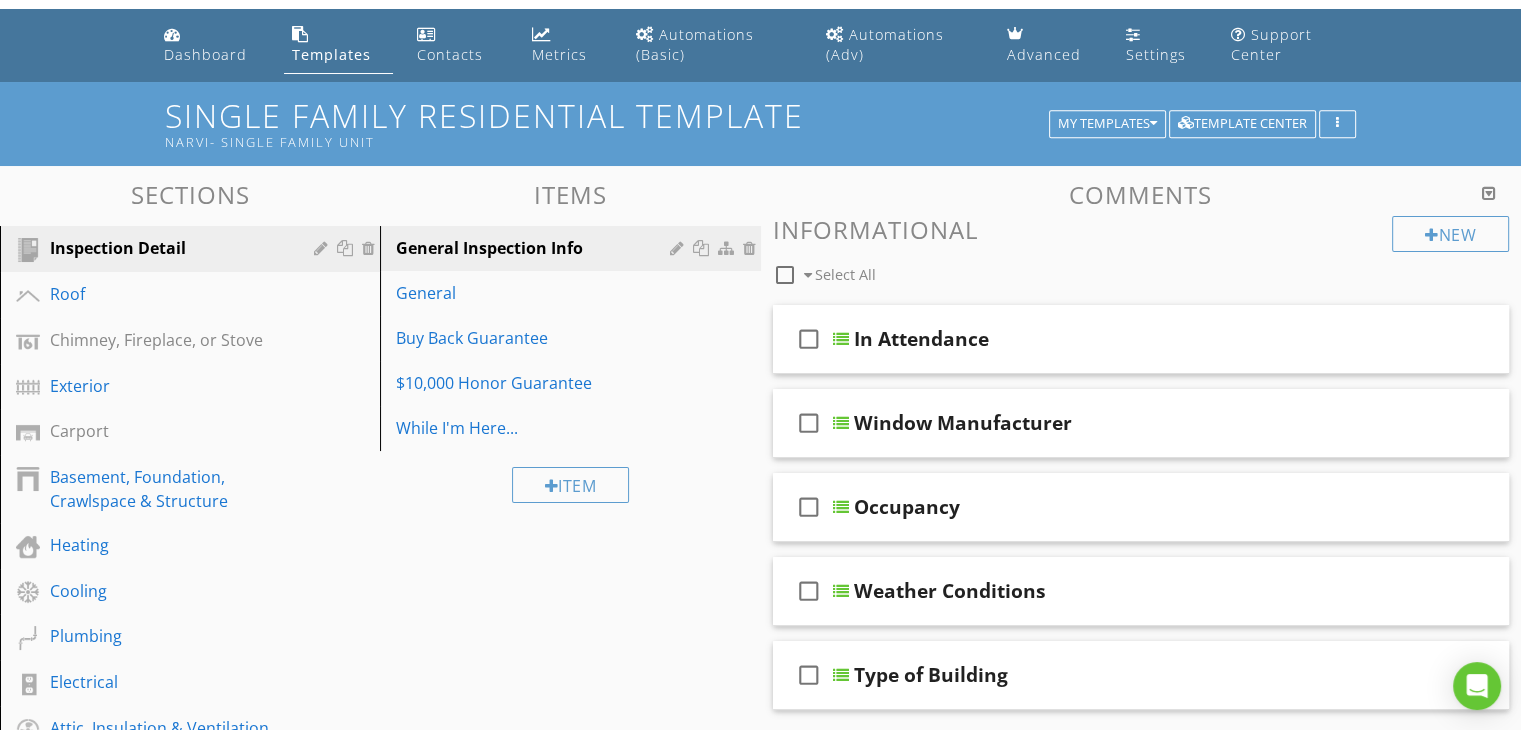 scroll, scrollTop: 0, scrollLeft: 0, axis: both 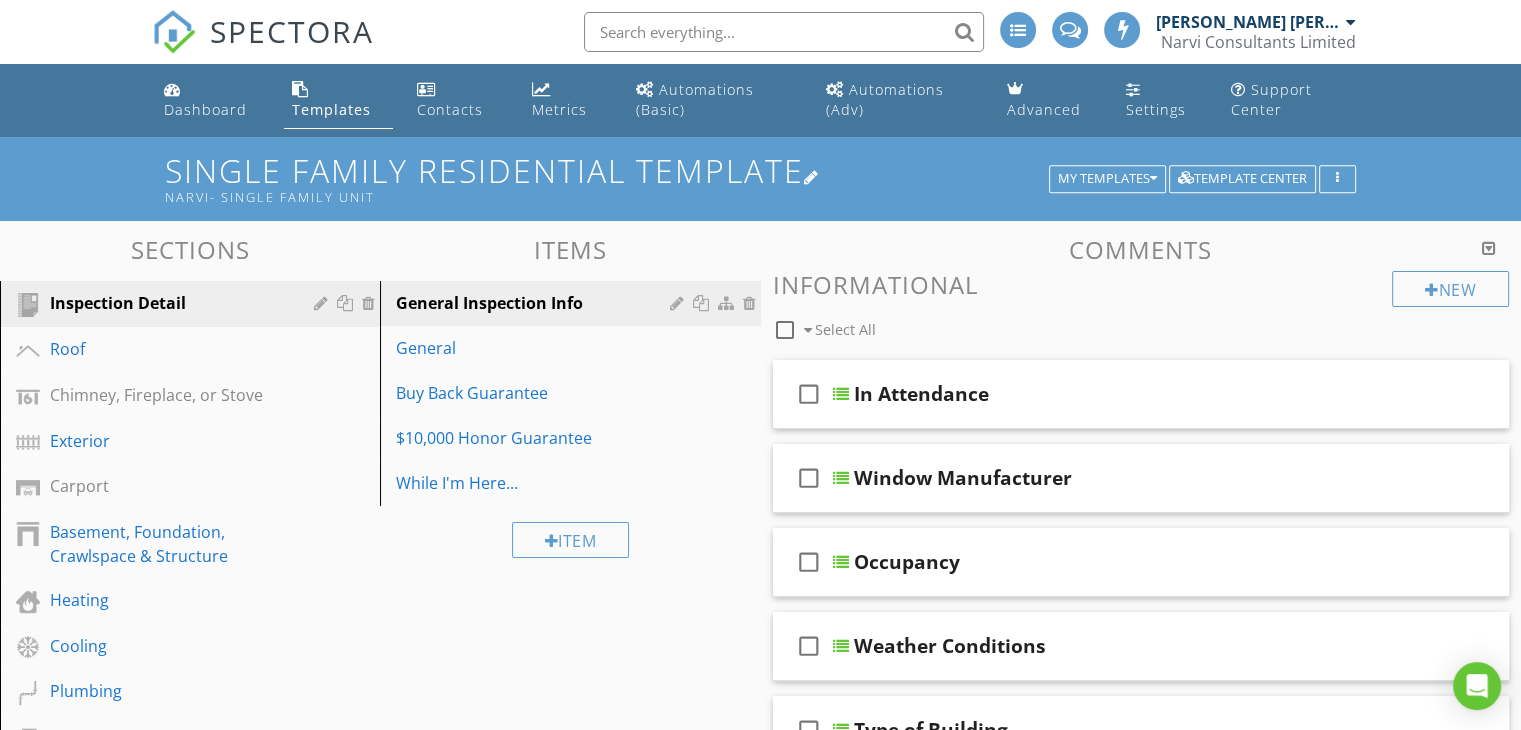 click on "Single Family Residential Template
Narvi- Single Family Unit" at bounding box center (760, 178) 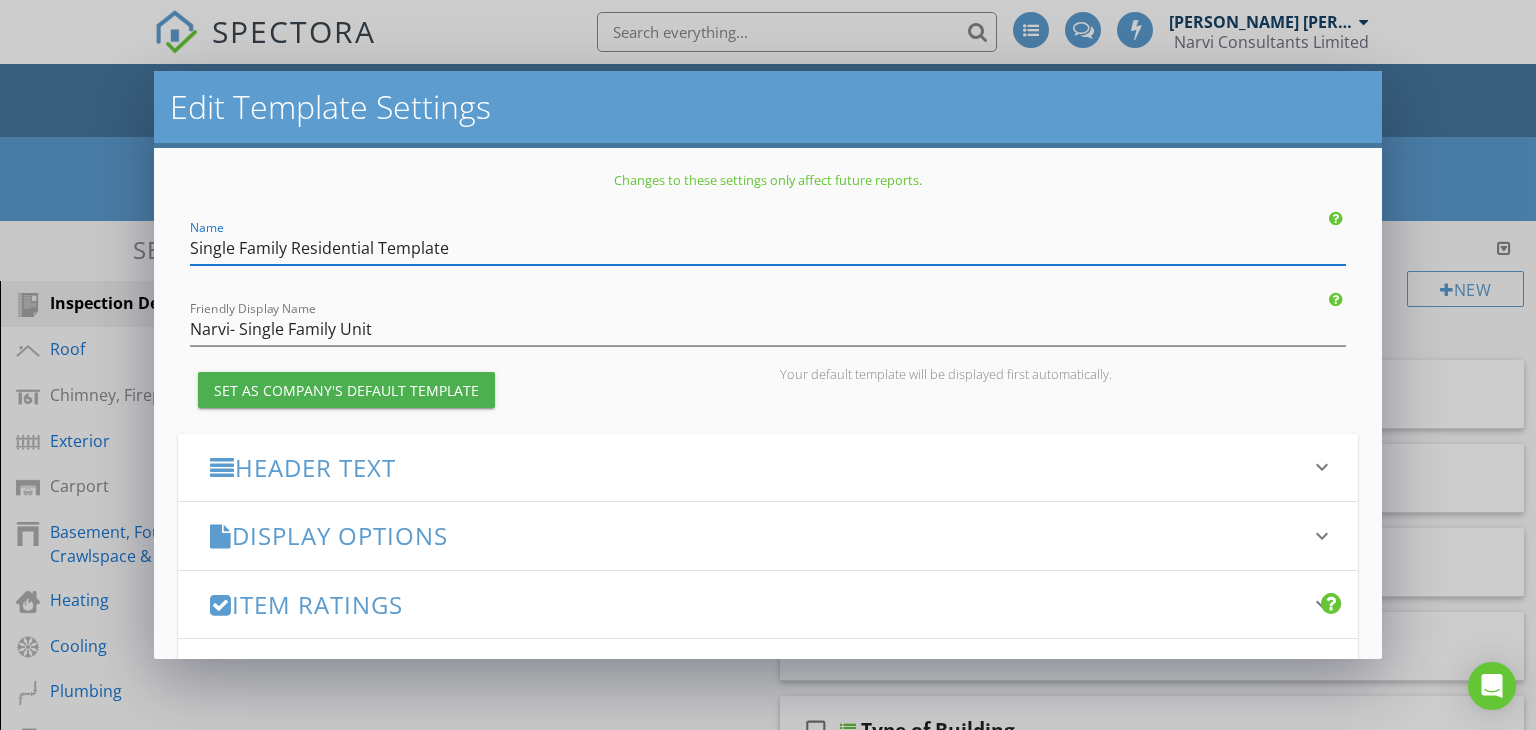 click on "Set as Company's Default Template" at bounding box center [346, 390] 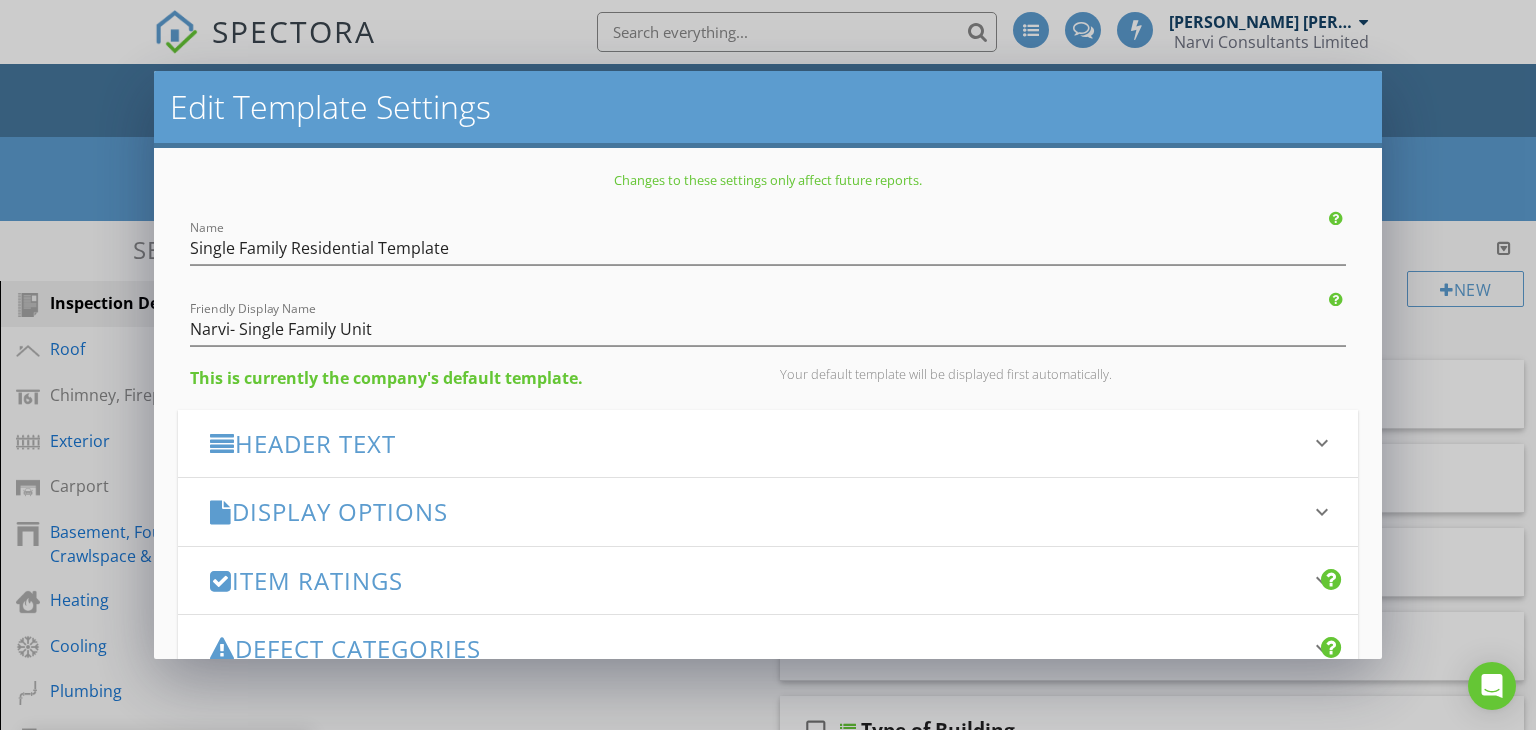 click on "Edit Template Settings   Changes to these settings only affect future reports.     Name Single Family Residential Template     Friendly Display Name Narvi- Single Family Unit
This is currently the company's default template.
Your default template will be displayed first
automatically.
Header Text
keyboard_arrow_down   Full Report Header Text     Summary Header Text
Display Options
keyboard_arrow_down     check_box Display Category Counts Summary
What does this look like?
check_box Display 'Items Inspected' Count
With
vs
without
check_box Display Inspector Signature   Configure Signature
Where does this display?
check_box Display Standards of Practice
Set per-section by clicking the 'pencil' icon next to each
section.
What does this look like?
check_box" at bounding box center [768, 365] 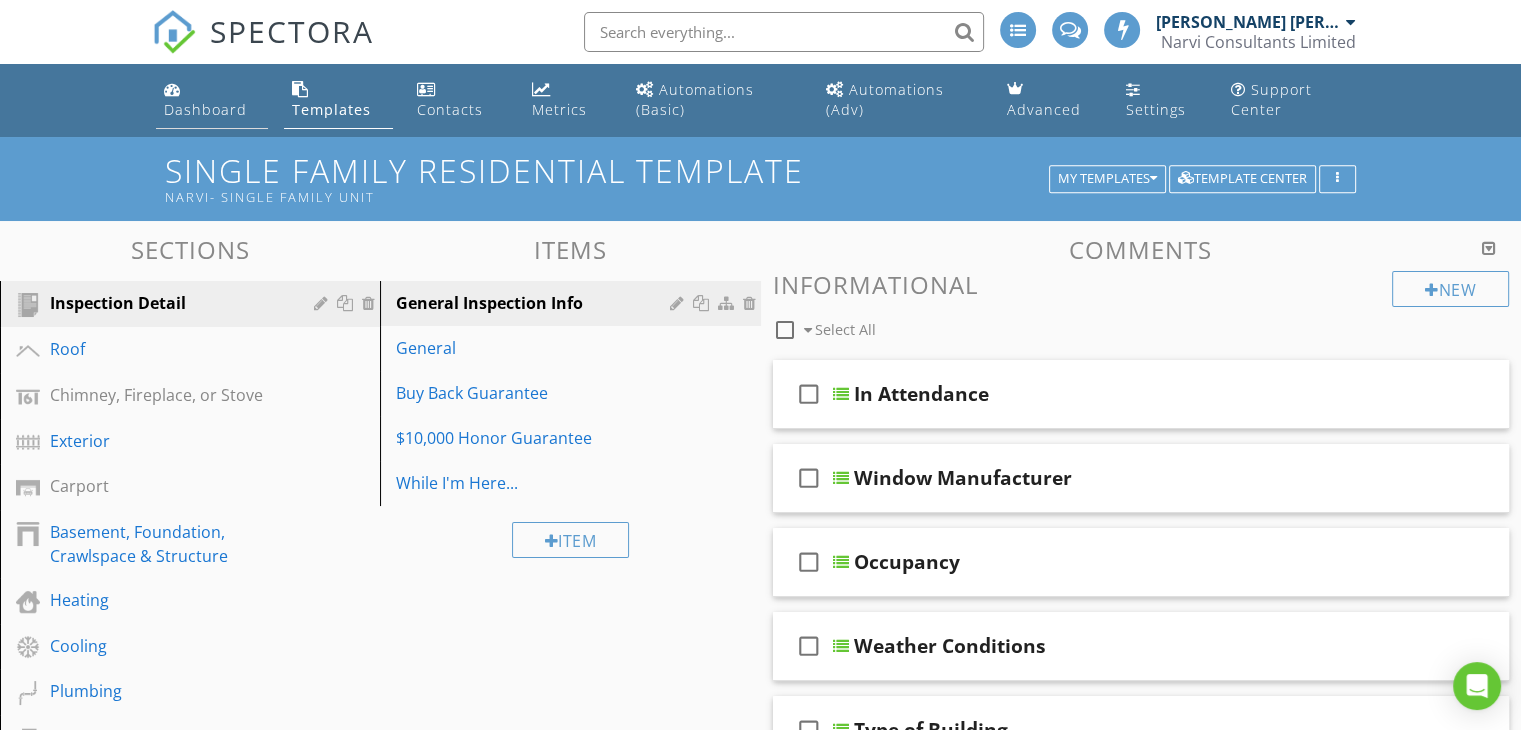 click on "Dashboard" at bounding box center [205, 109] 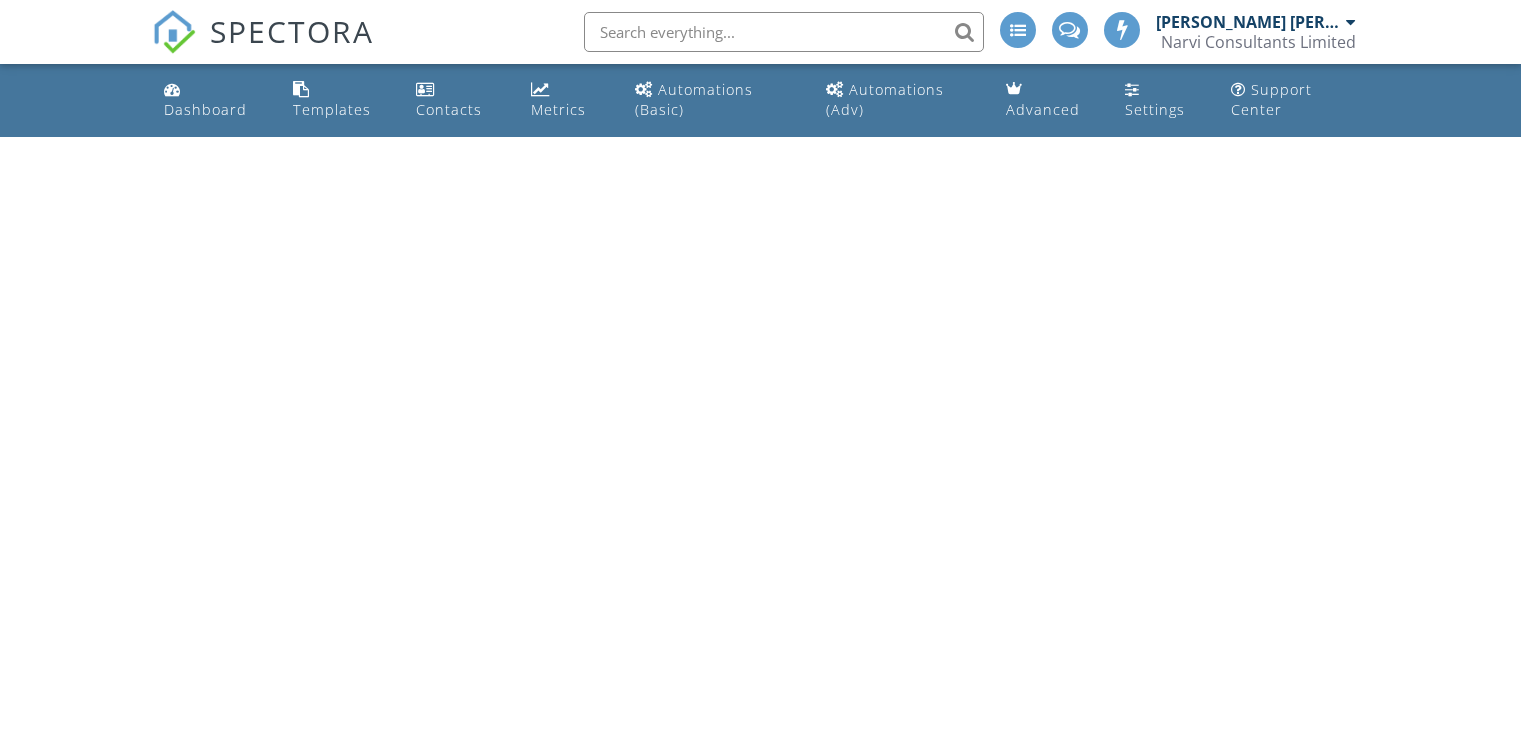 scroll, scrollTop: 0, scrollLeft: 0, axis: both 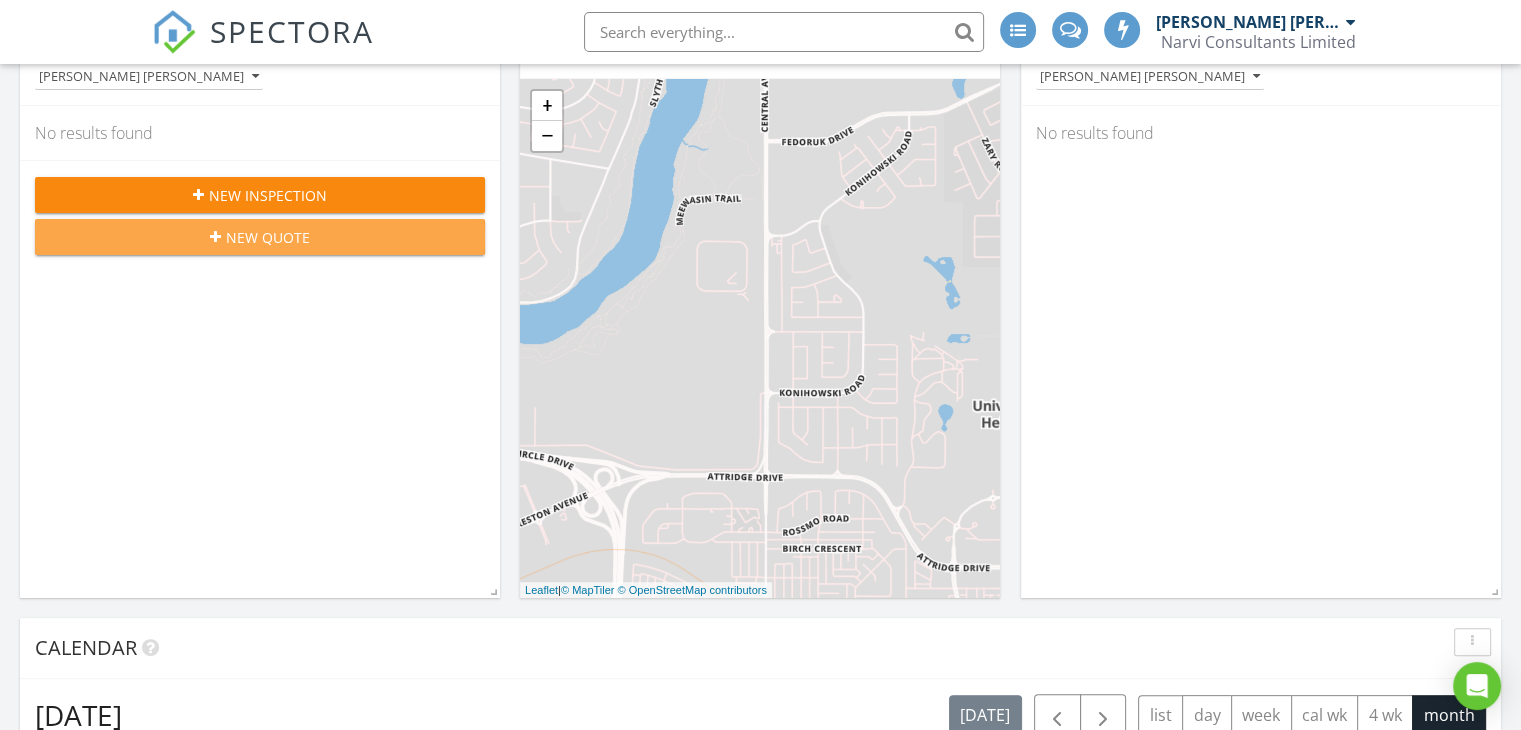 click on "New Quote" at bounding box center [260, 237] 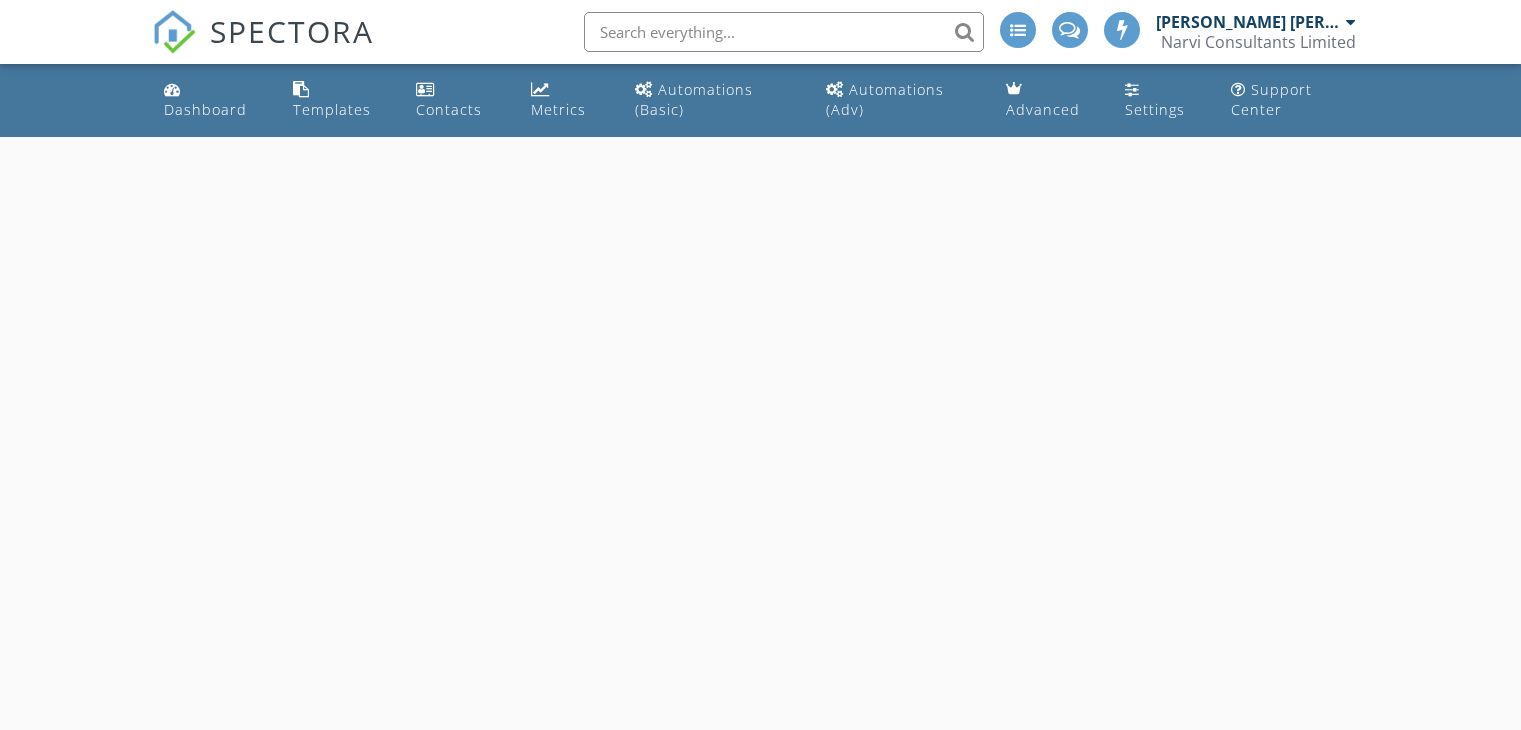 scroll, scrollTop: 0, scrollLeft: 0, axis: both 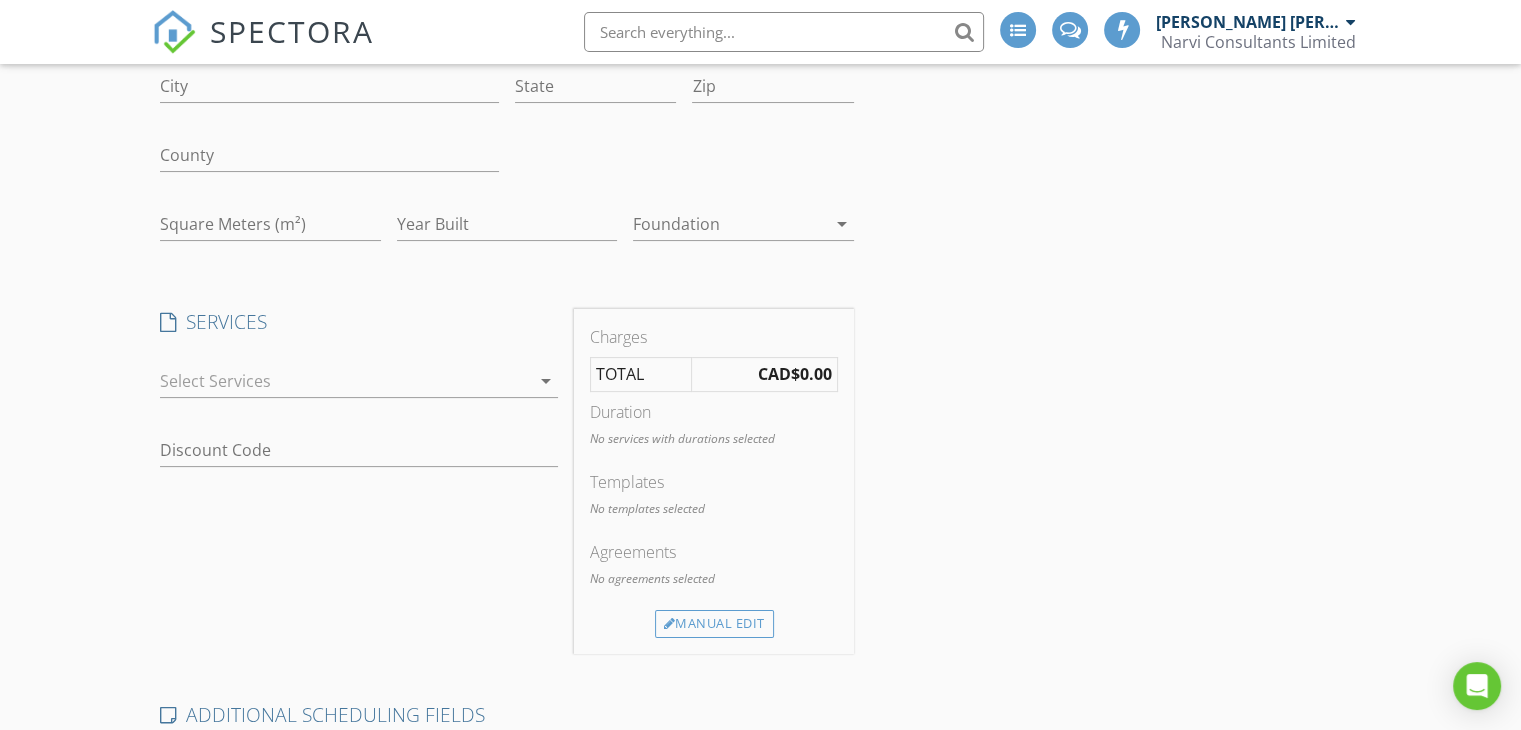 click at bounding box center (345, 381) 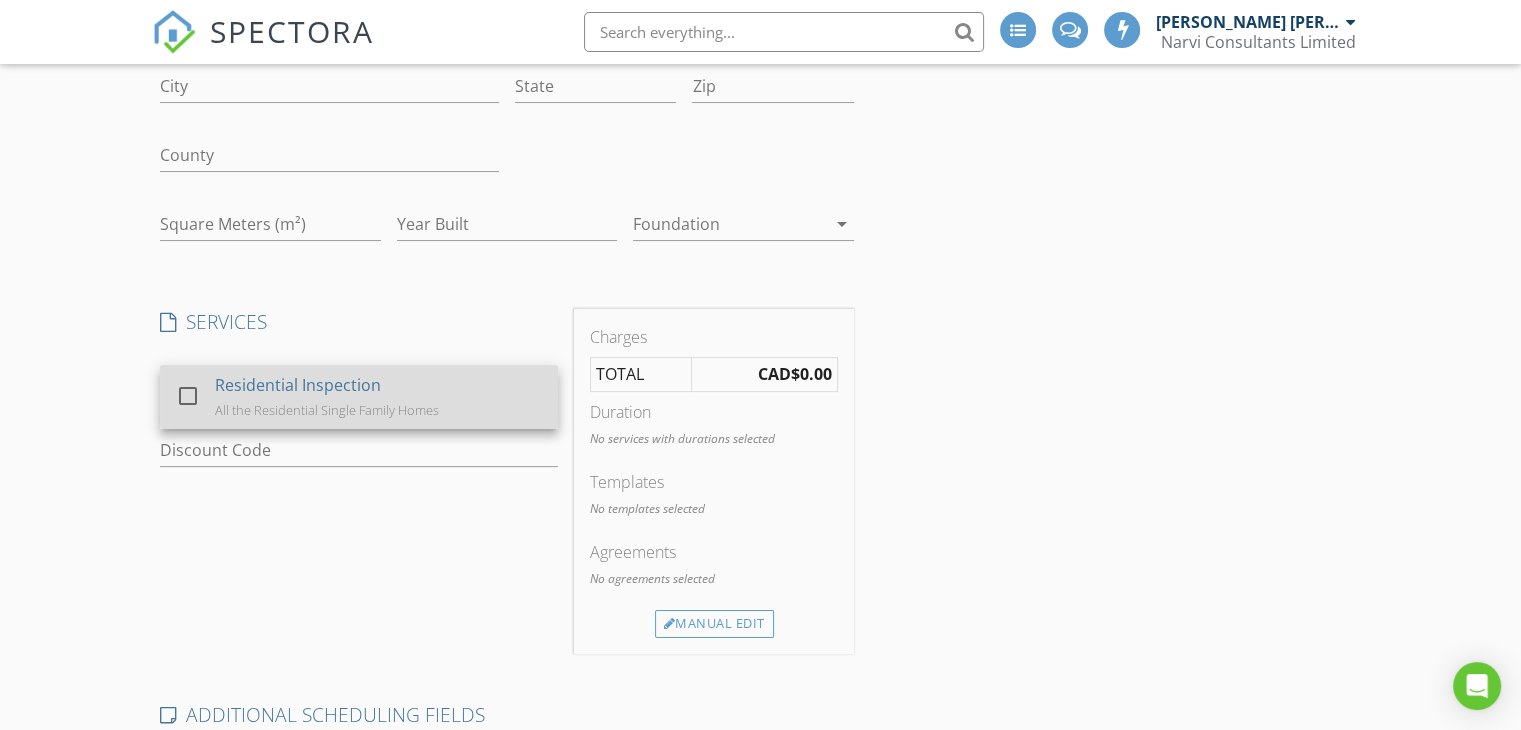 click on "Residential Inspection   All the Residential Single Family  Homes" at bounding box center [379, 397] 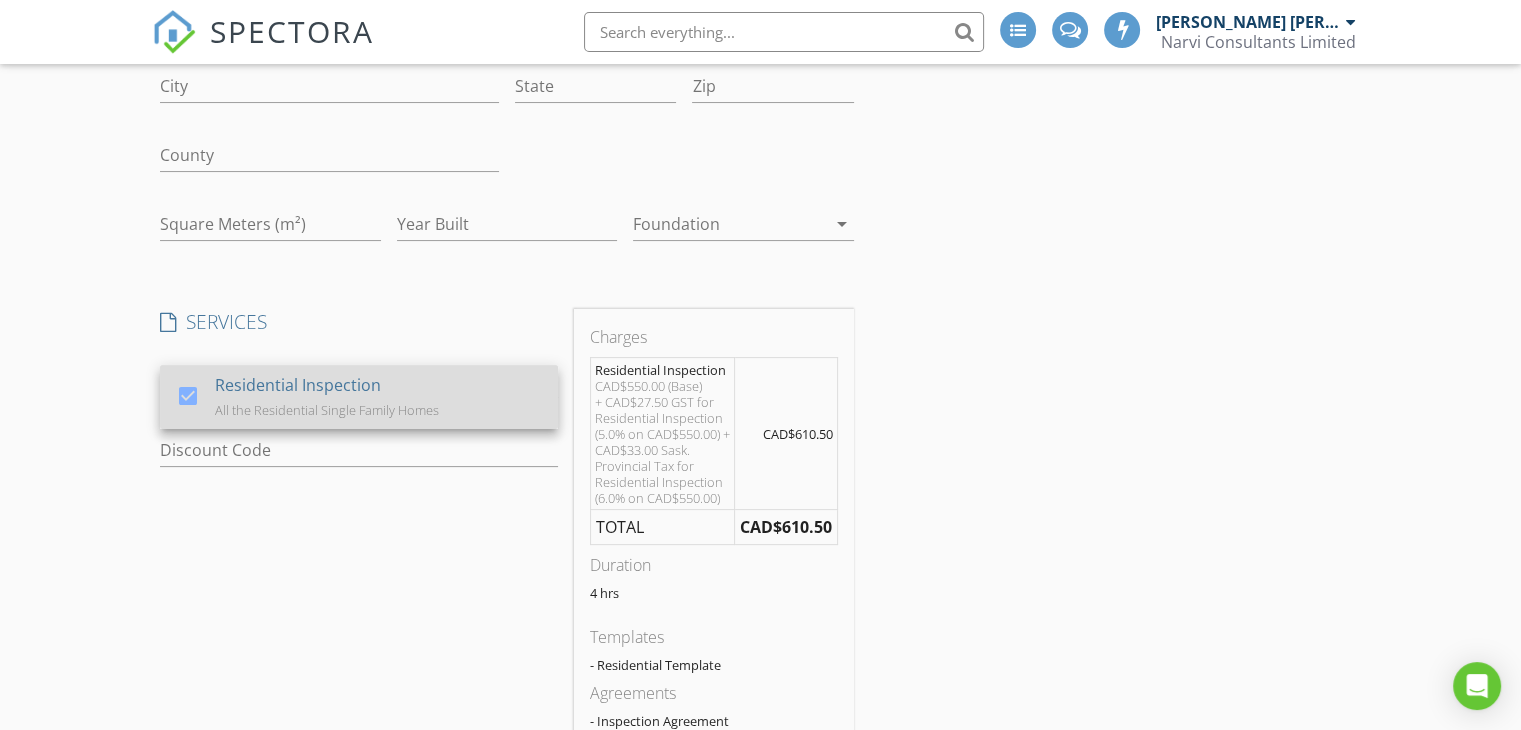 click on "All the Residential Single Family  Homes" at bounding box center [327, 410] 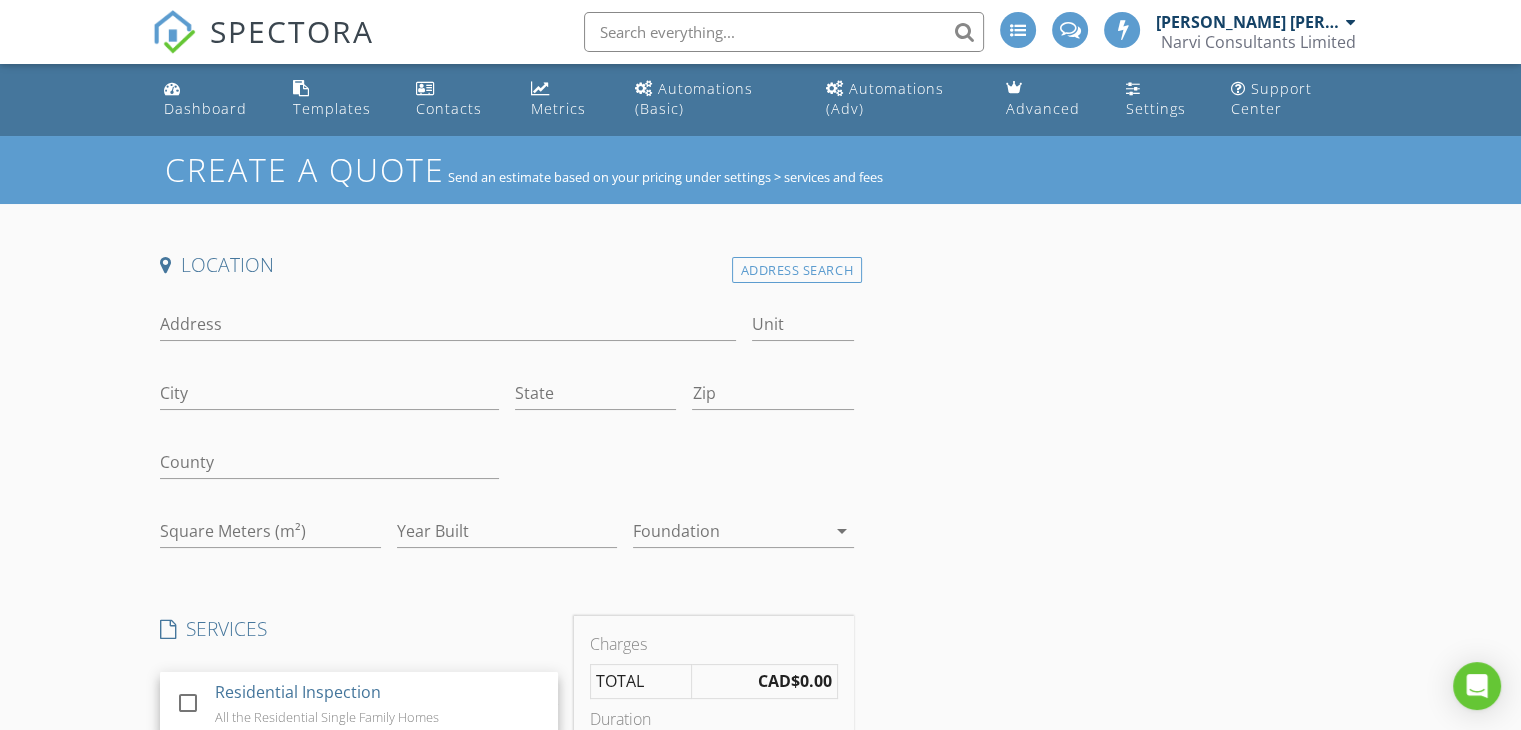 scroll, scrollTop: 0, scrollLeft: 0, axis: both 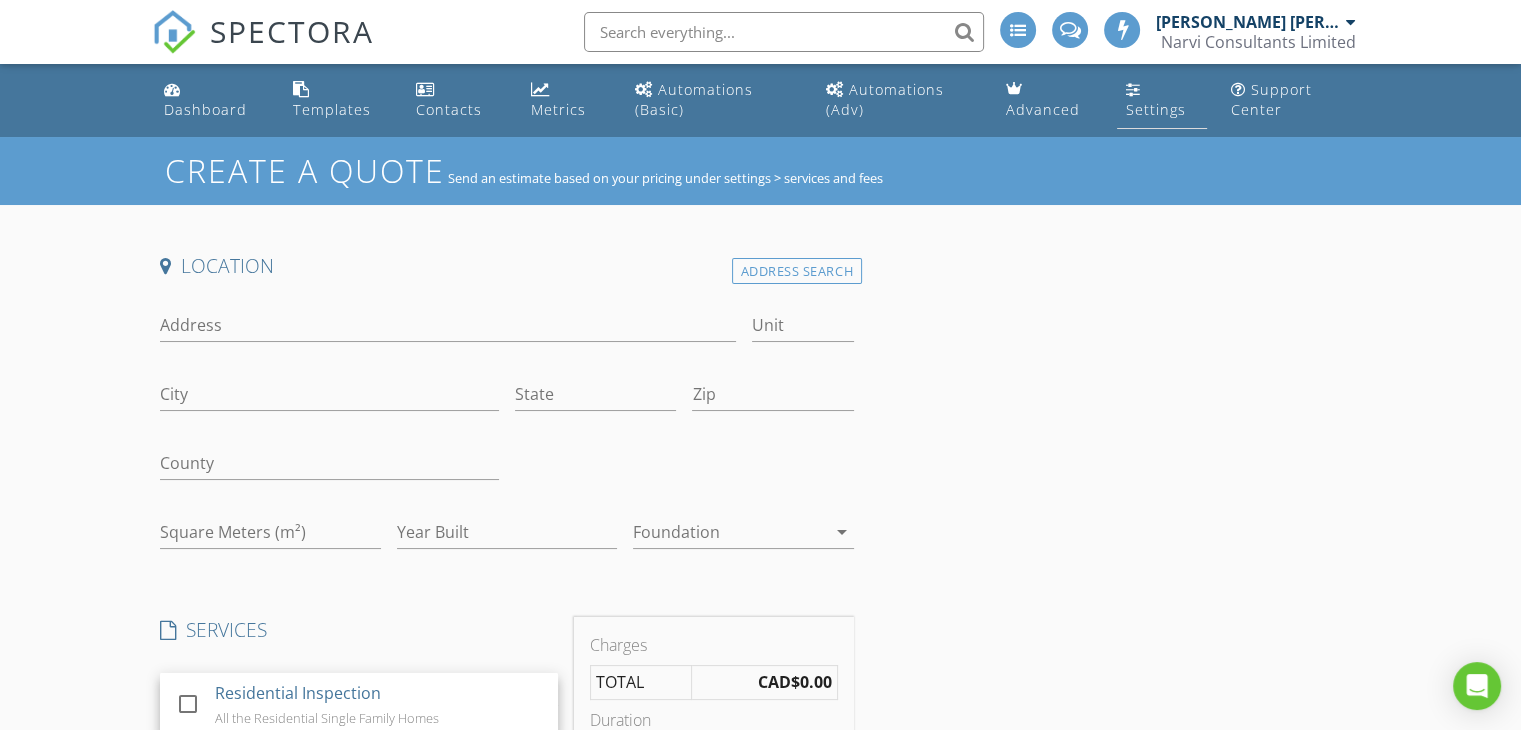 click on "Settings" at bounding box center [1155, 109] 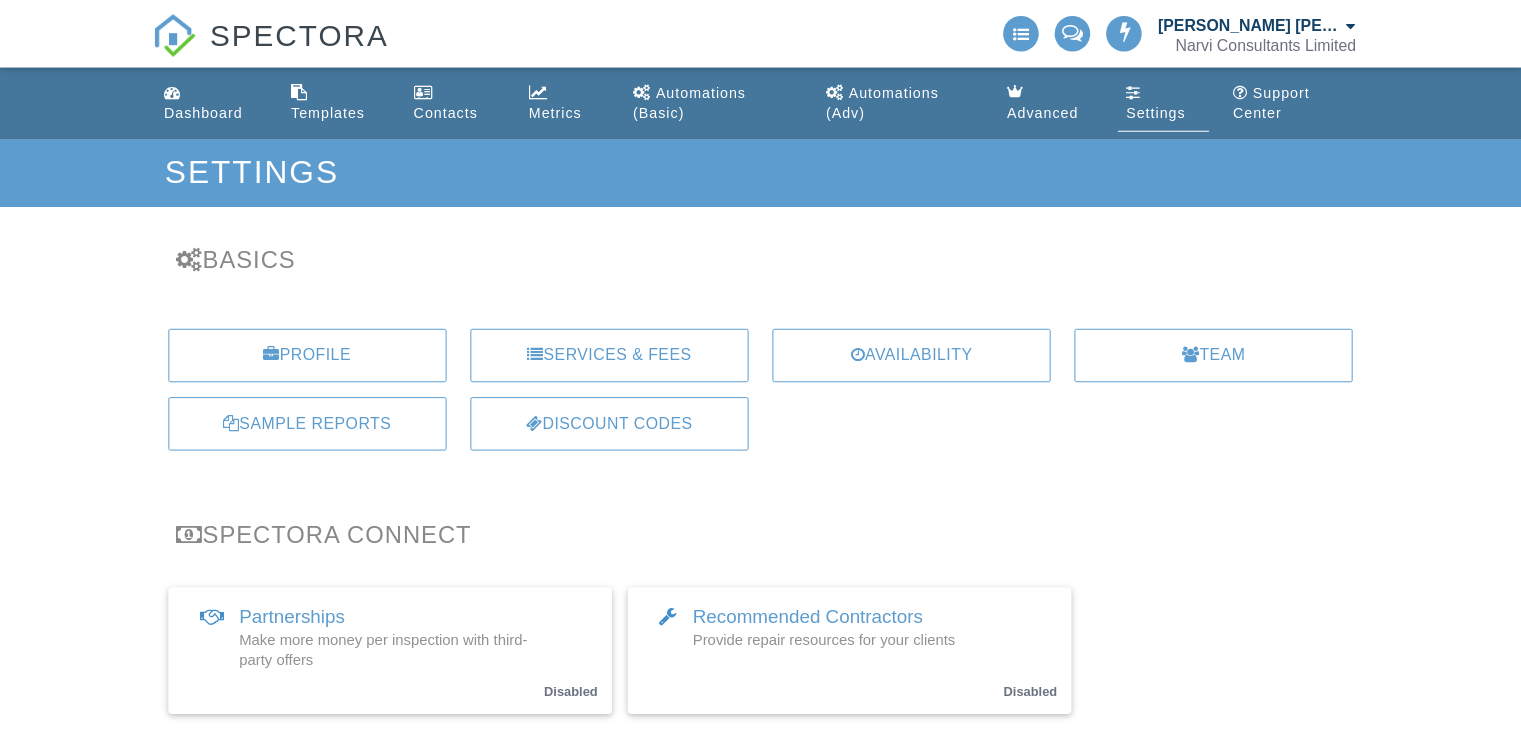 scroll, scrollTop: 0, scrollLeft: 0, axis: both 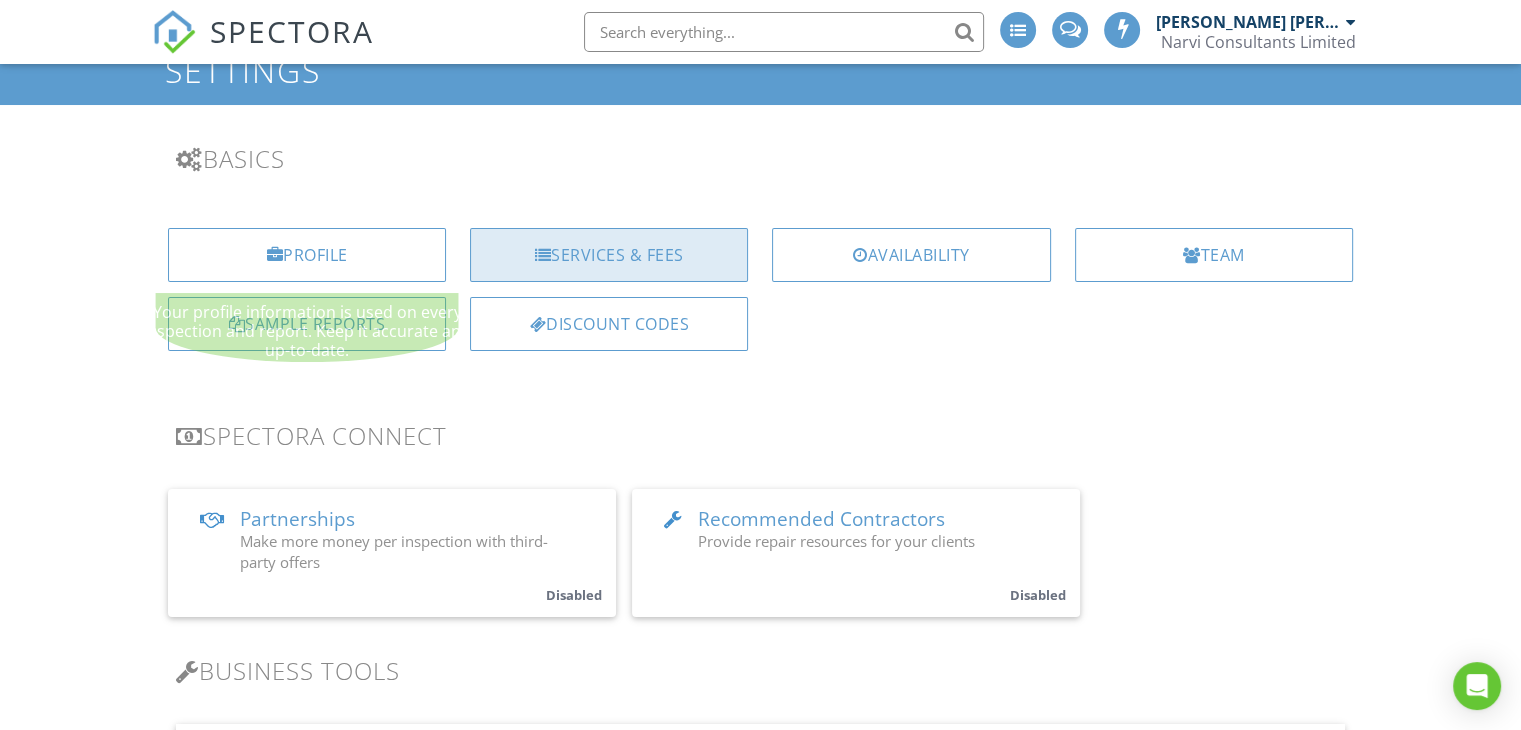 click on "Services & Fees" at bounding box center [609, 255] 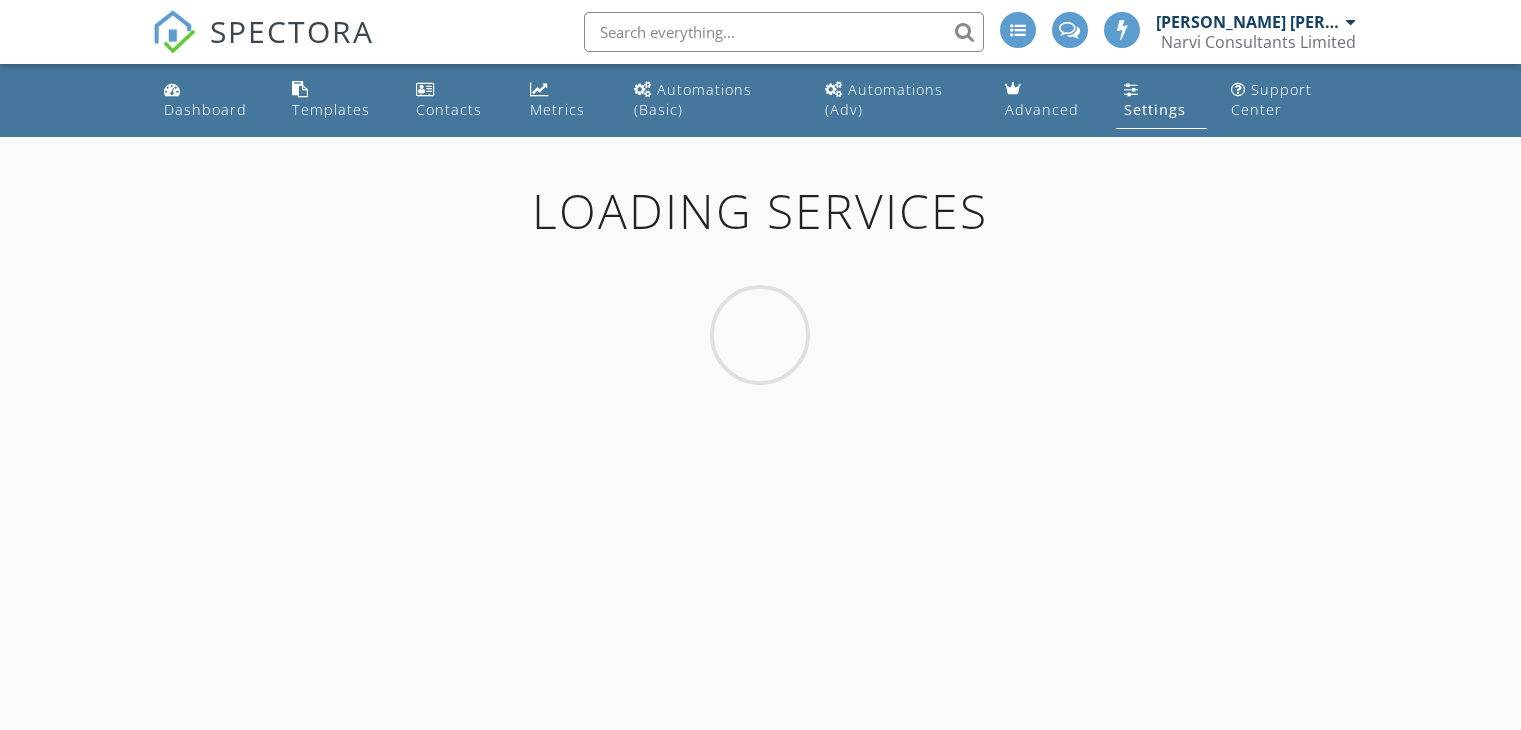 scroll, scrollTop: 0, scrollLeft: 0, axis: both 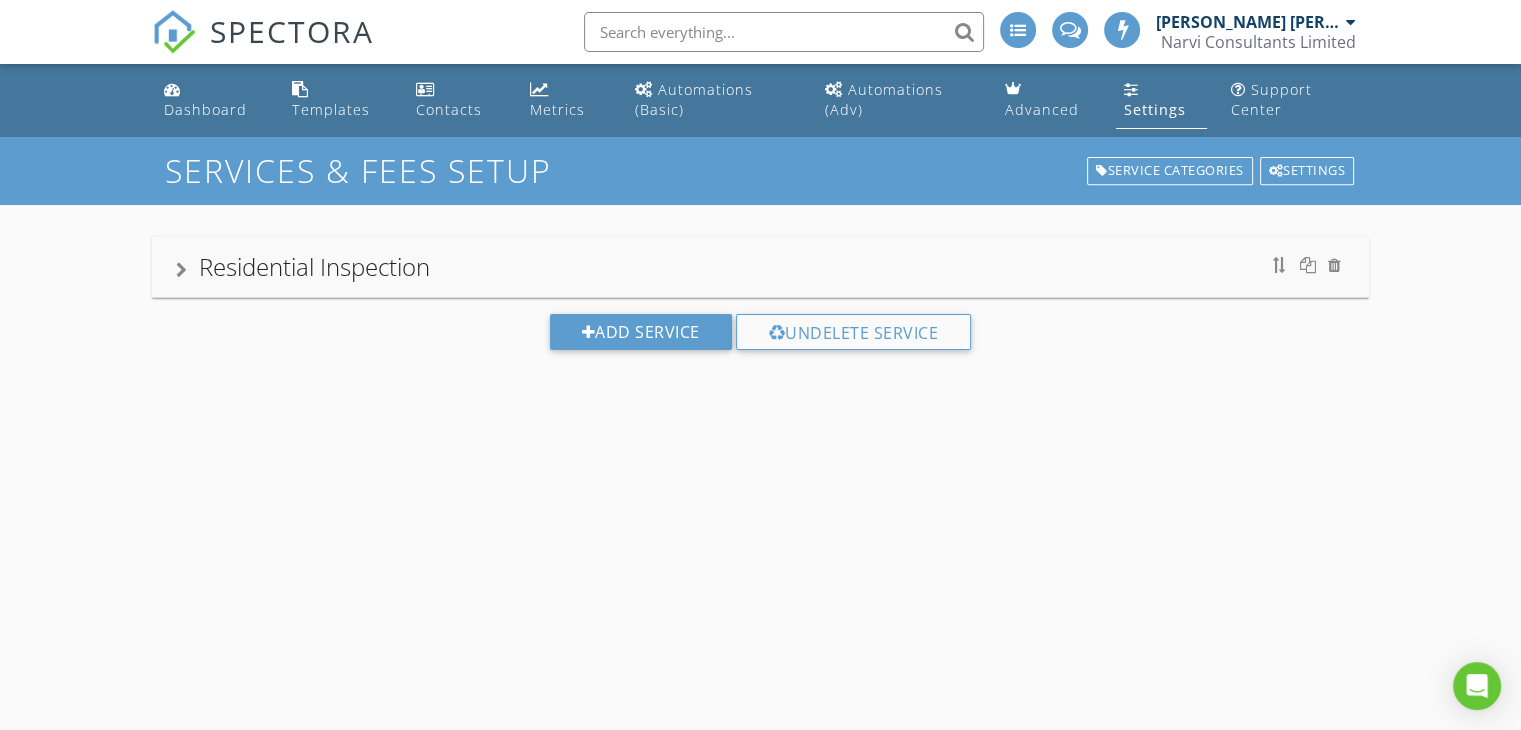 click on "Residential Inspection" at bounding box center [314, 266] 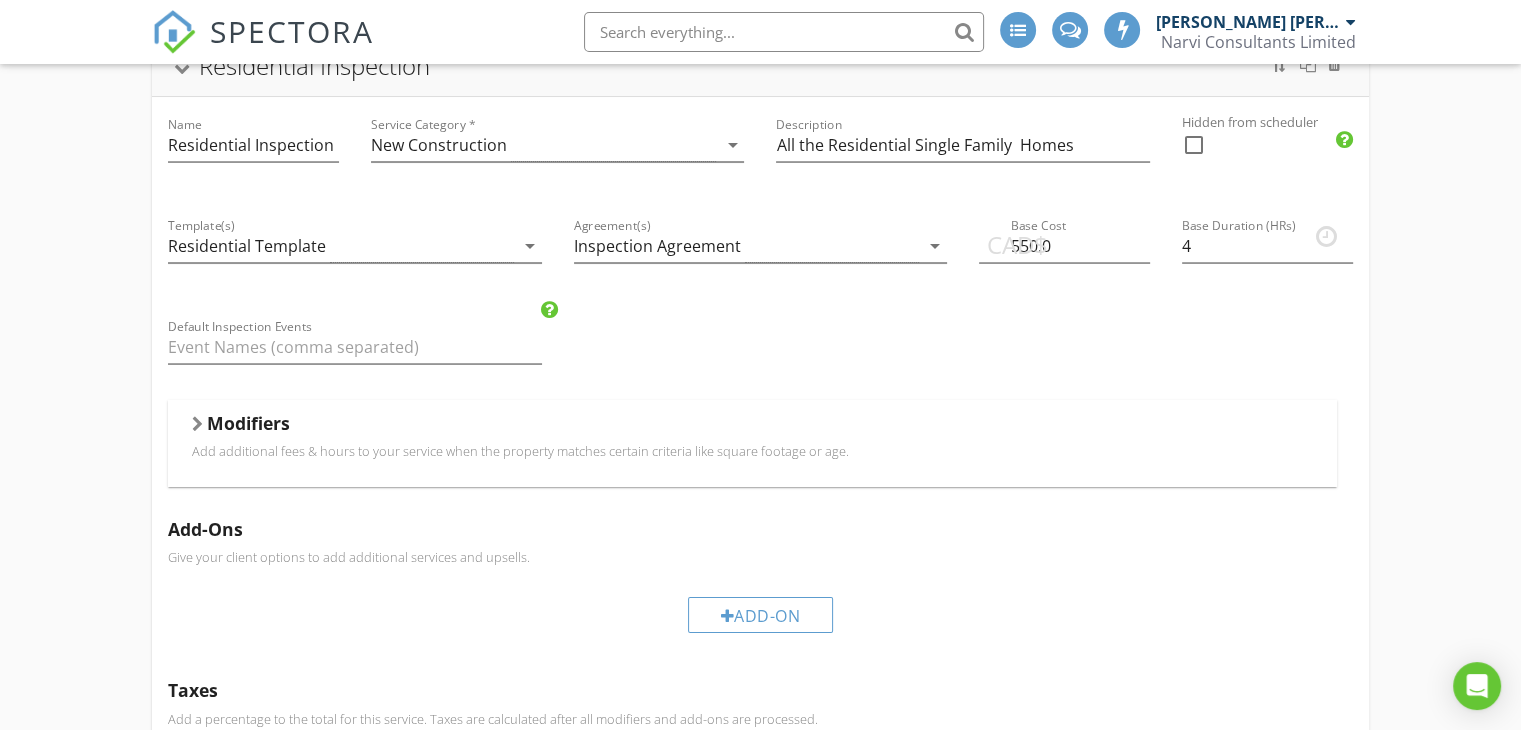 scroll, scrollTop: 192, scrollLeft: 0, axis: vertical 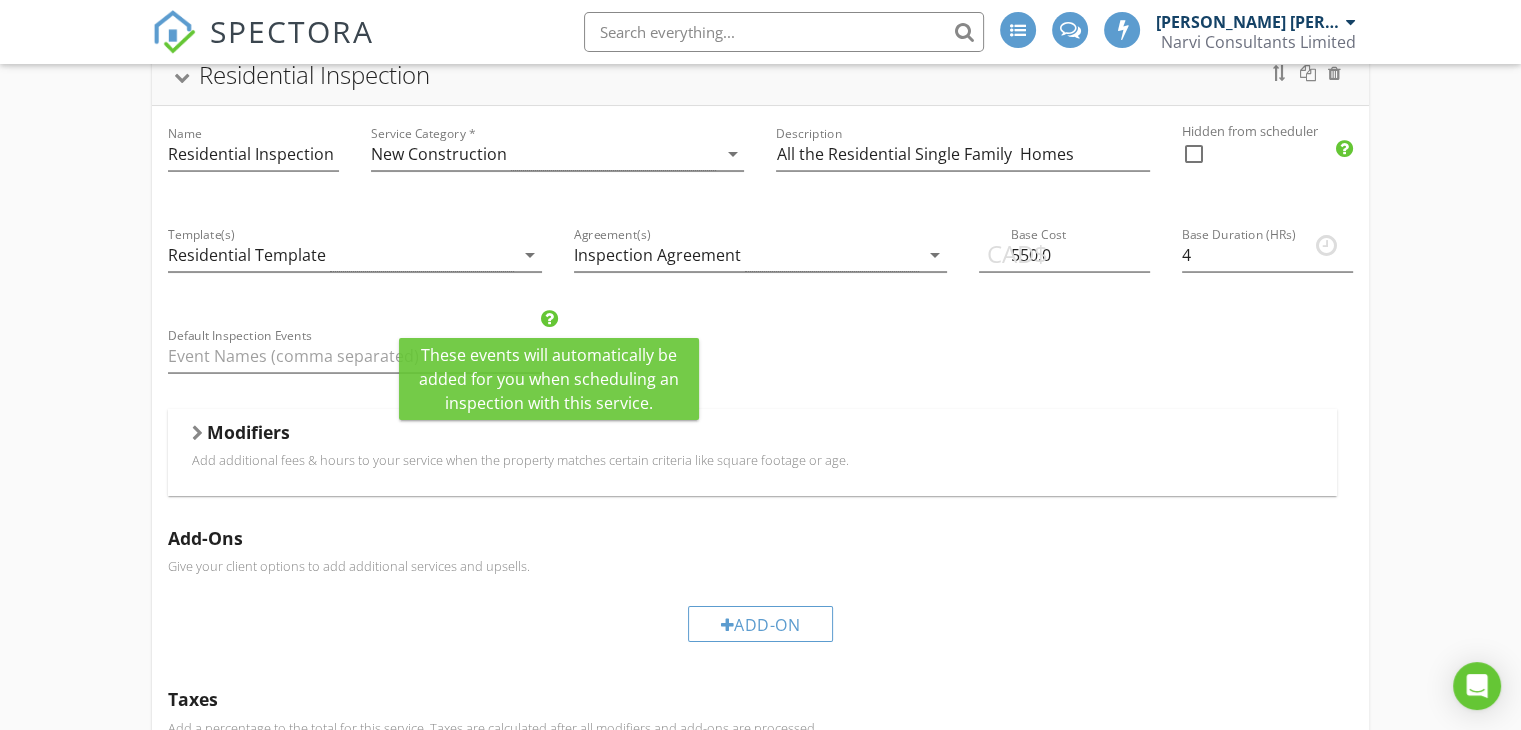 click at bounding box center (549, 319) 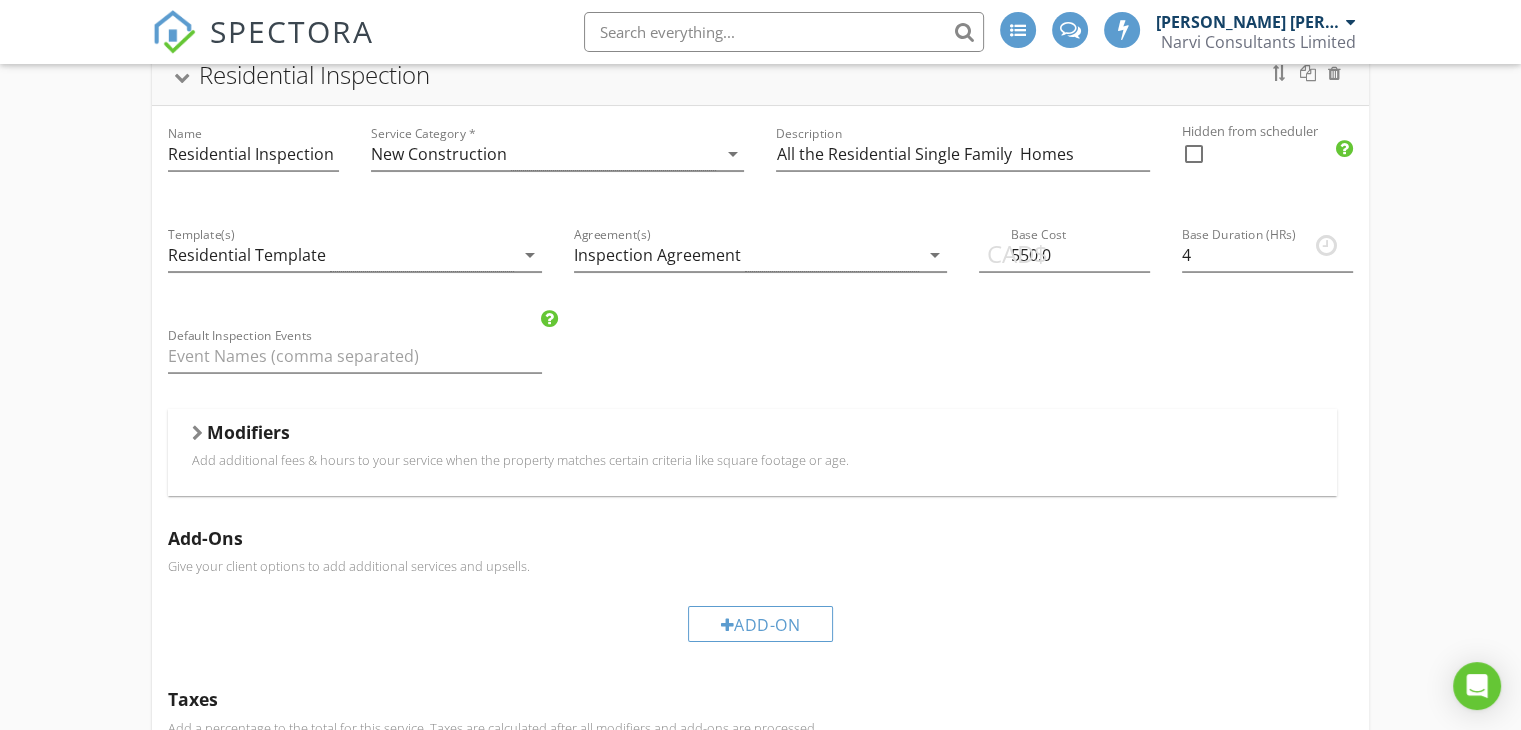 scroll, scrollTop: 92, scrollLeft: 0, axis: vertical 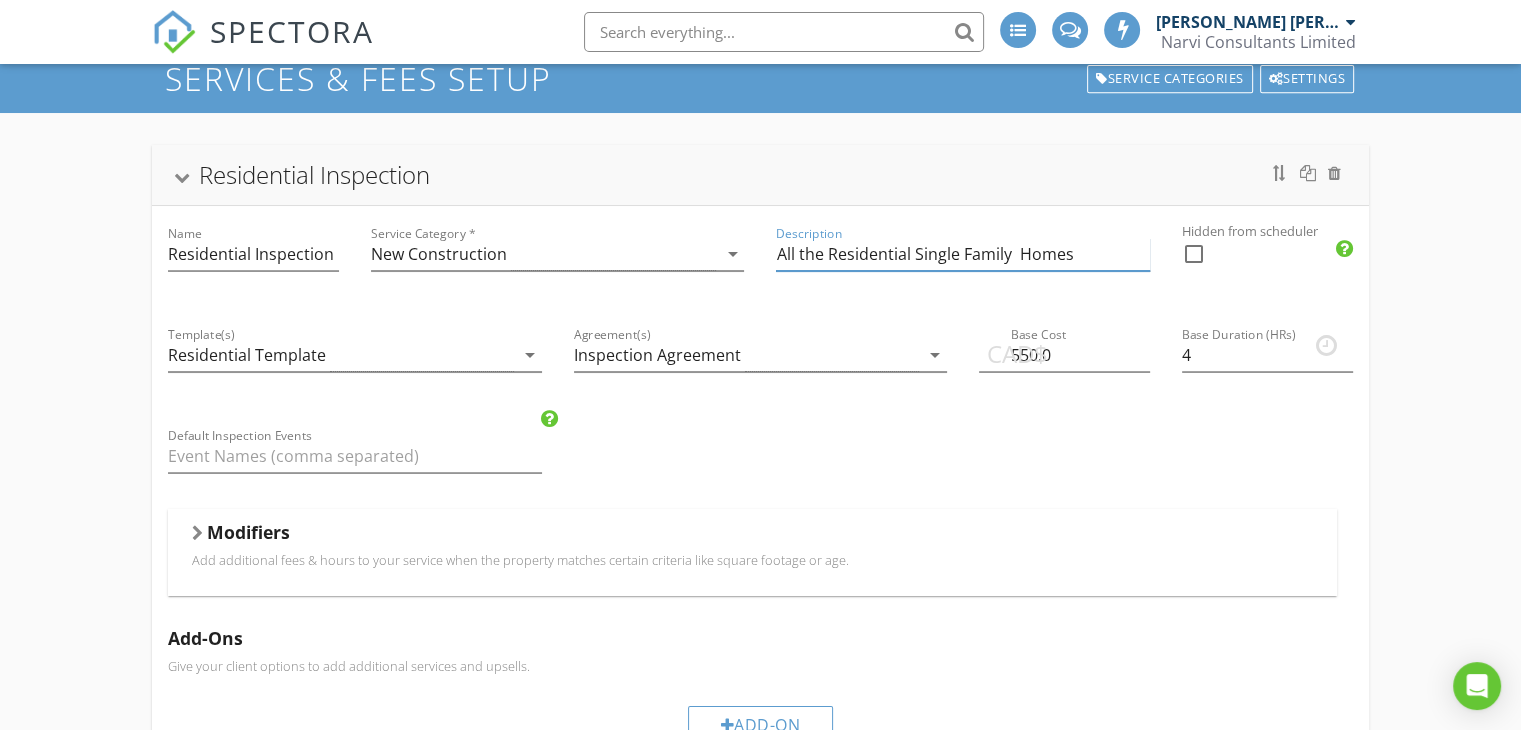click on "All the Residential Single Family  Homes" at bounding box center [963, 254] 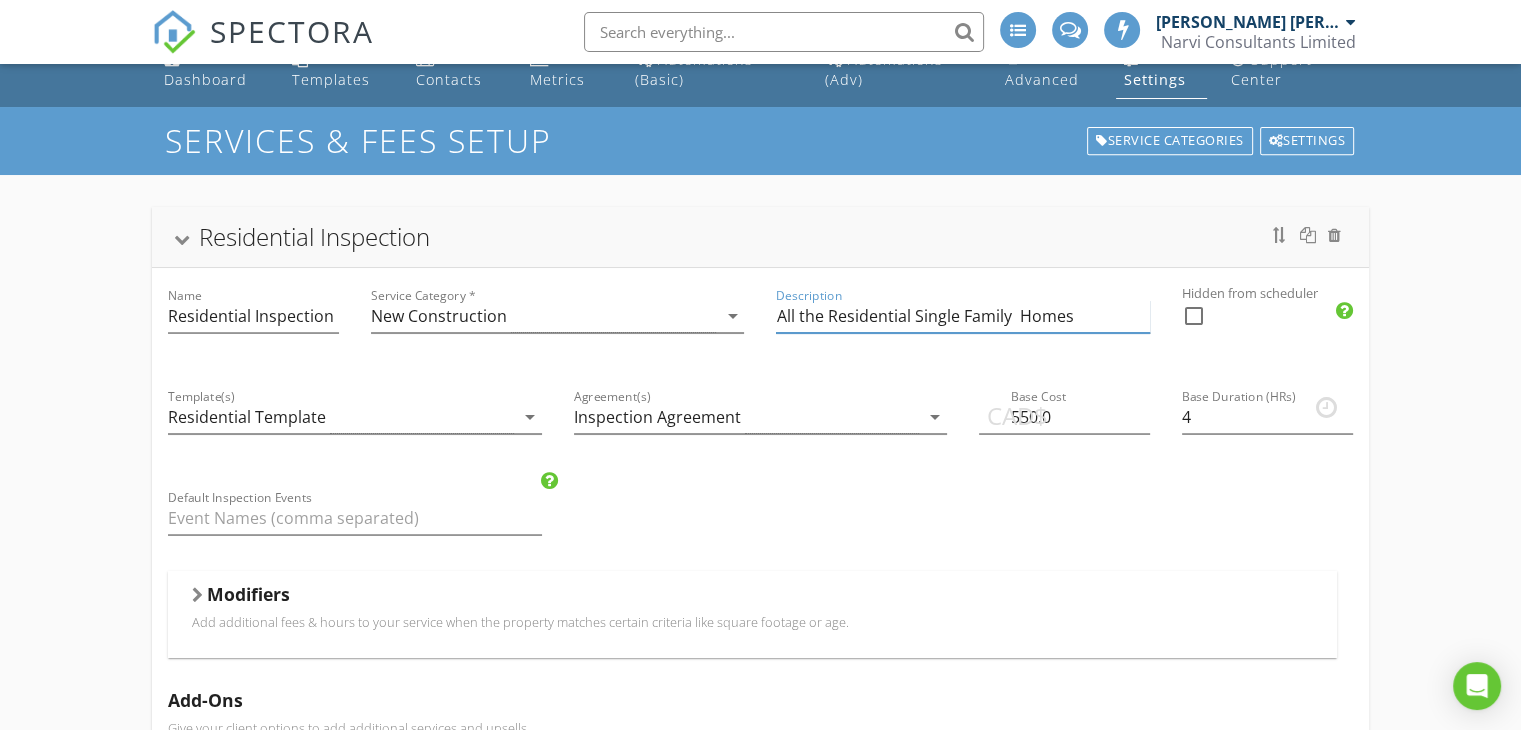scroll, scrollTop: 0, scrollLeft: 0, axis: both 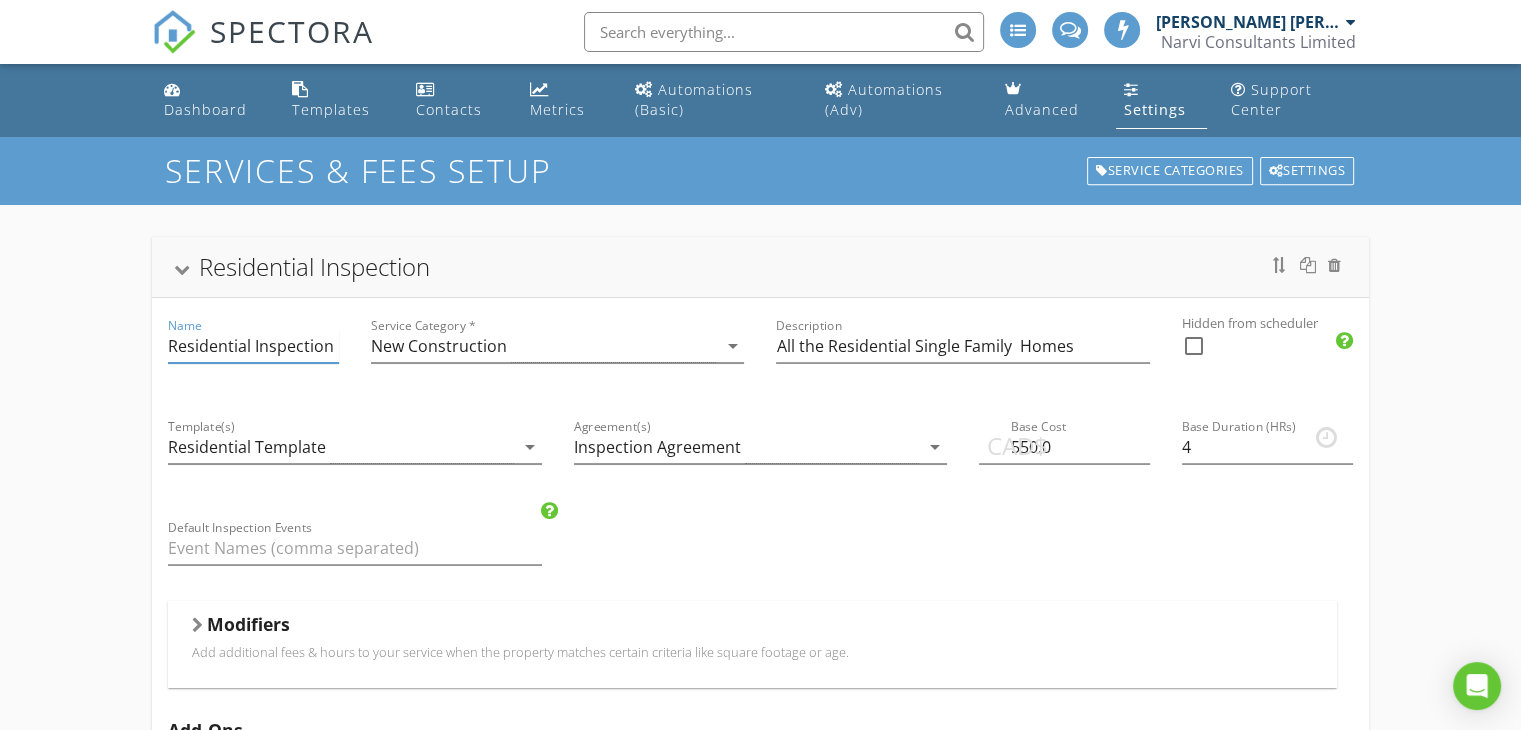 click on "Residential Inspection" at bounding box center [253, 346] 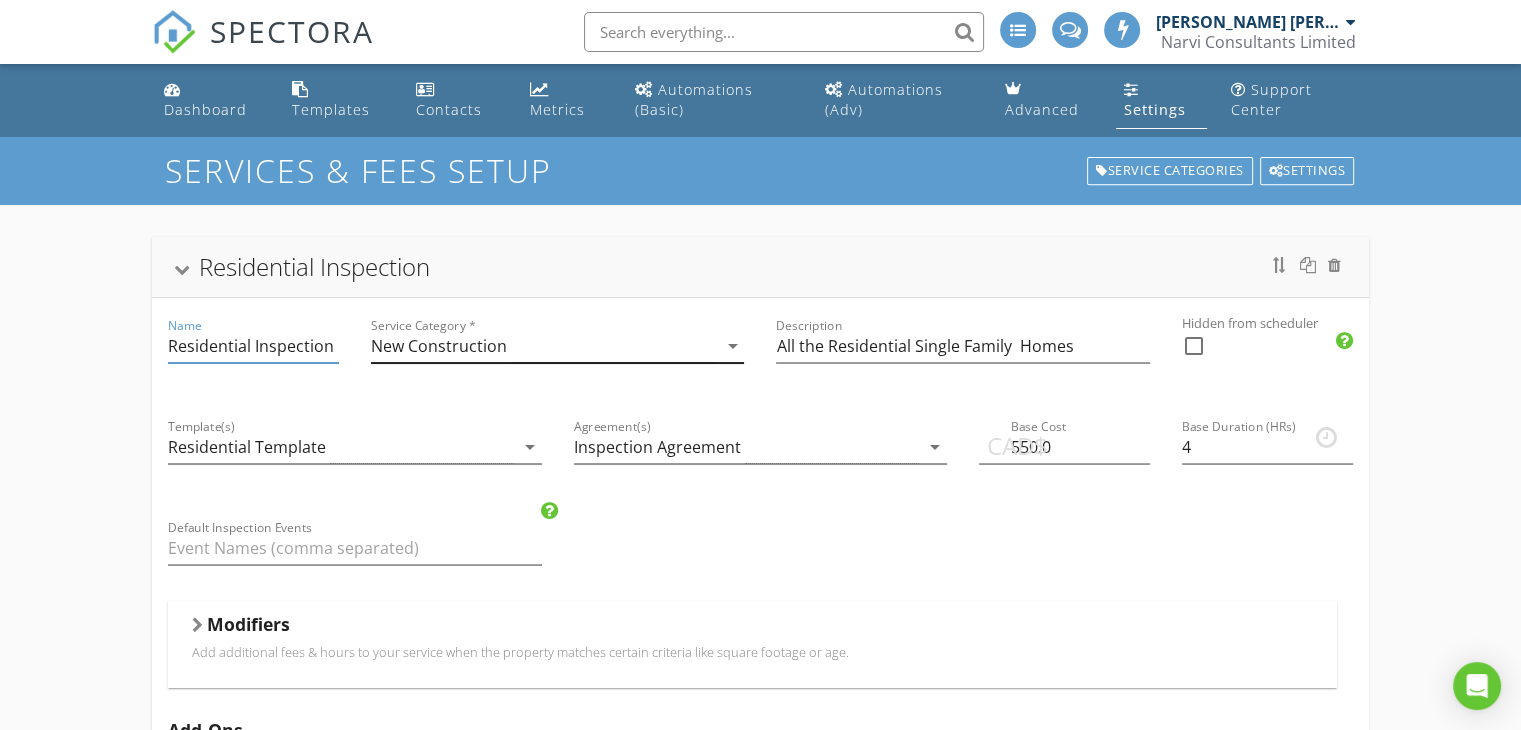 click on "New Construction" at bounding box center (439, 346) 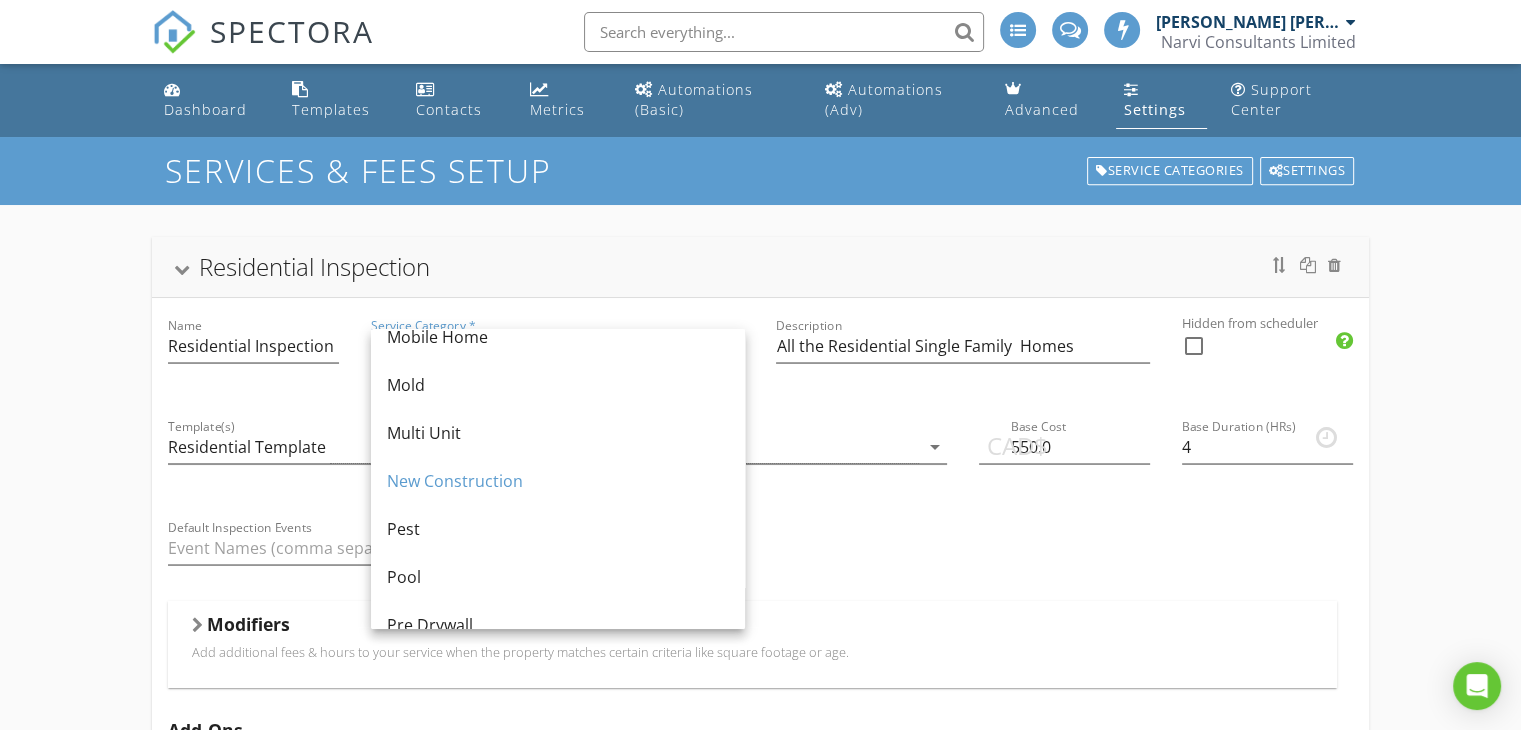 scroll, scrollTop: 504, scrollLeft: 0, axis: vertical 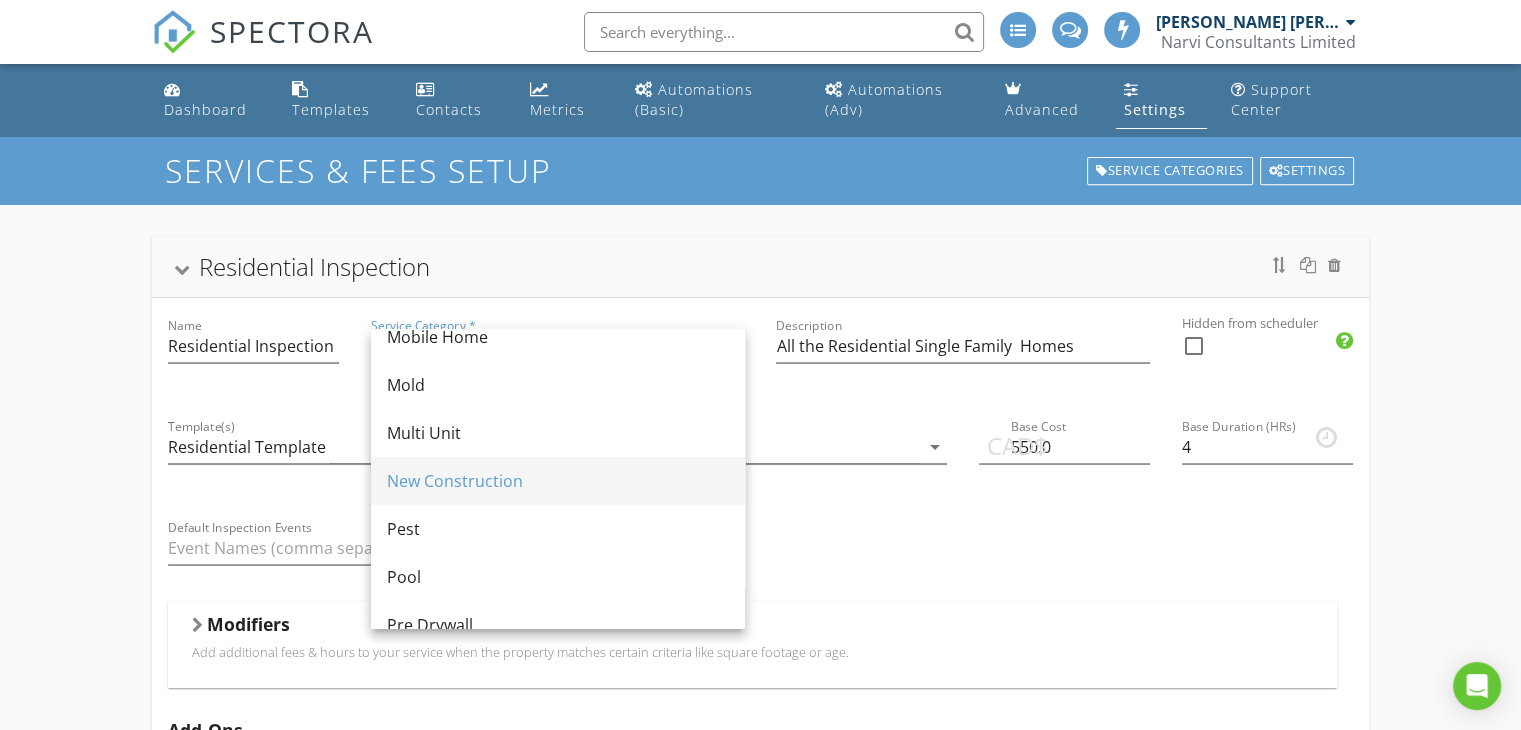 click on "New Construction" at bounding box center (558, 481) 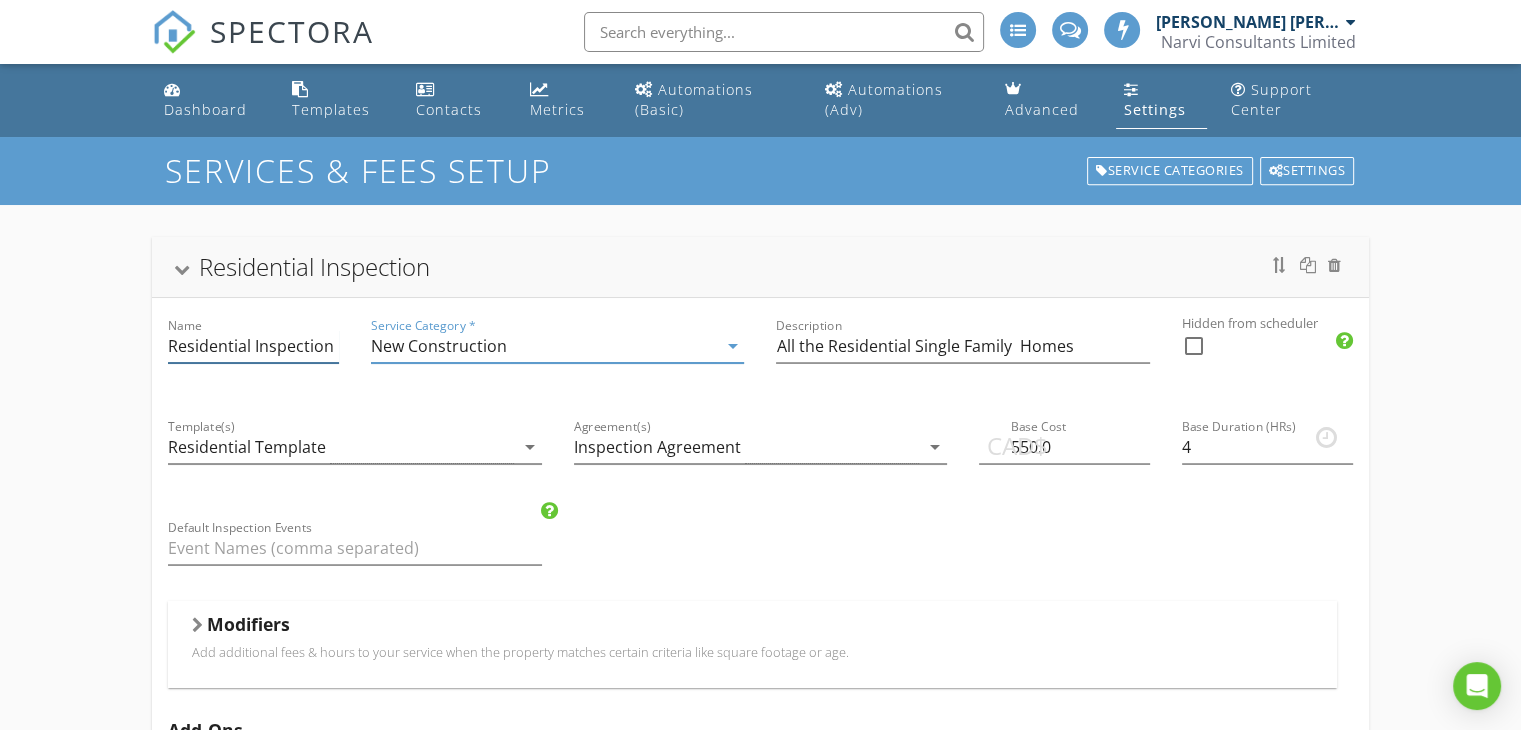 click on "Residential Inspection" at bounding box center [253, 346] 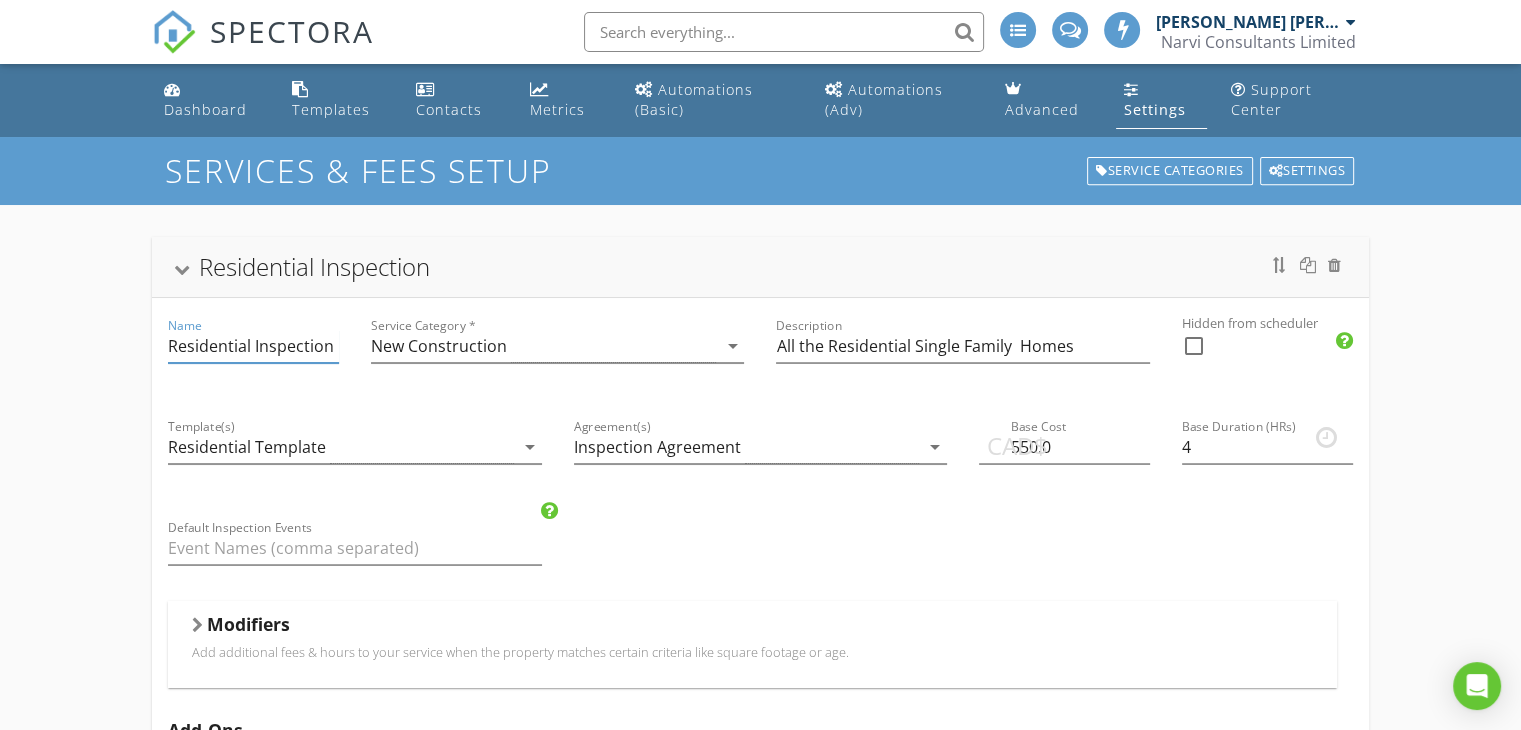 drag, startPoint x: 334, startPoint y: 344, endPoint x: 79, endPoint y: 353, distance: 255.15877 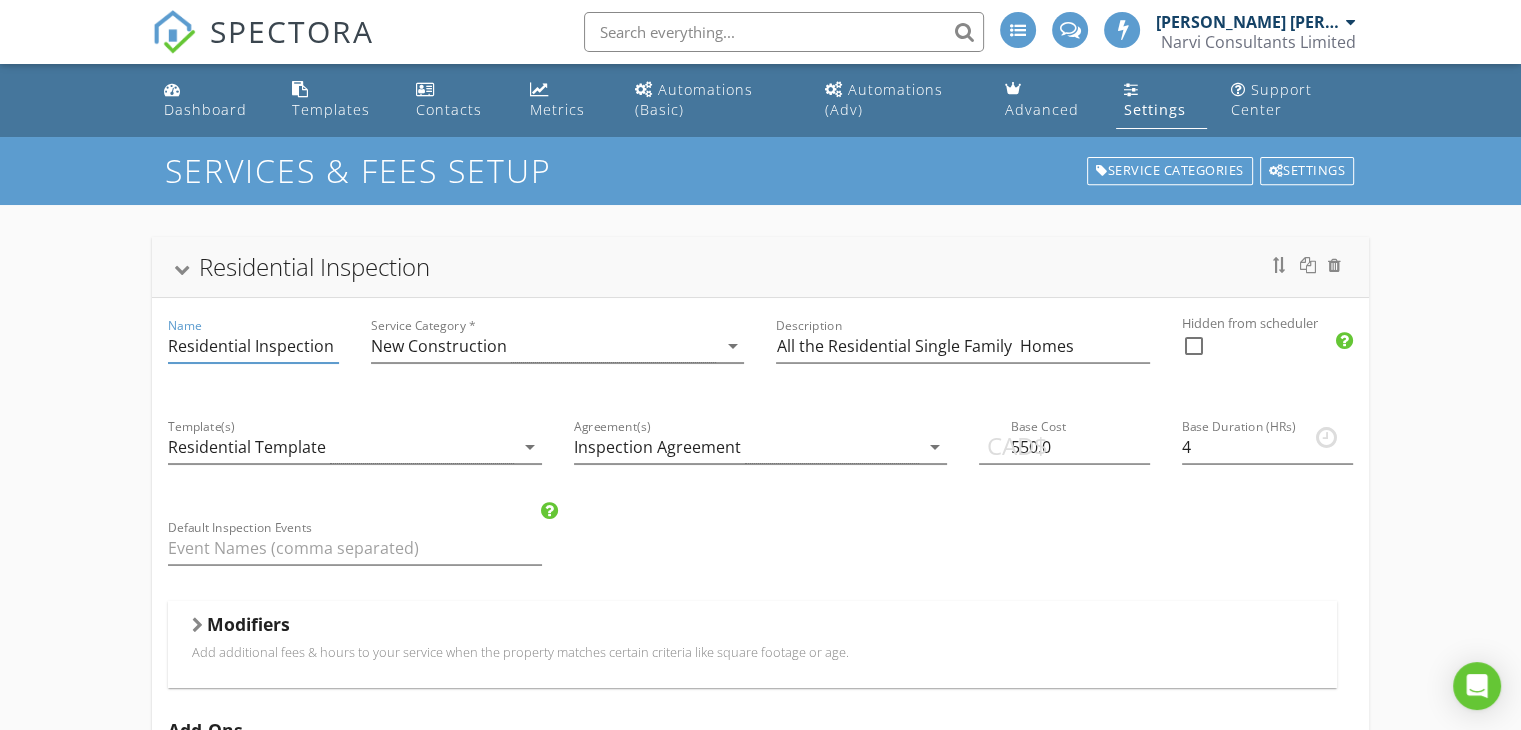 click at bounding box center [253, 377] 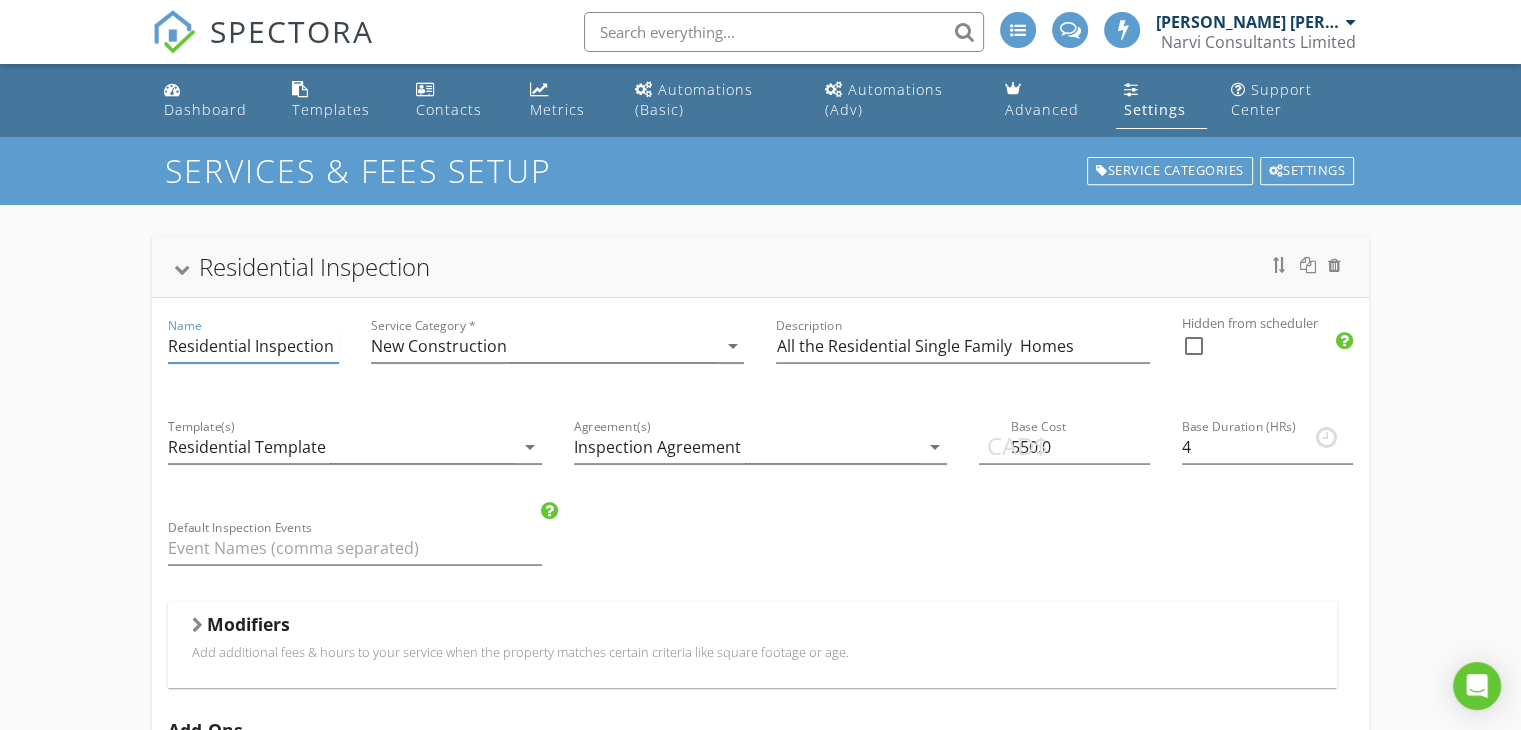drag, startPoint x: 272, startPoint y: 343, endPoint x: 69, endPoint y: 348, distance: 203.06157 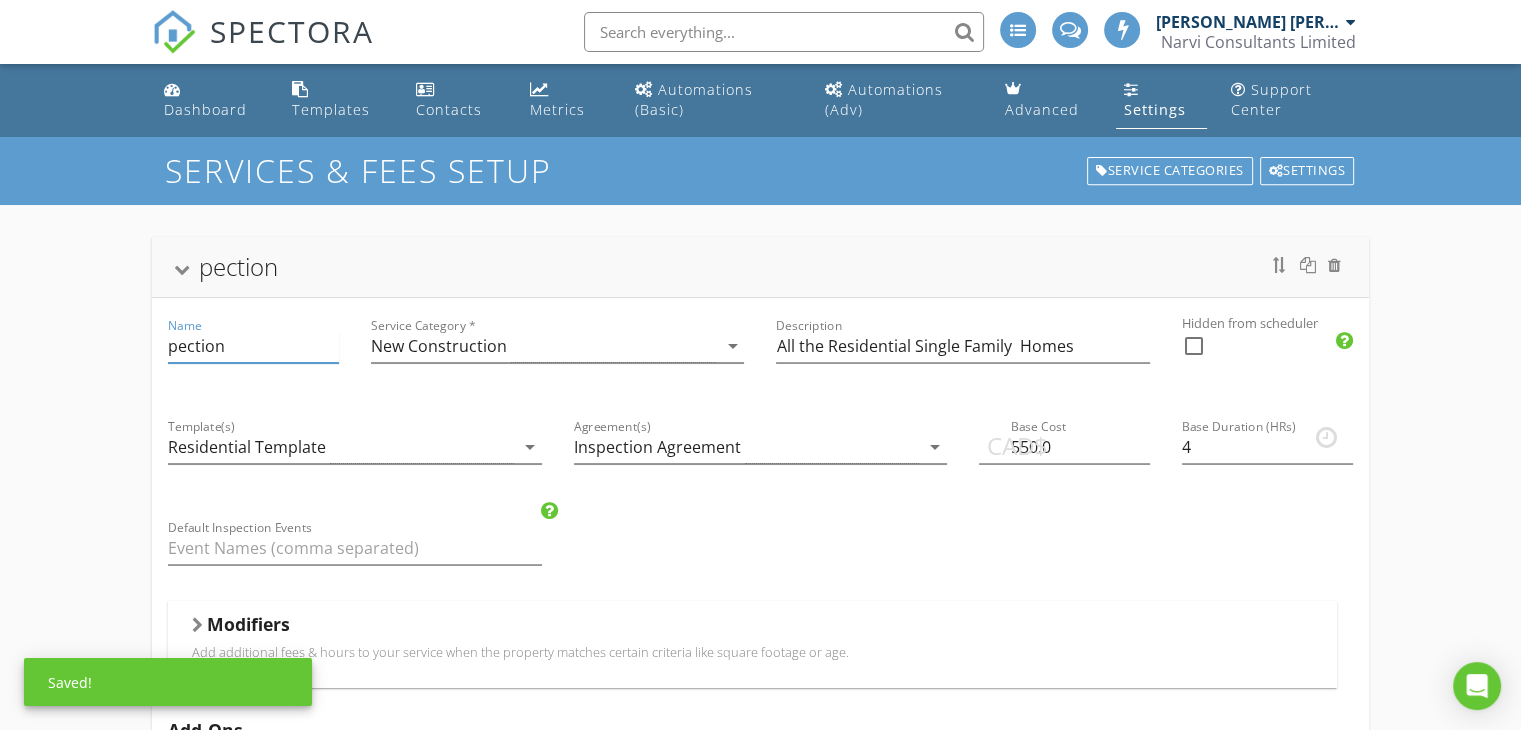 drag, startPoint x: 243, startPoint y: 354, endPoint x: 100, endPoint y: 346, distance: 143.2236 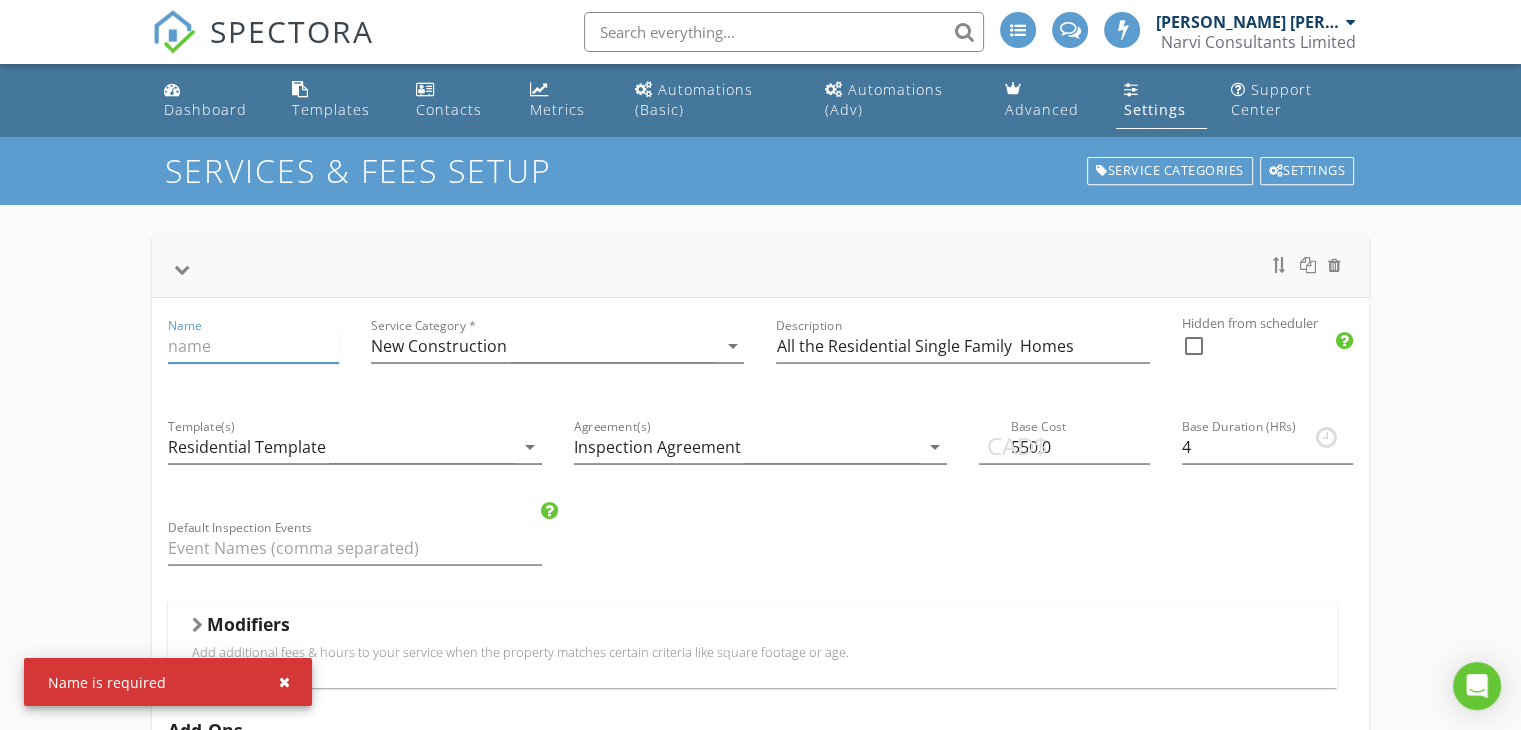 type 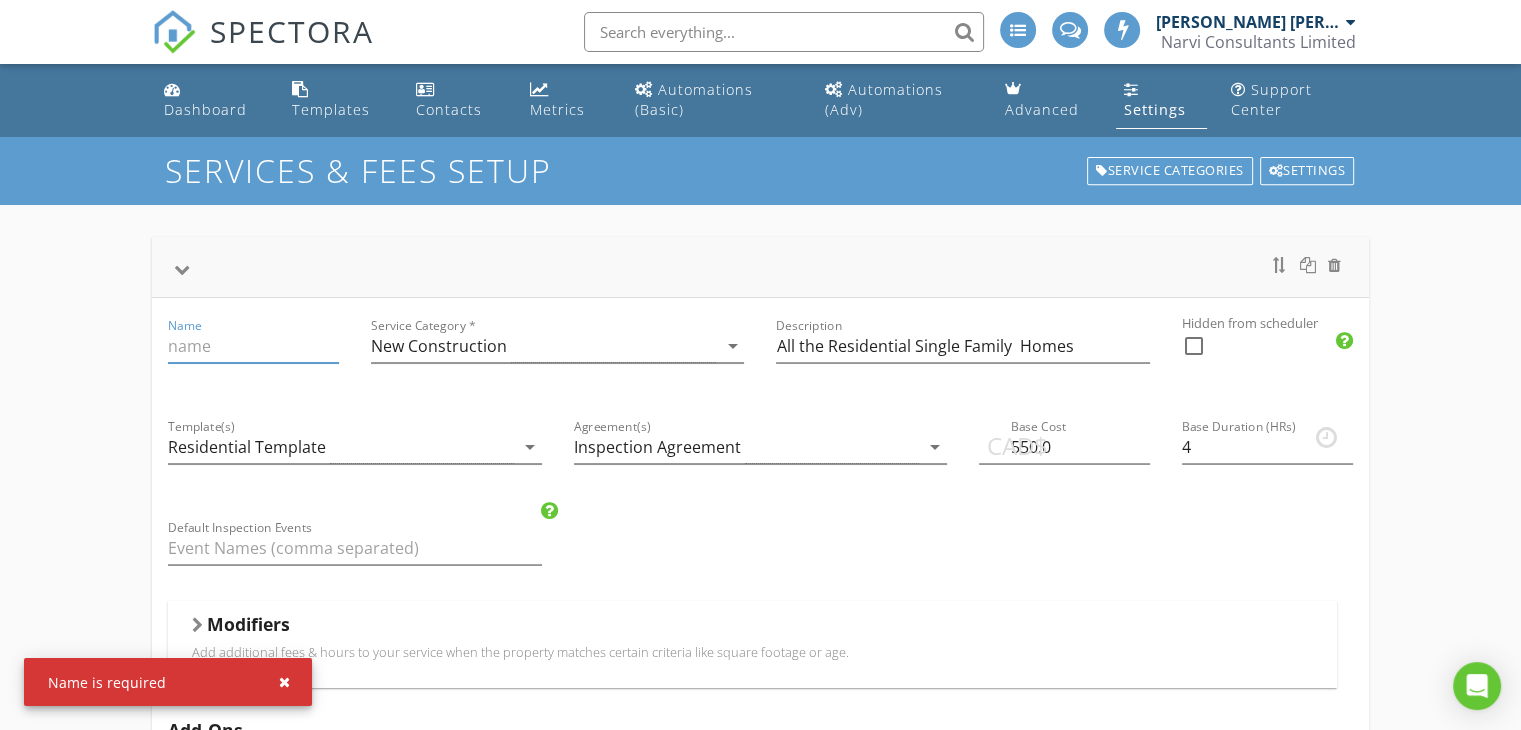 click on "Template(s) Residential Template arrow_drop_down" at bounding box center (355, 449) 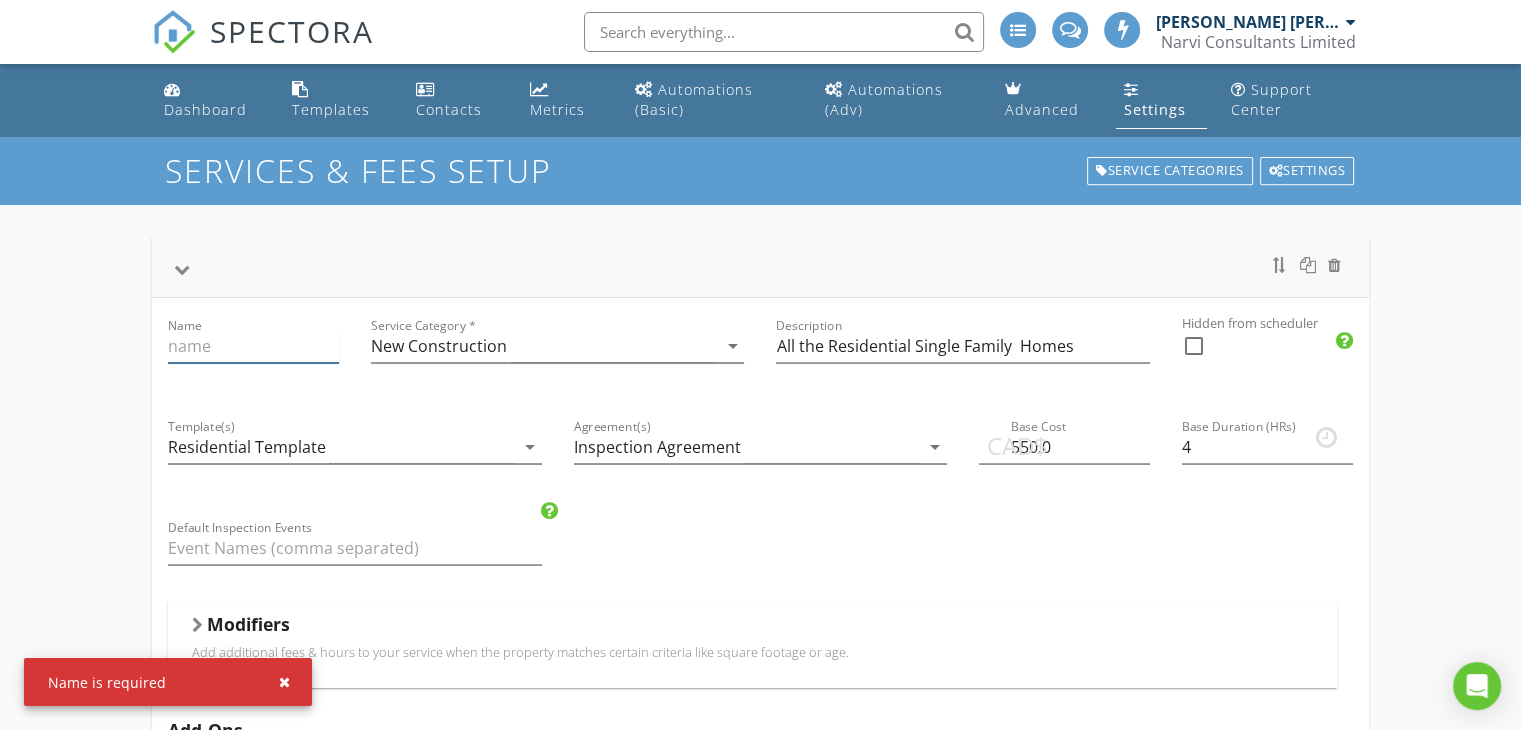 click at bounding box center (253, 346) 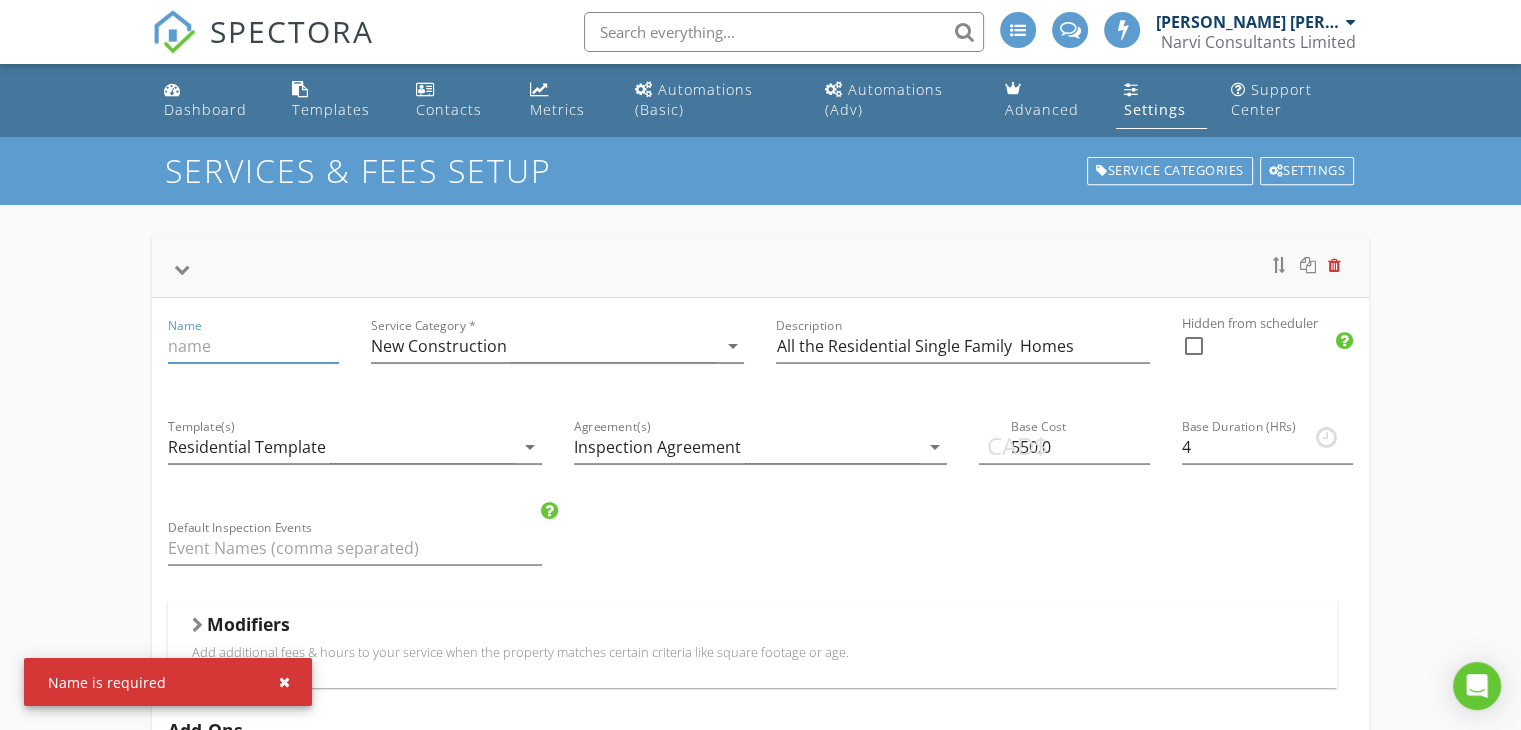 click at bounding box center [1334, 265] 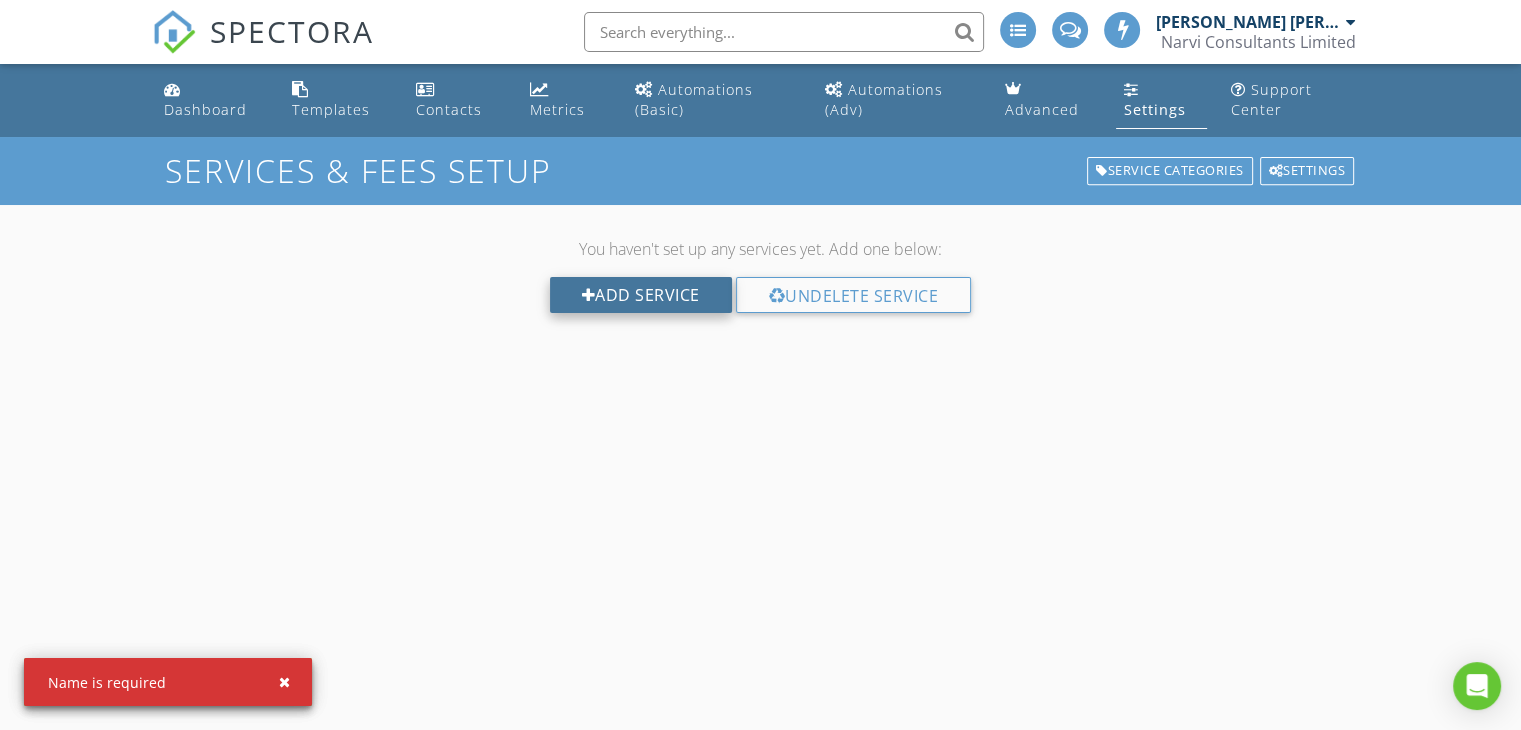 click on "Add Service" at bounding box center [641, 295] 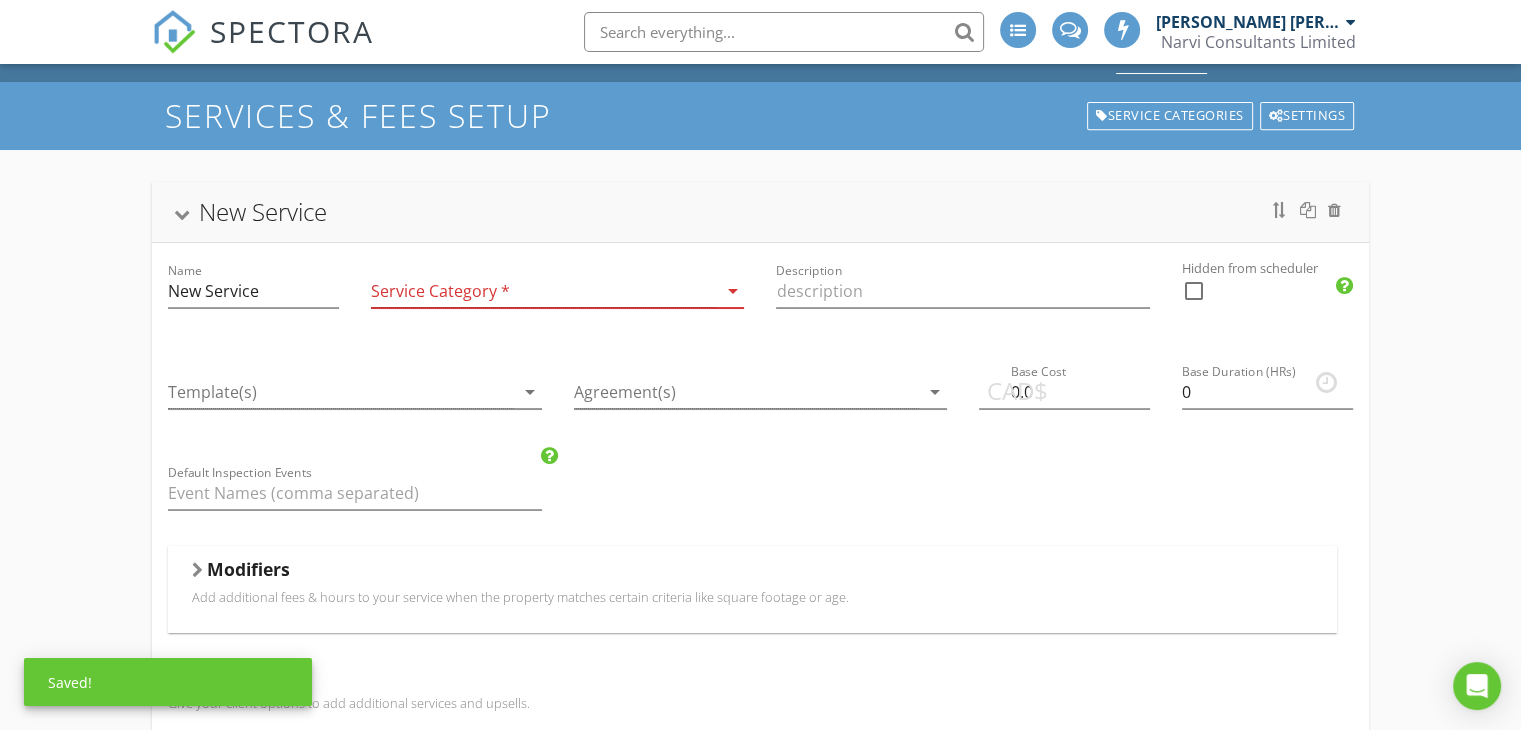 scroll, scrollTop: 100, scrollLeft: 0, axis: vertical 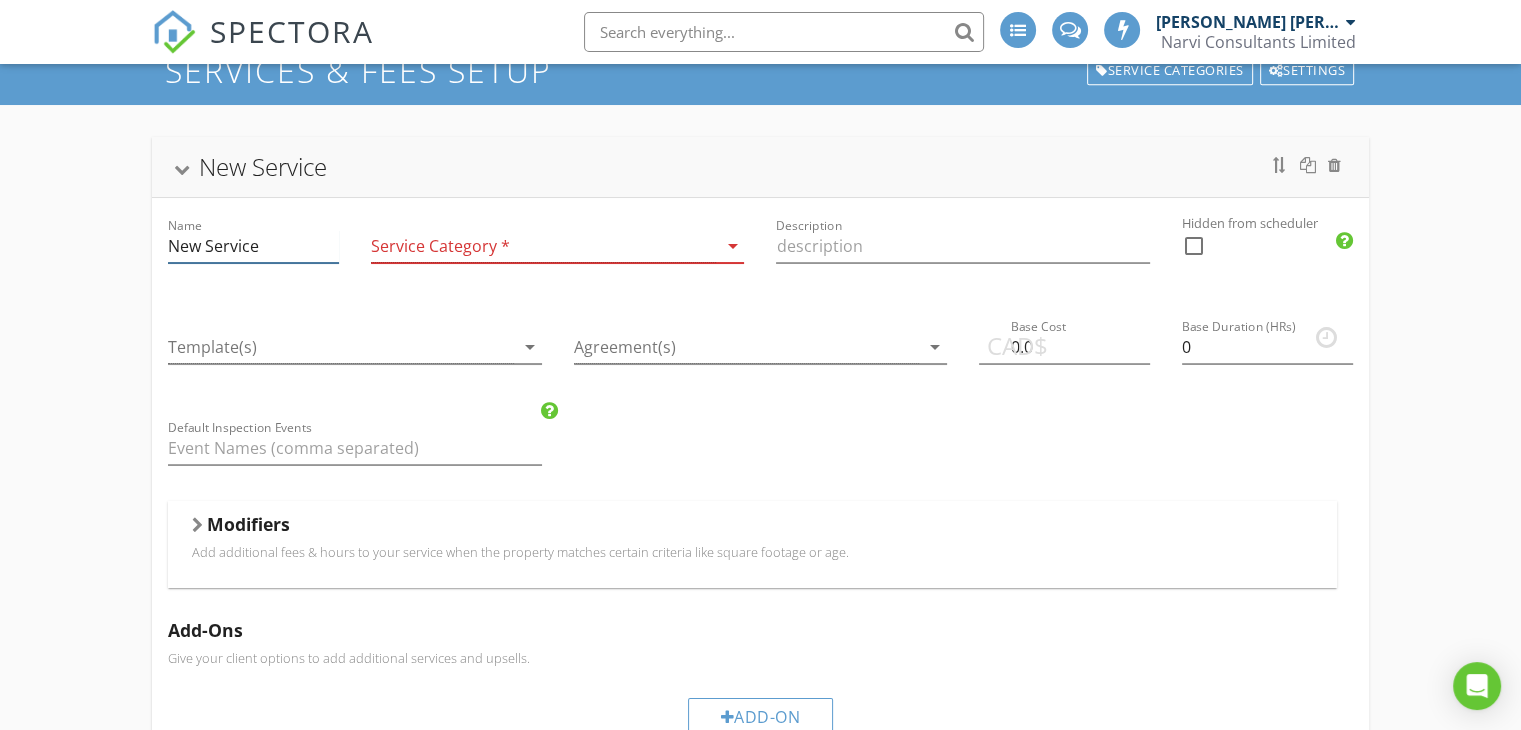 click on "New Service" at bounding box center [253, 246] 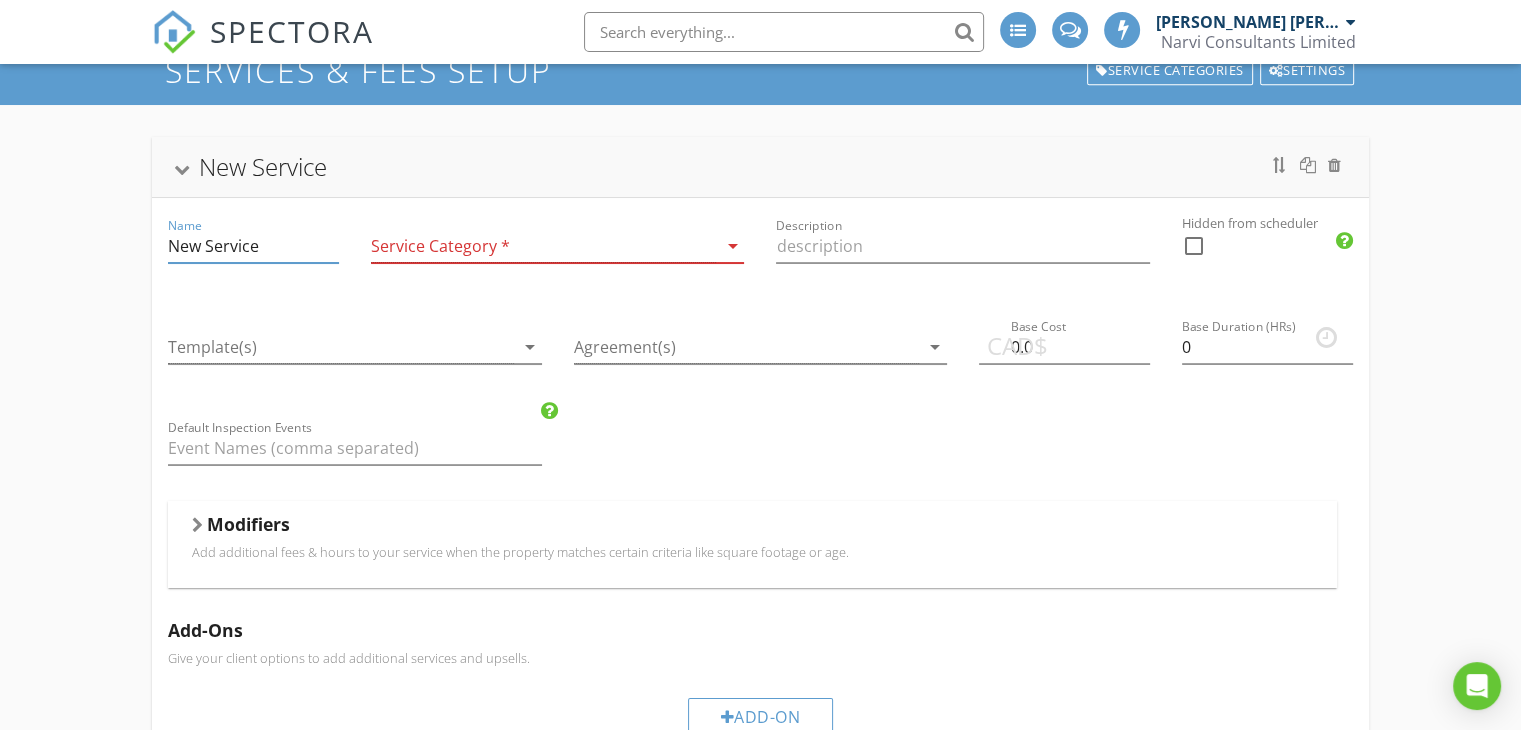 click at bounding box center (544, 246) 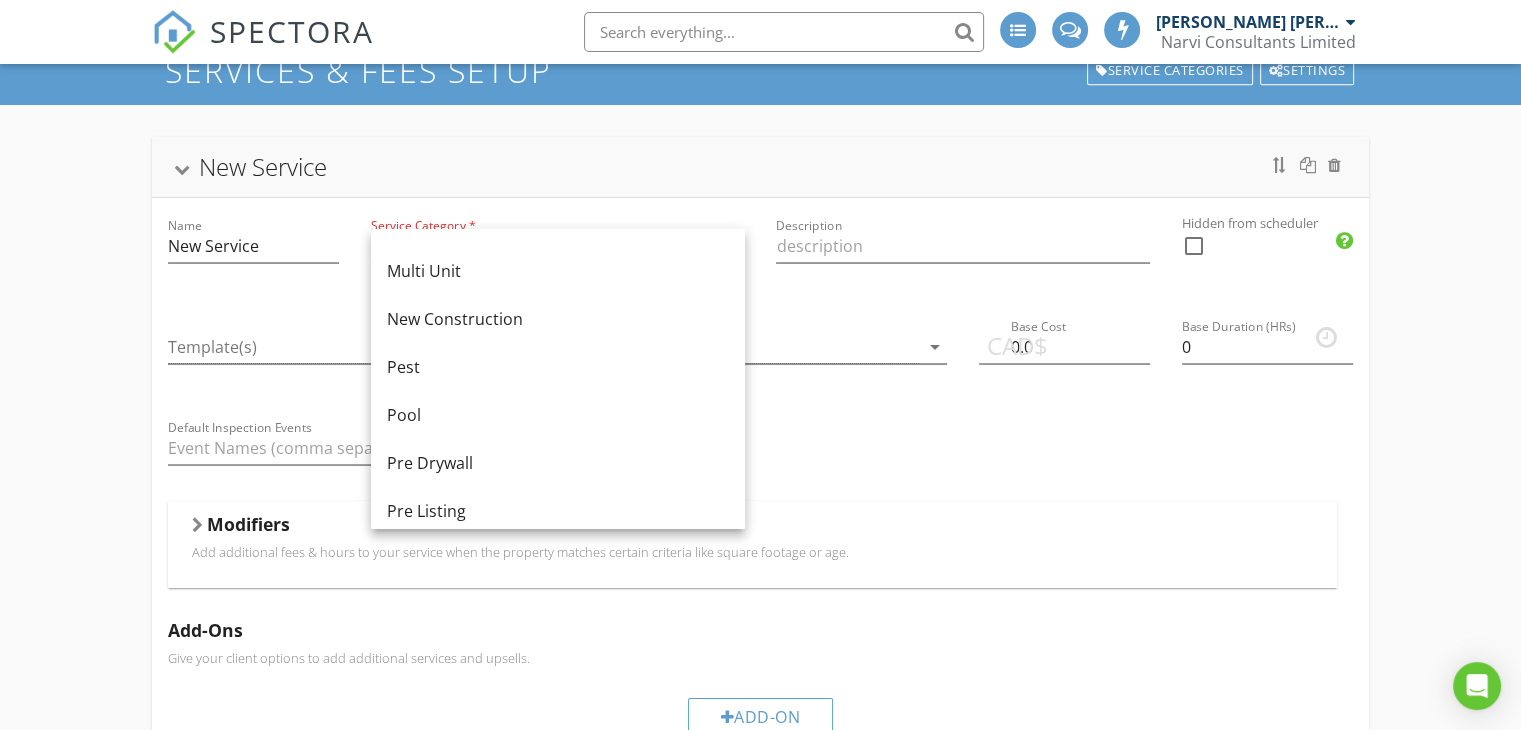 scroll, scrollTop: 600, scrollLeft: 0, axis: vertical 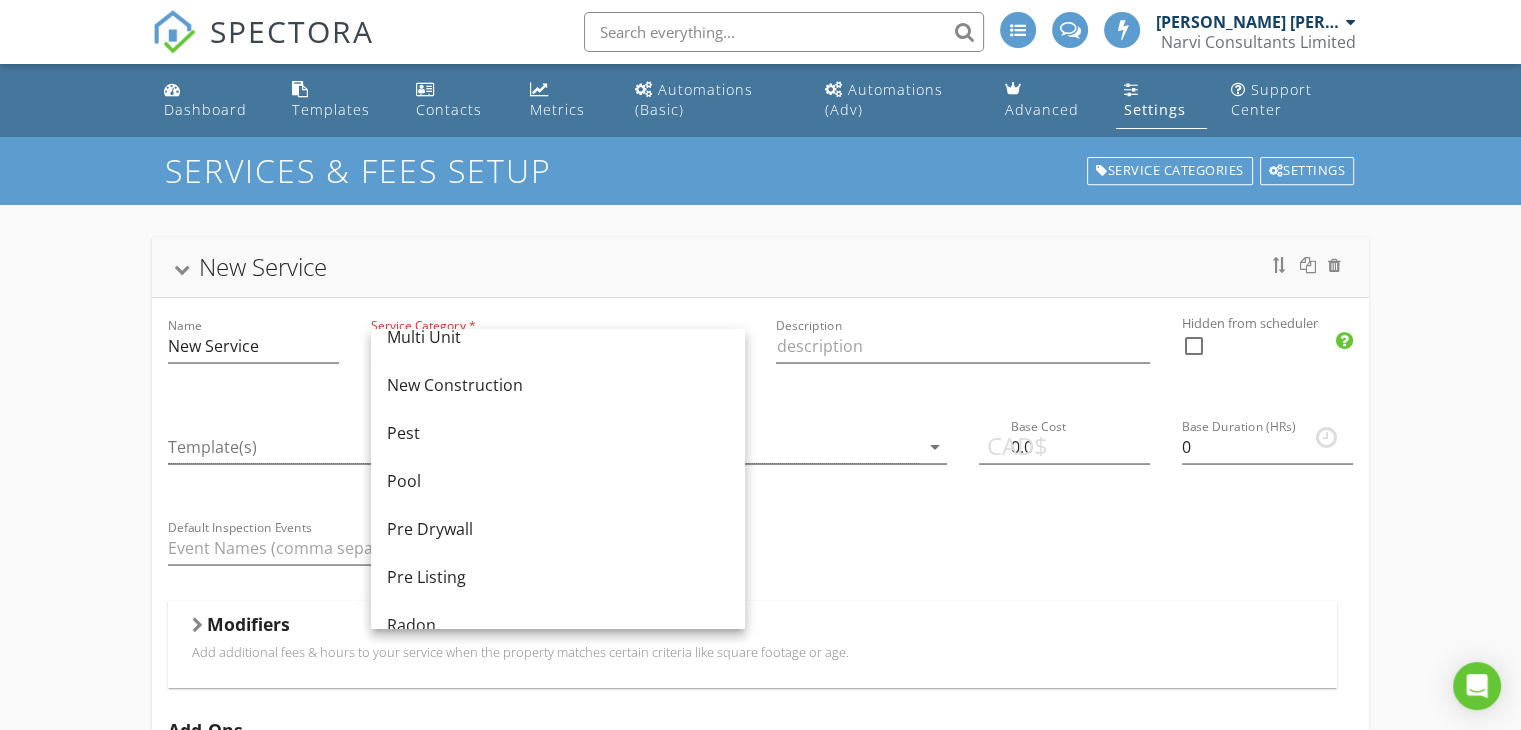 click on "New Service" at bounding box center [760, 267] 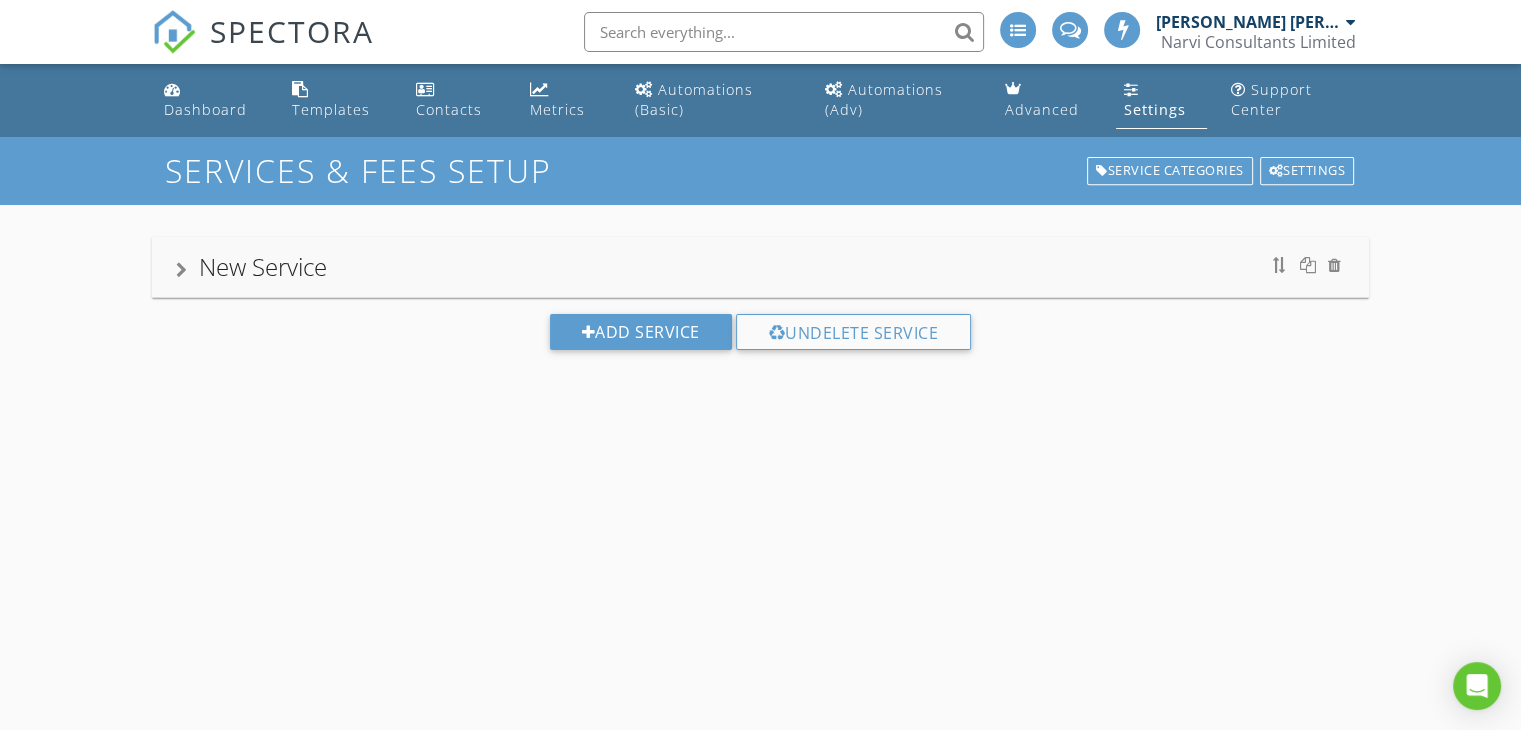 click on "New Service" at bounding box center (263, 266) 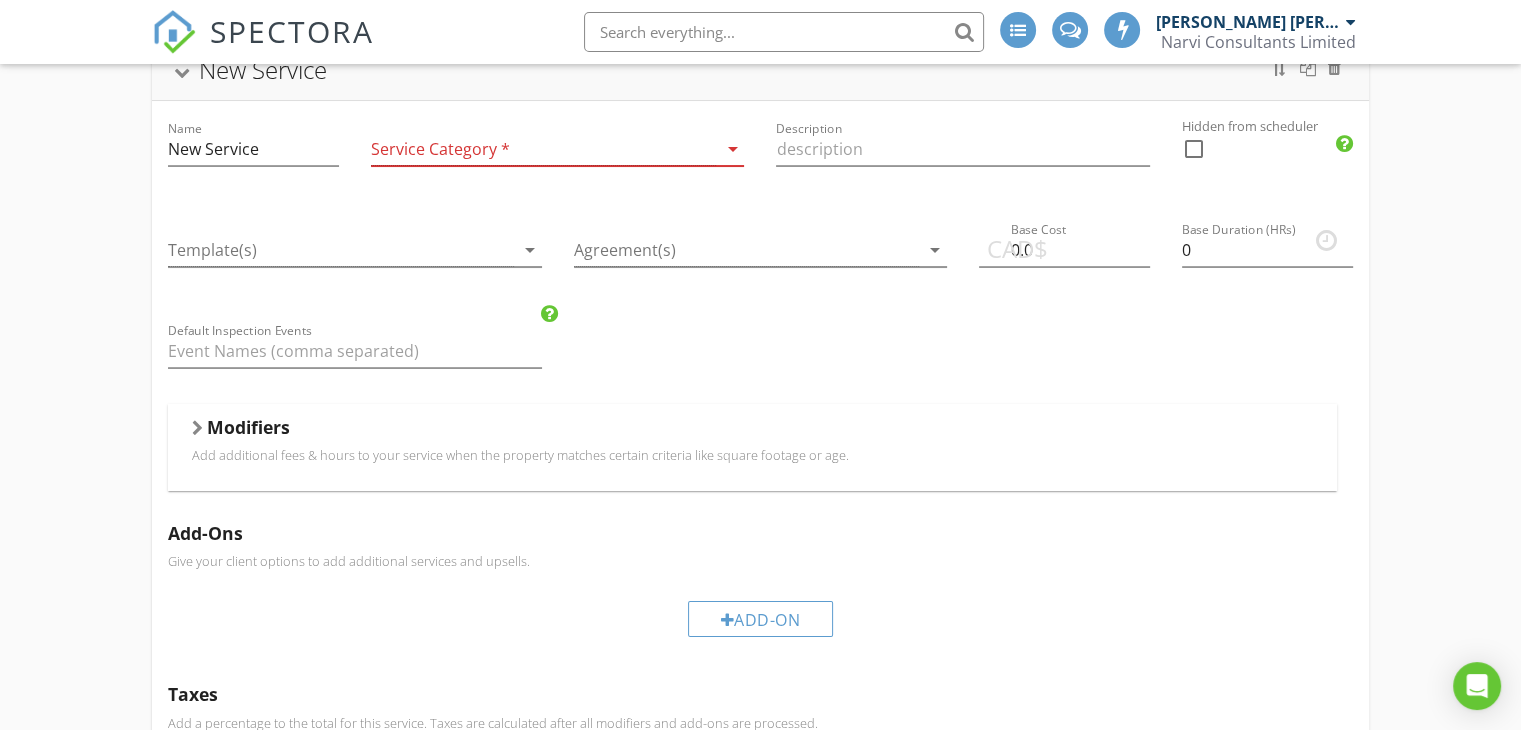 scroll, scrollTop: 200, scrollLeft: 0, axis: vertical 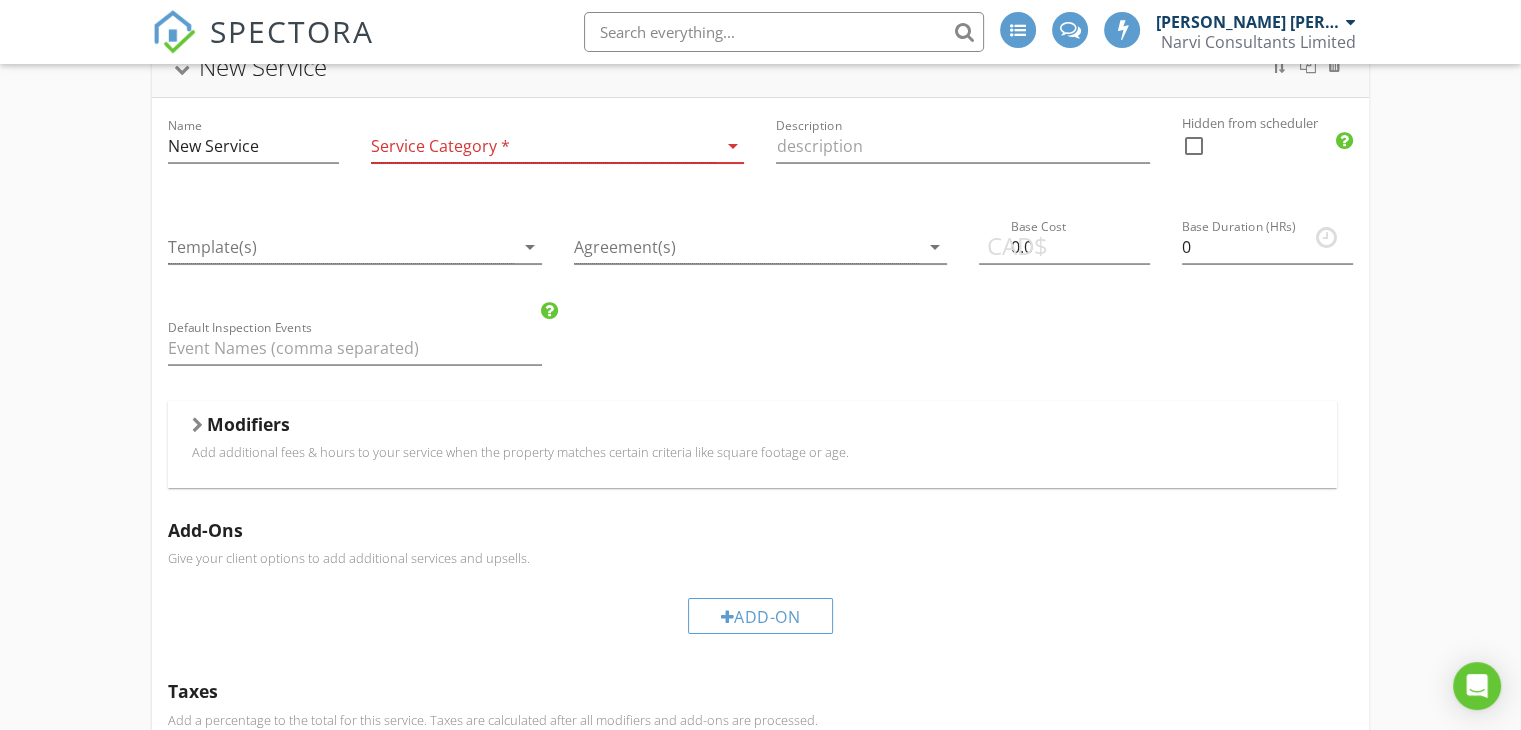 click on "Modifiers
Add additional fees & hours to your service when the
property matches certain criteria like square footage or age." at bounding box center (752, 444) 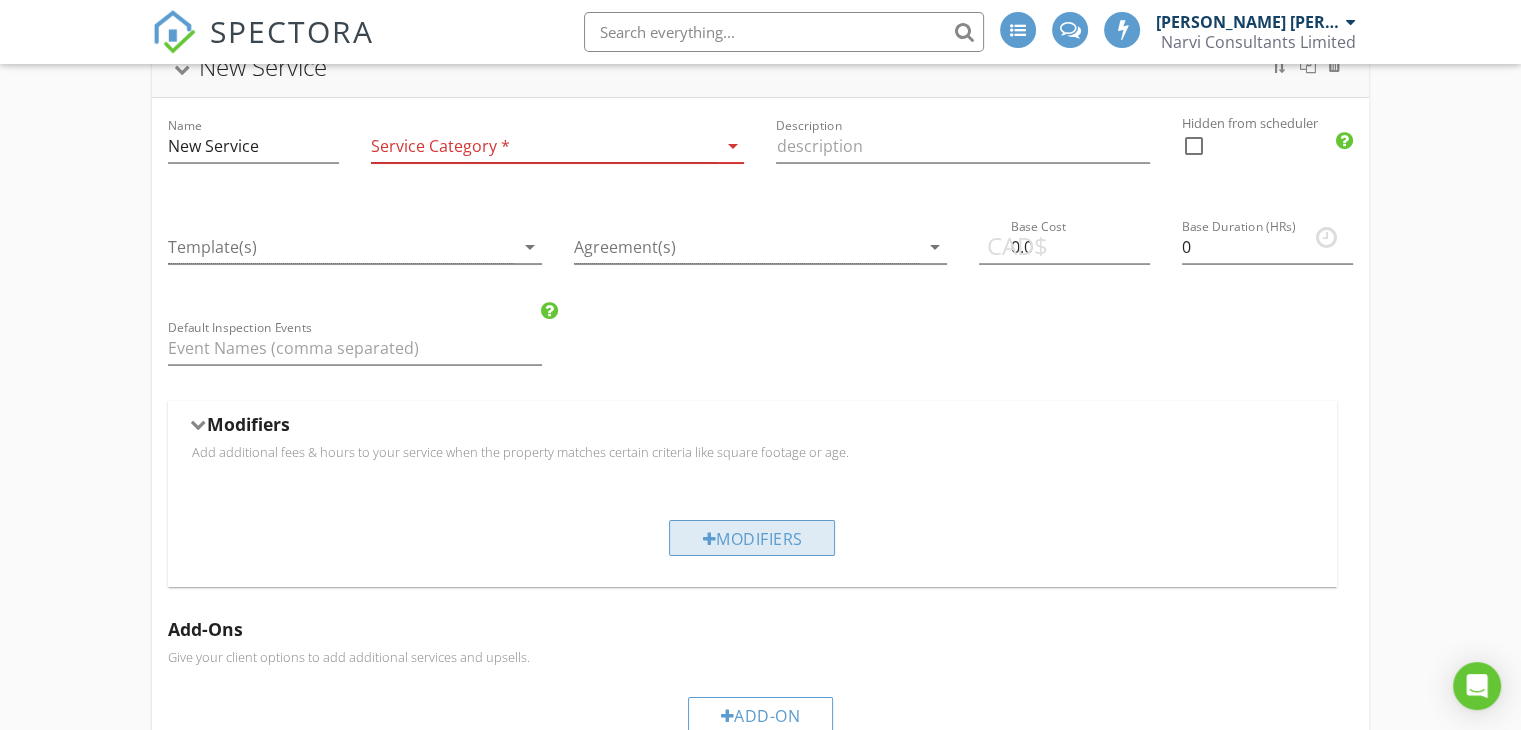 click on "Modifiers" at bounding box center (752, 538) 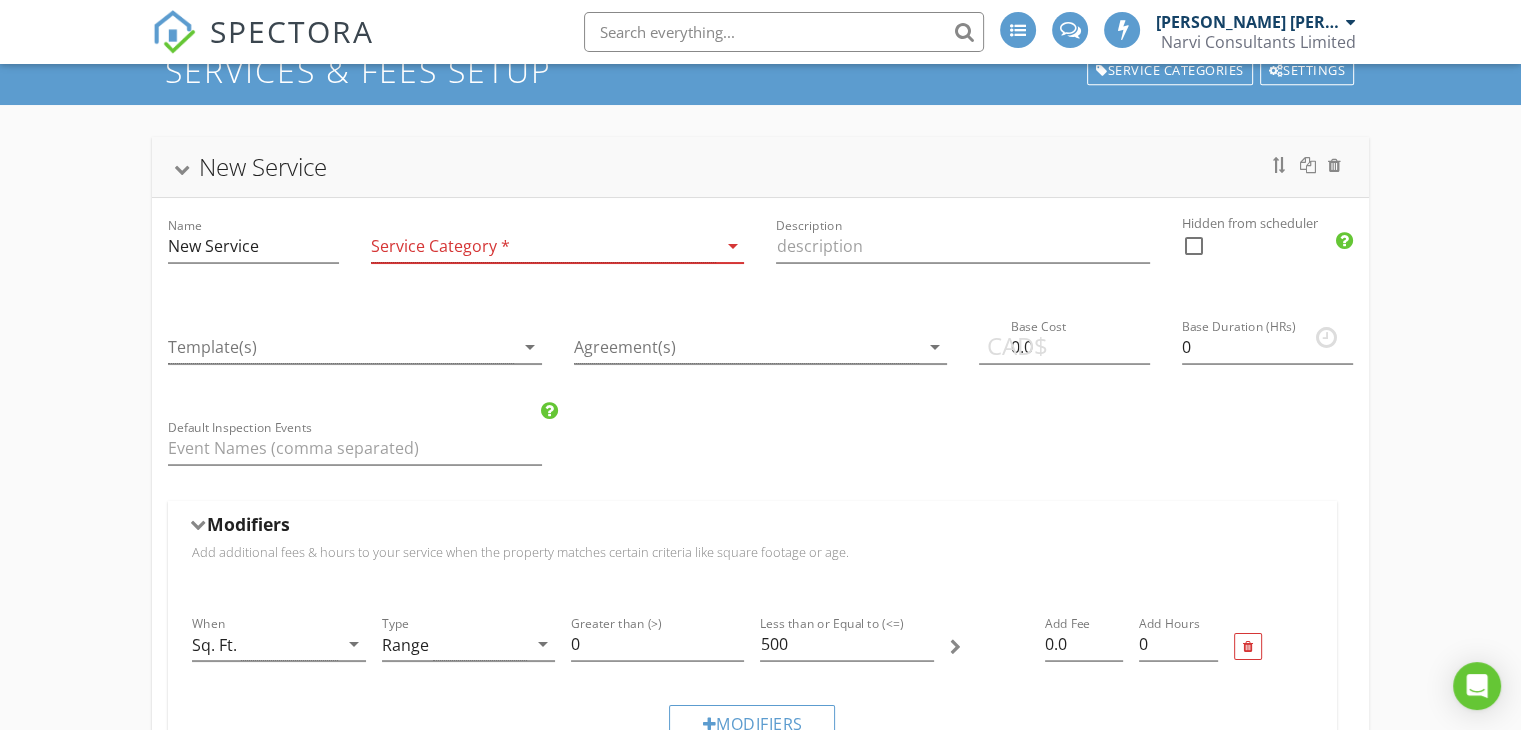 scroll, scrollTop: 100, scrollLeft: 0, axis: vertical 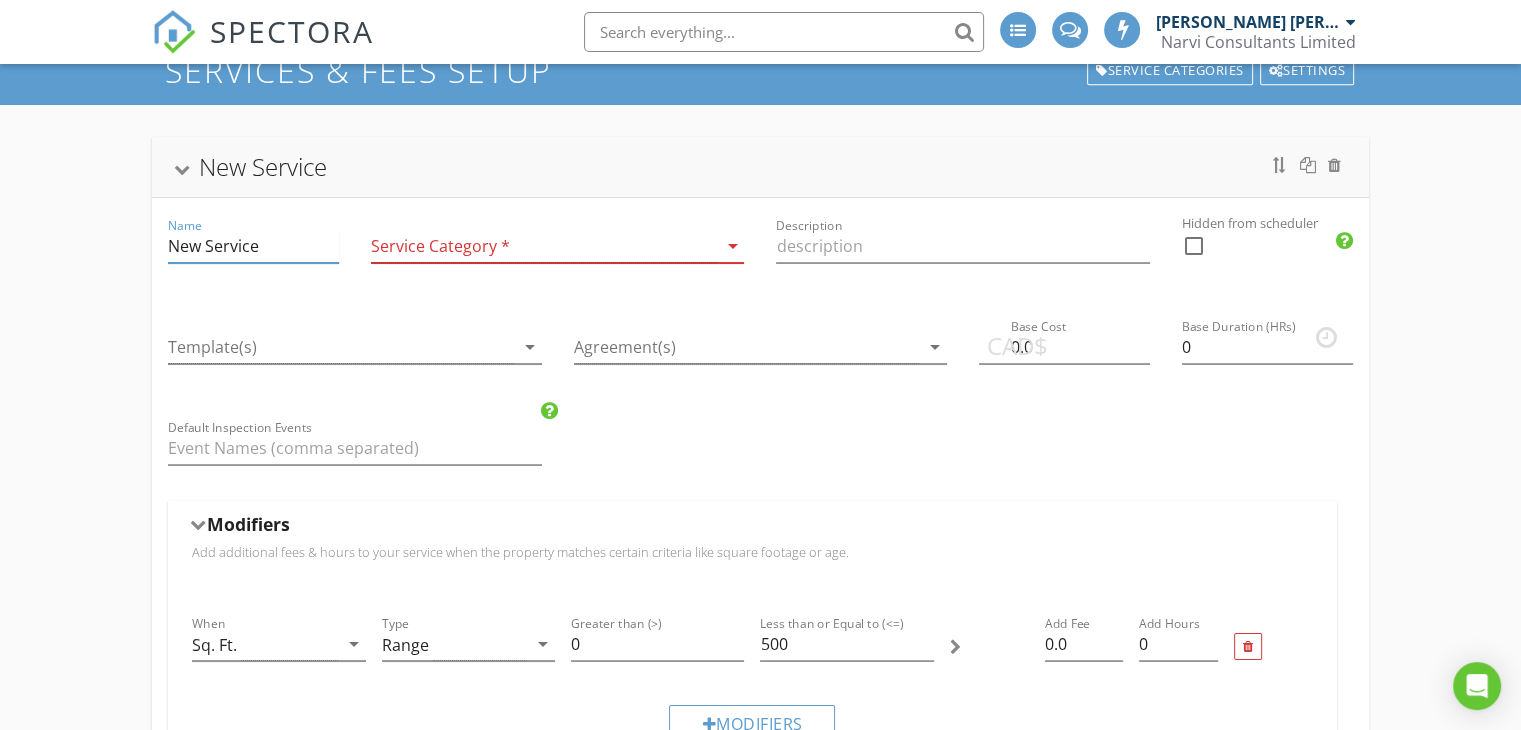 click on "New Service" at bounding box center (253, 246) 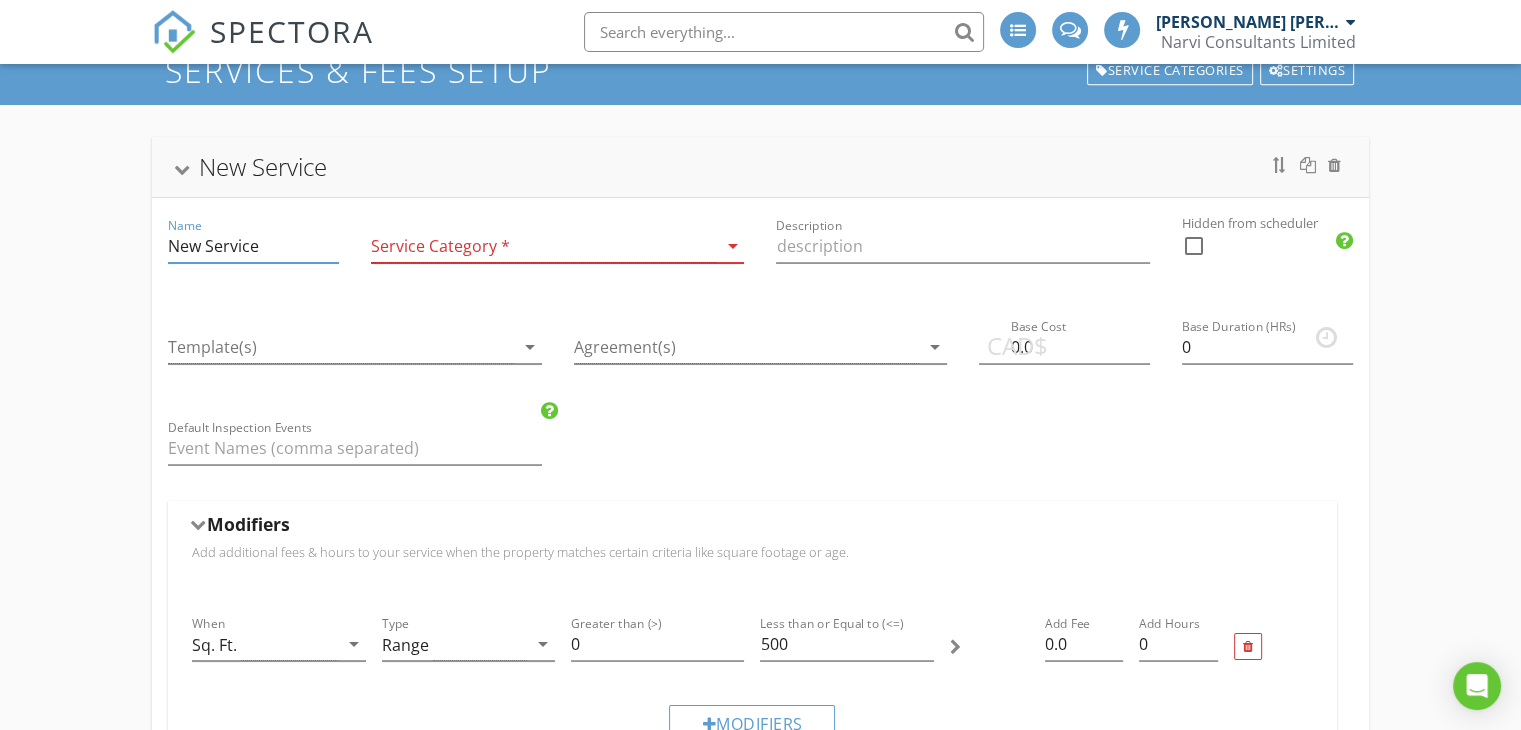 click at bounding box center [544, 246] 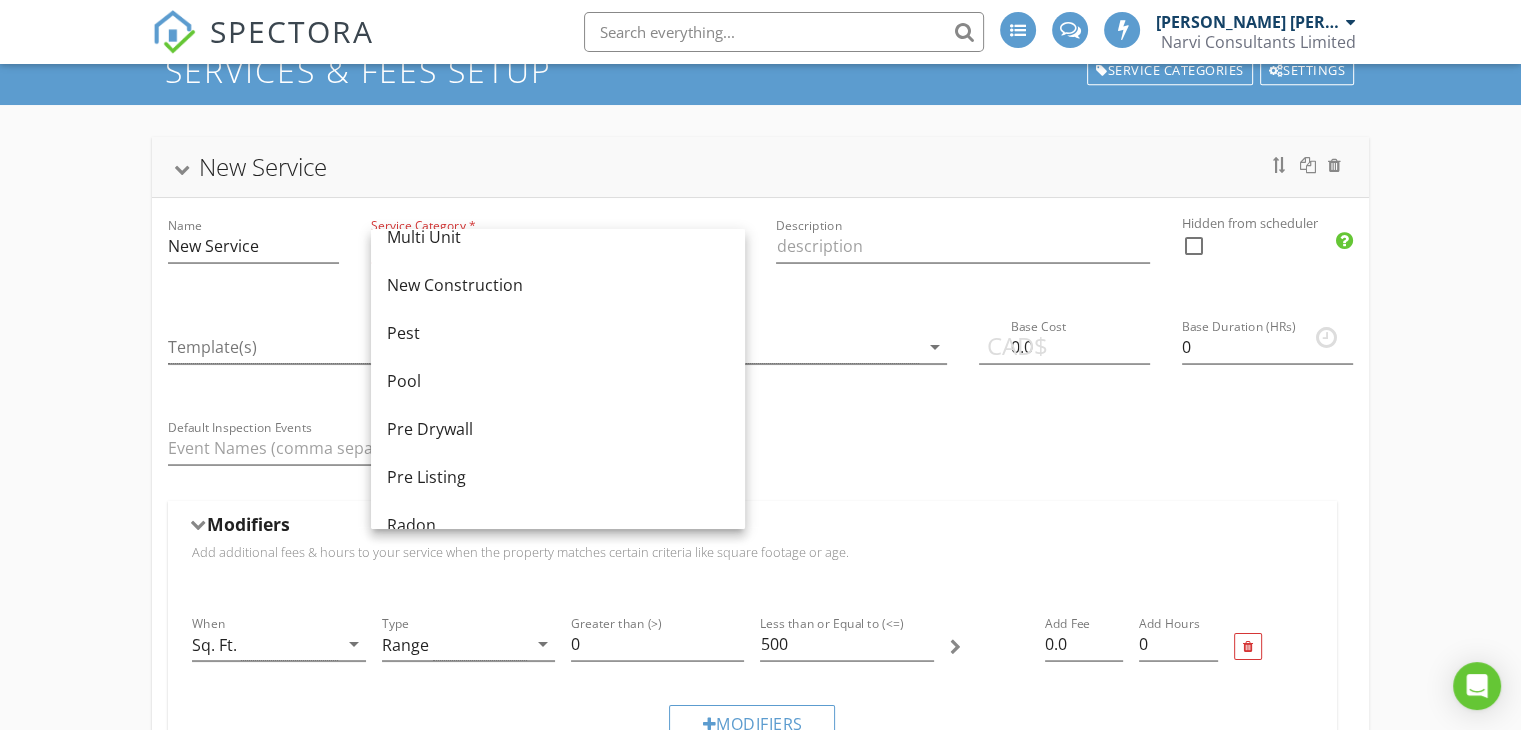 click on "Name New Service" at bounding box center [253, 250] 